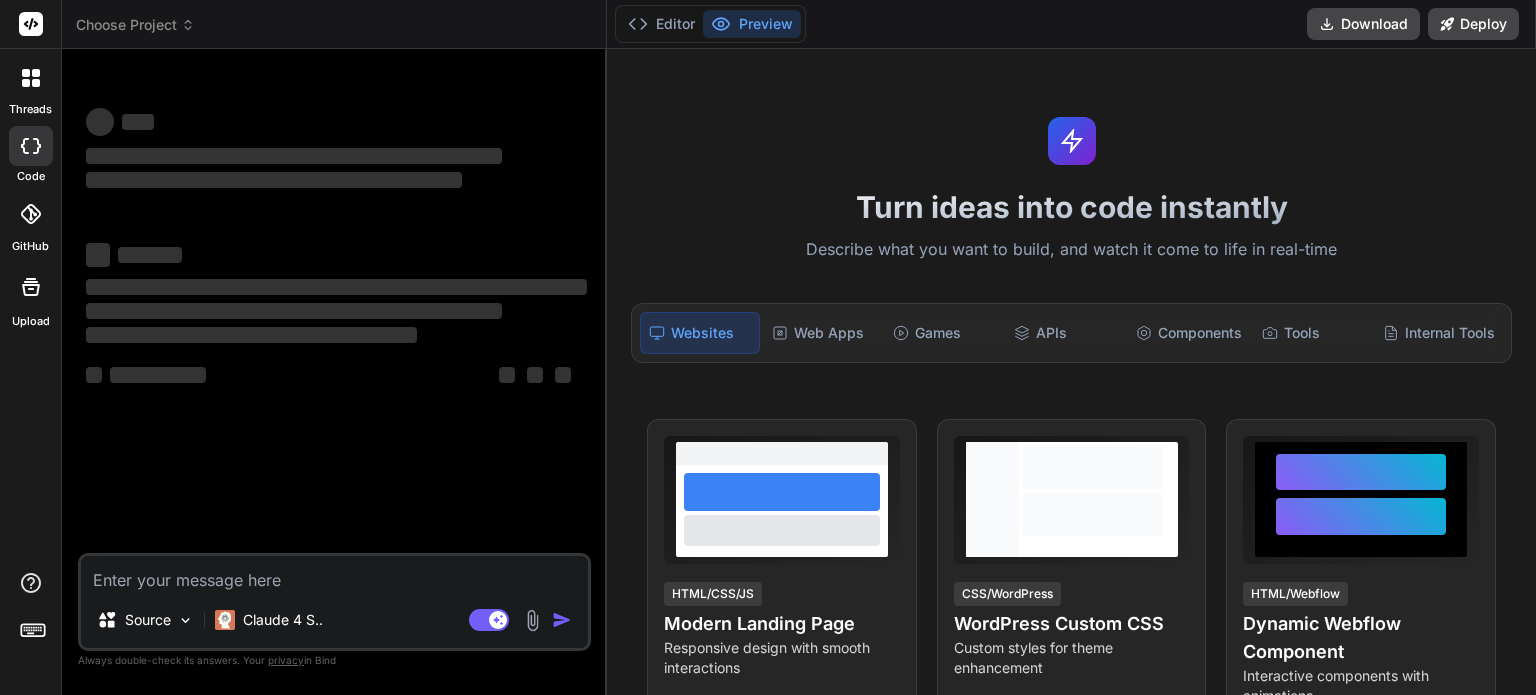 scroll, scrollTop: 0, scrollLeft: 0, axis: both 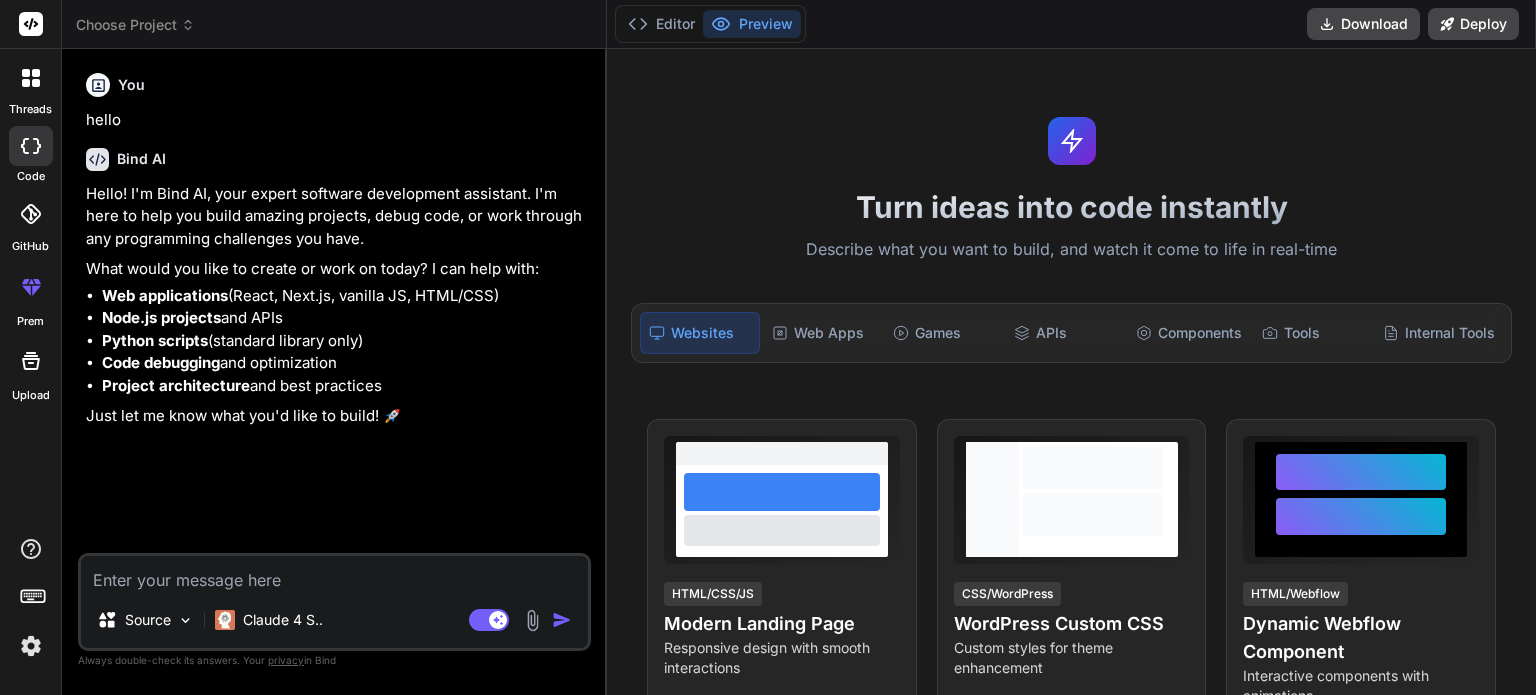 type on "x" 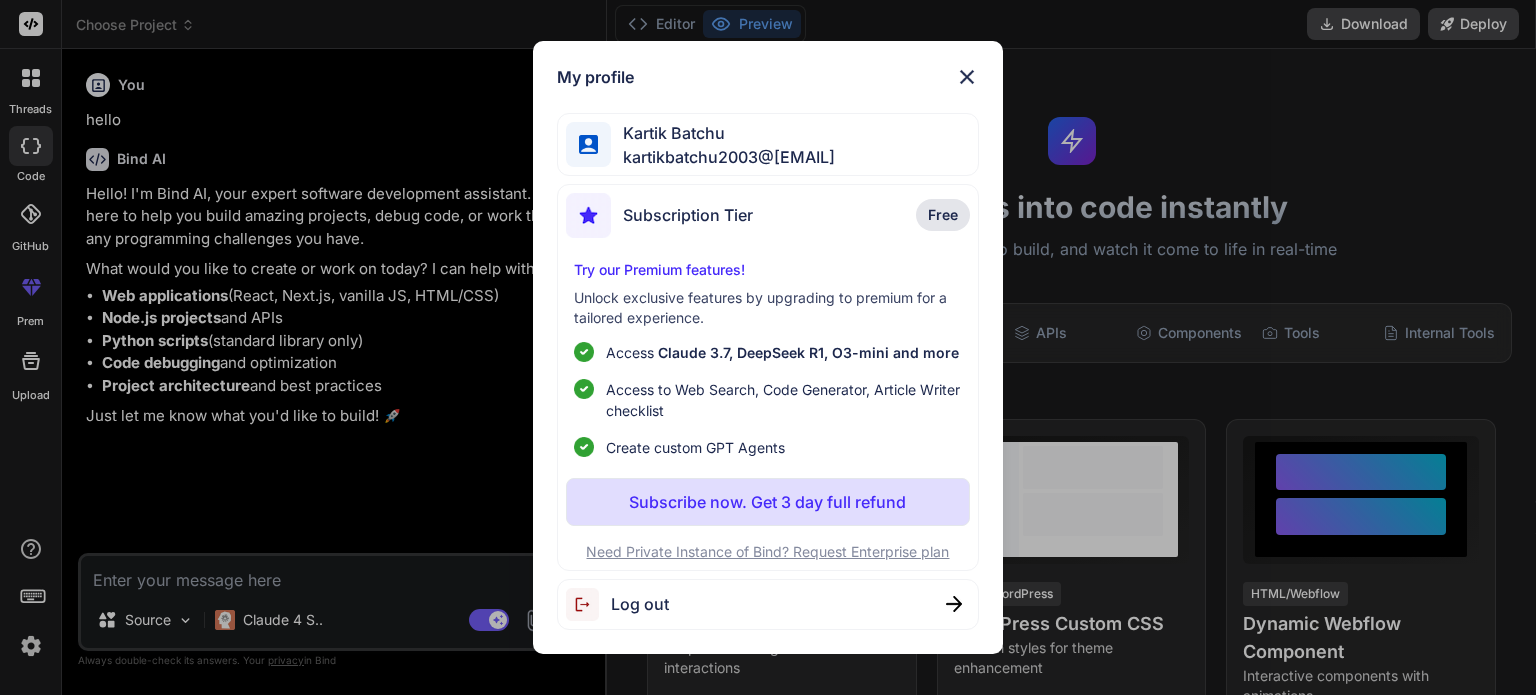 click at bounding box center [967, 77] 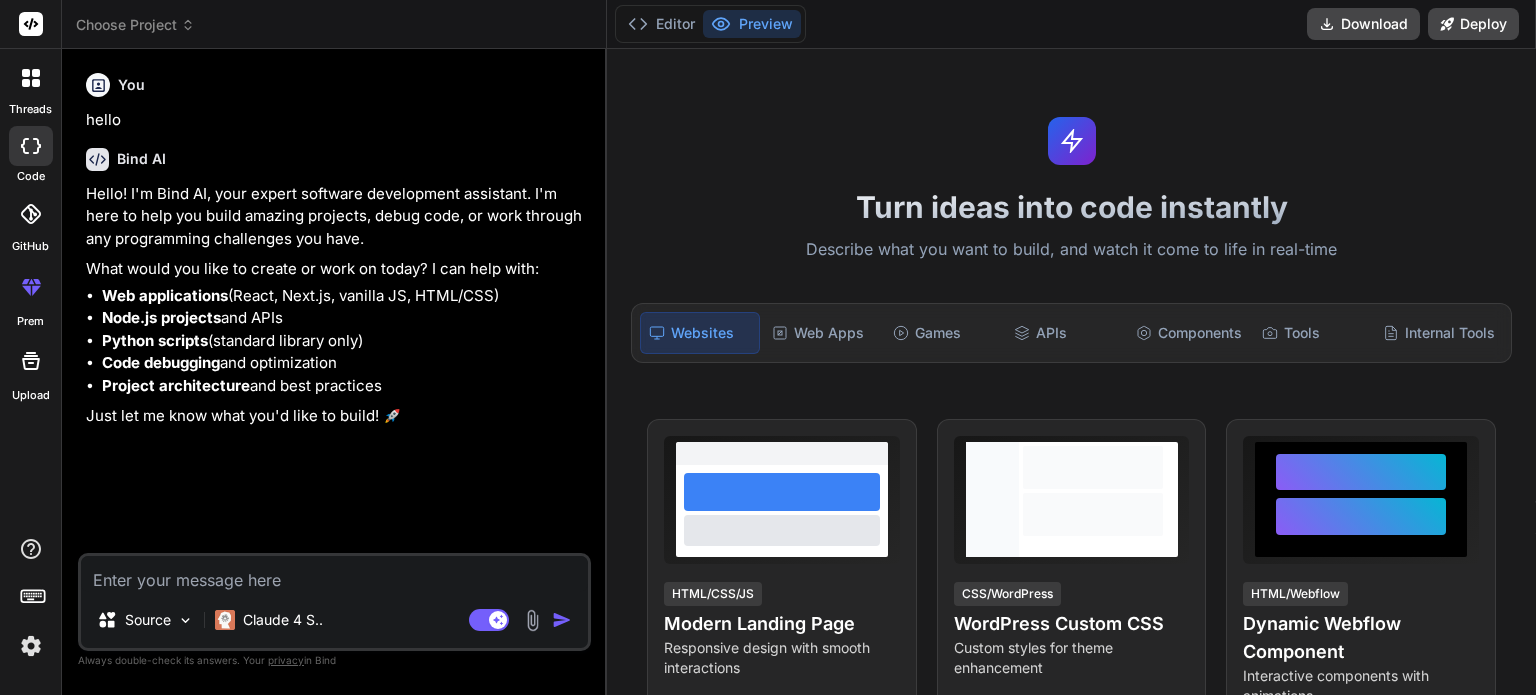 click at bounding box center (334, 574) 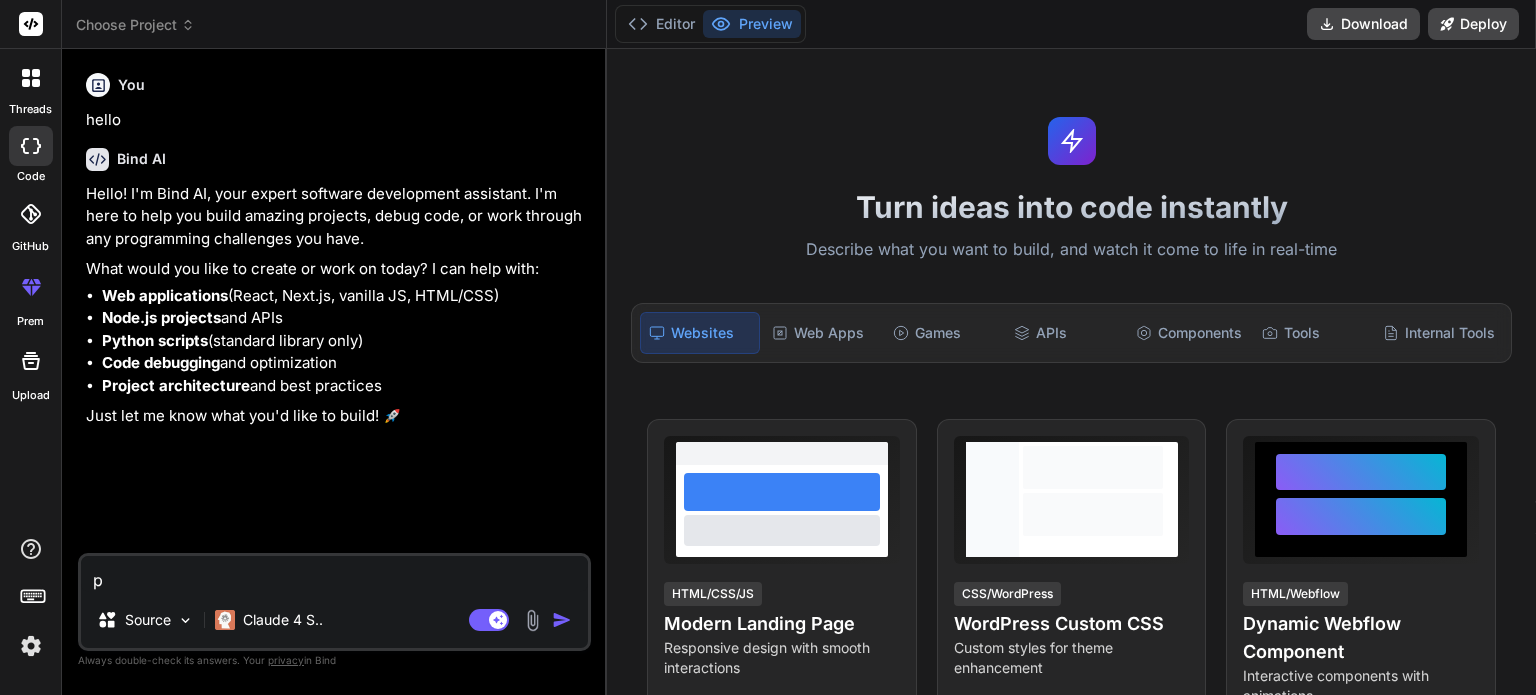 type on "py" 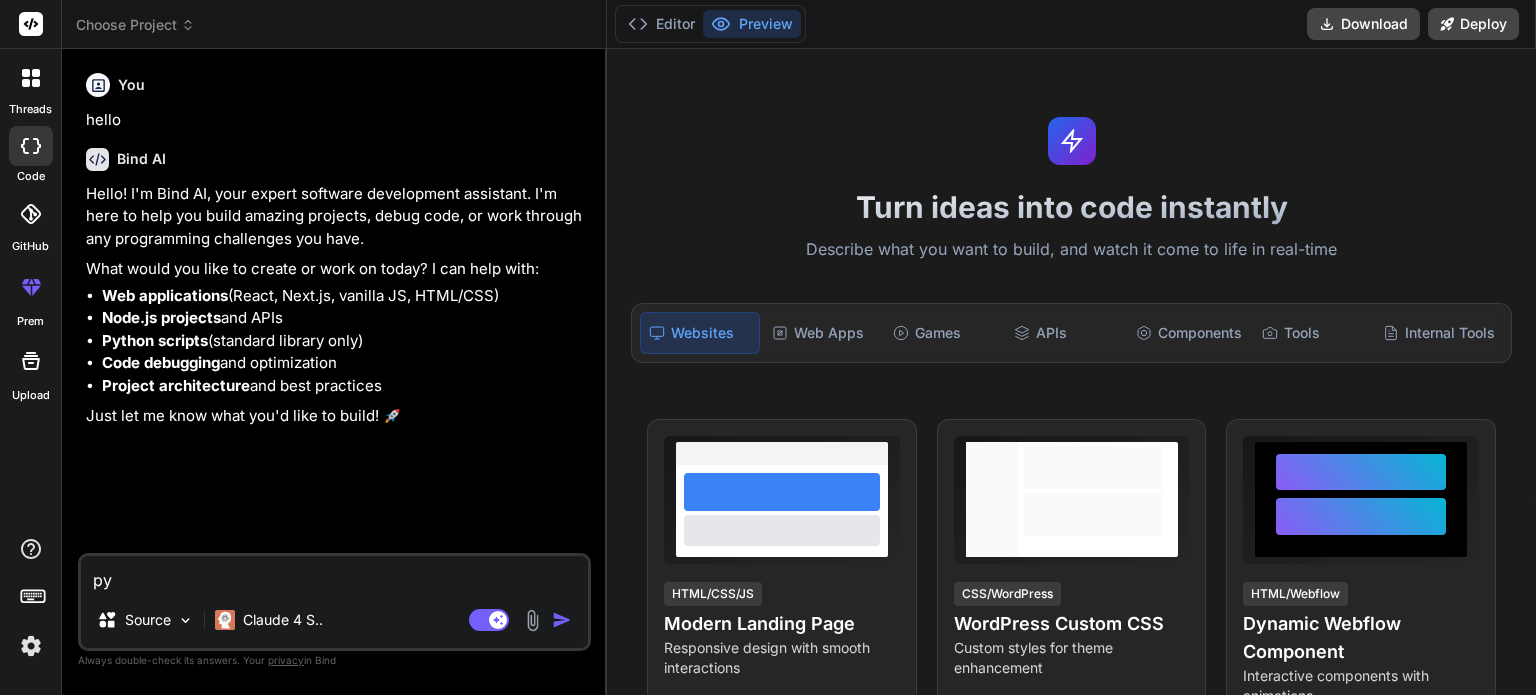 type on "x" 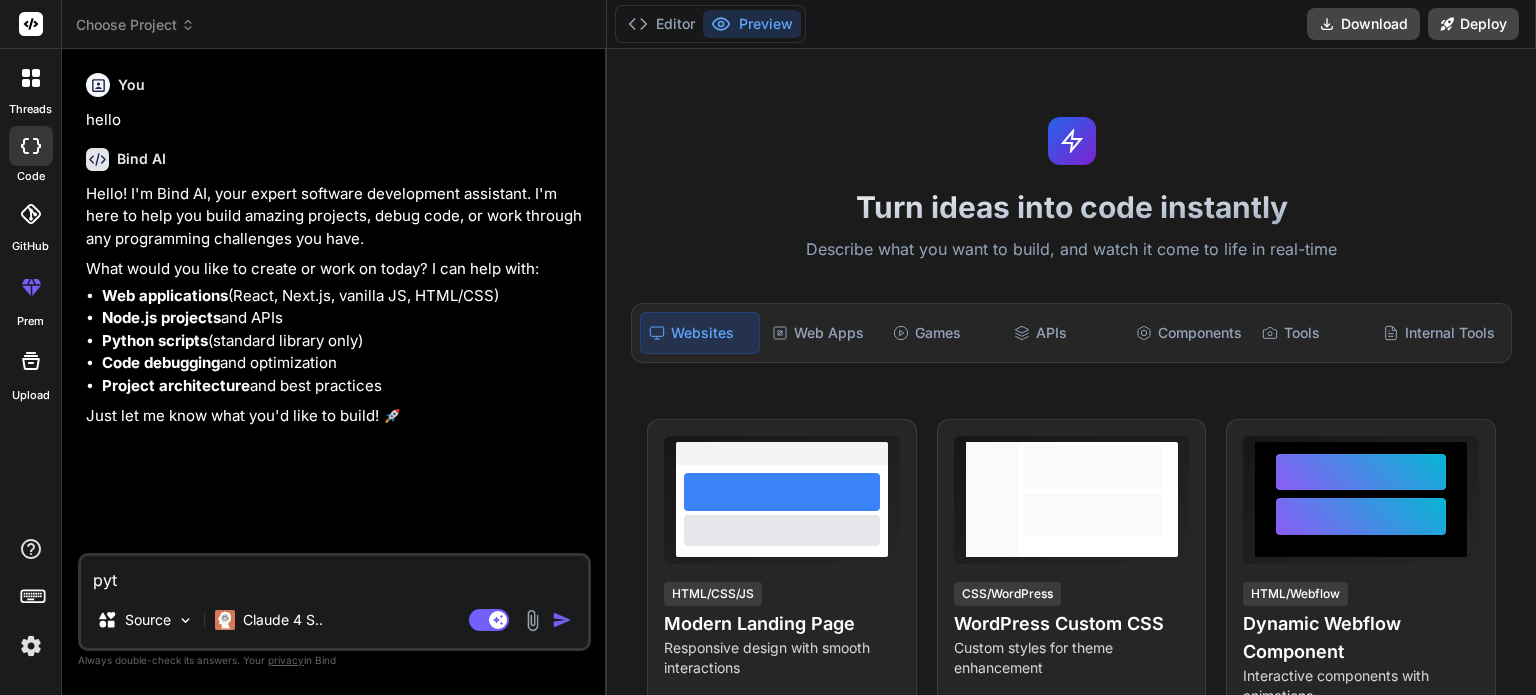 type on "x" 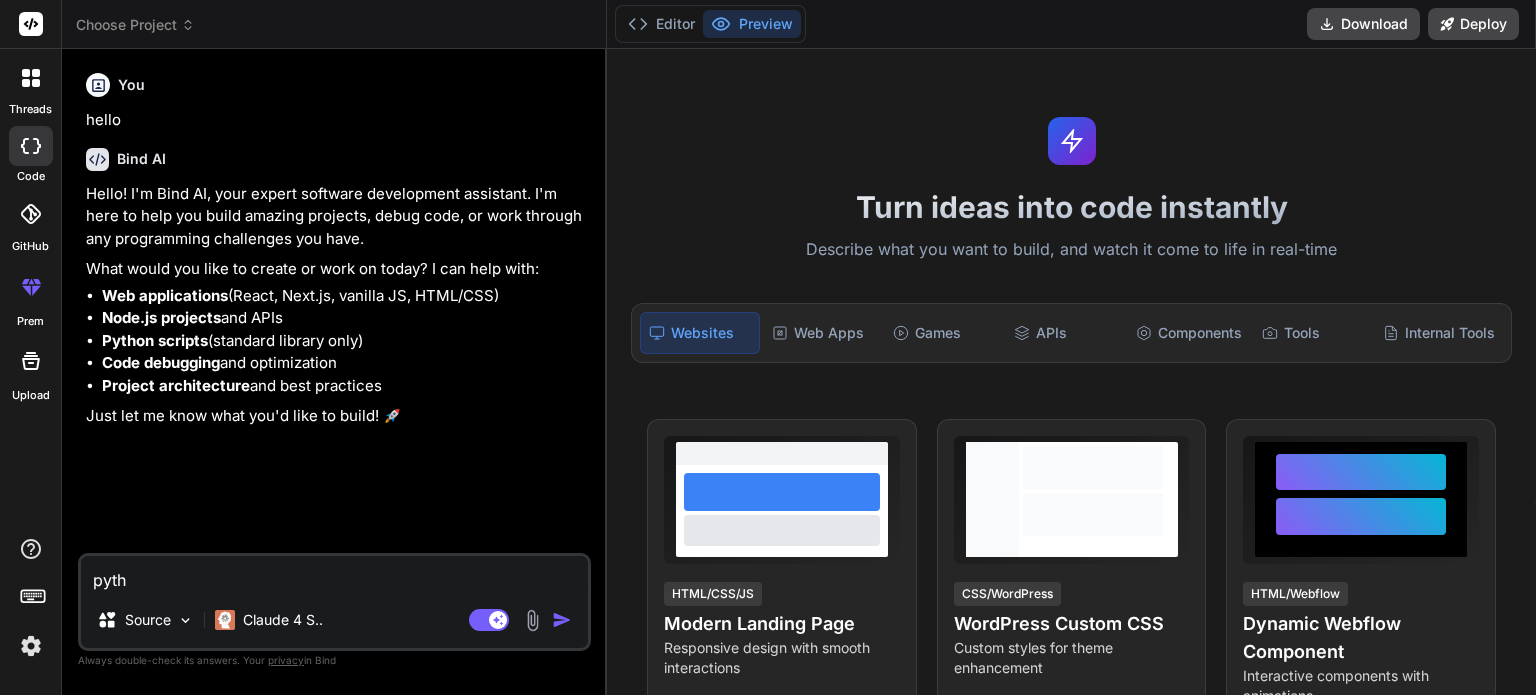 type on "pytho" 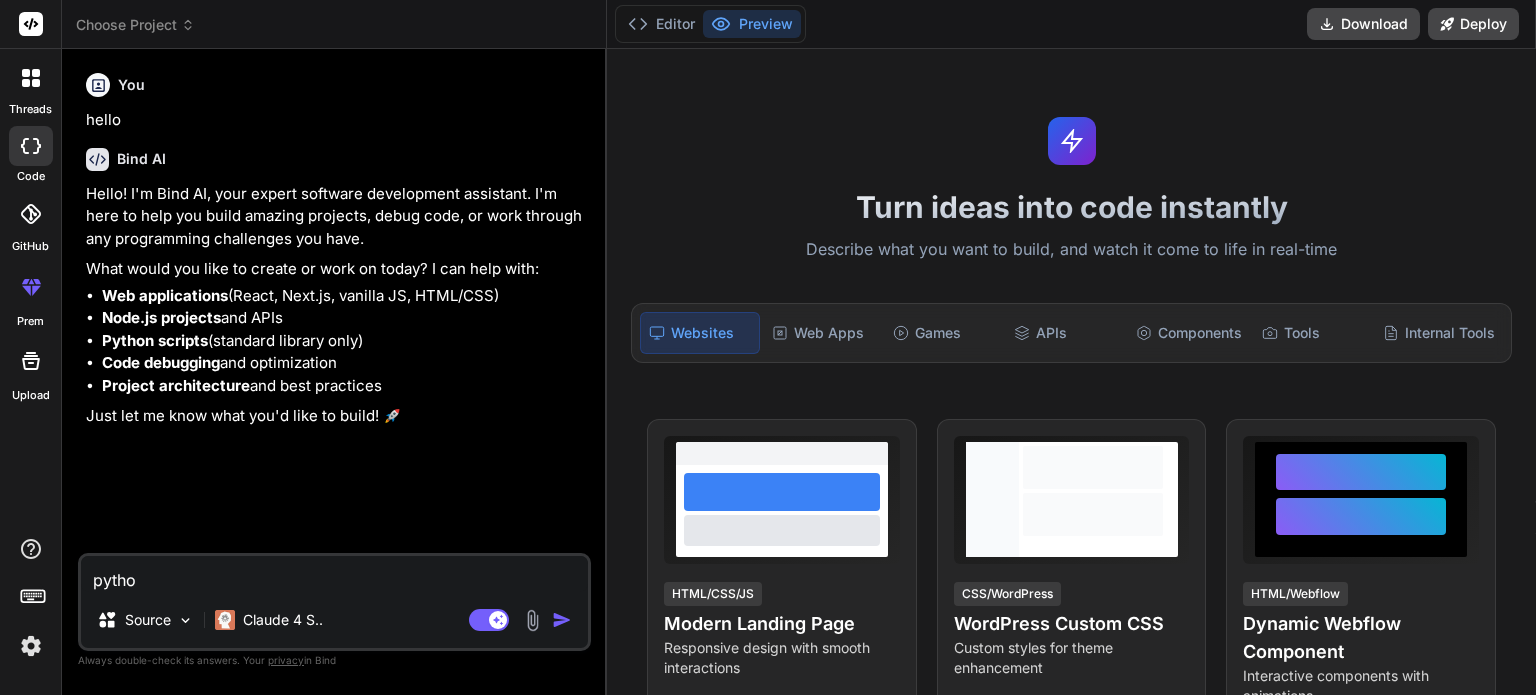 type on "python" 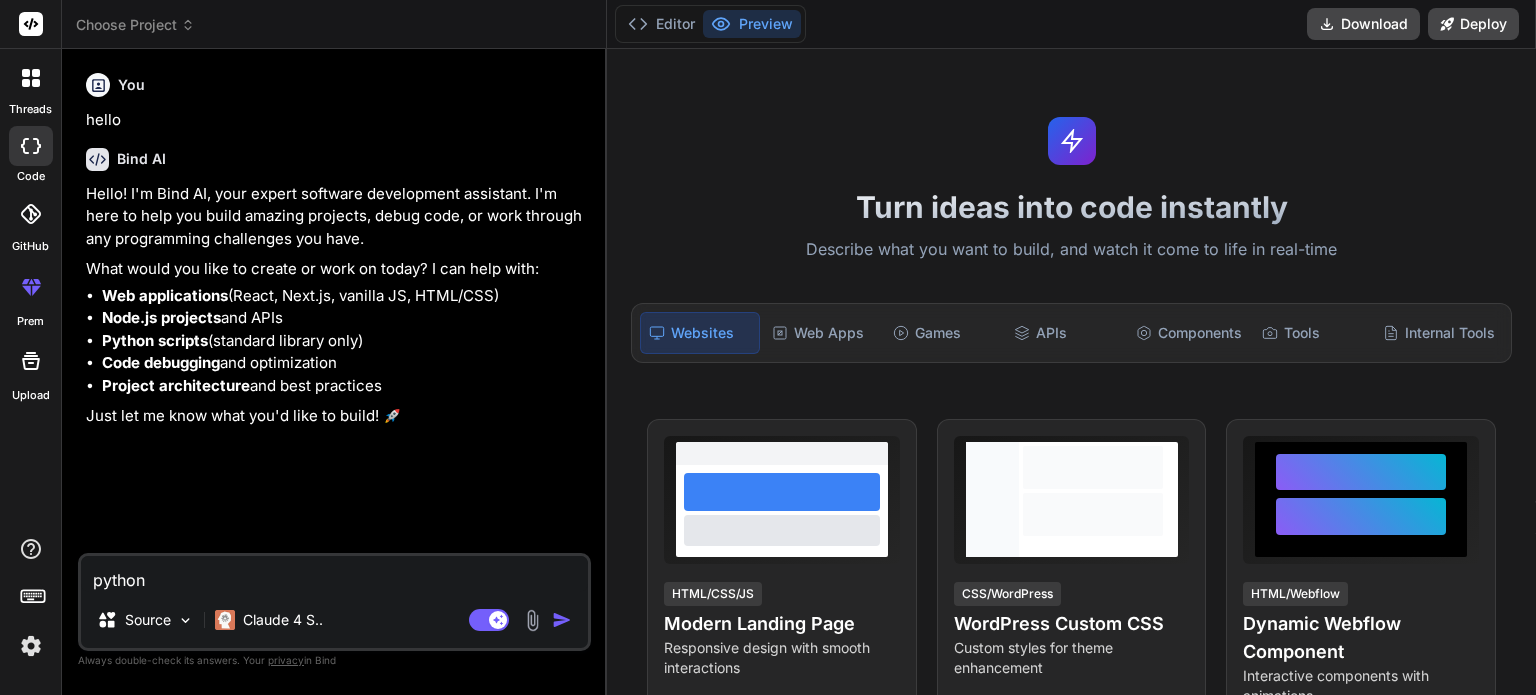 type on "x" 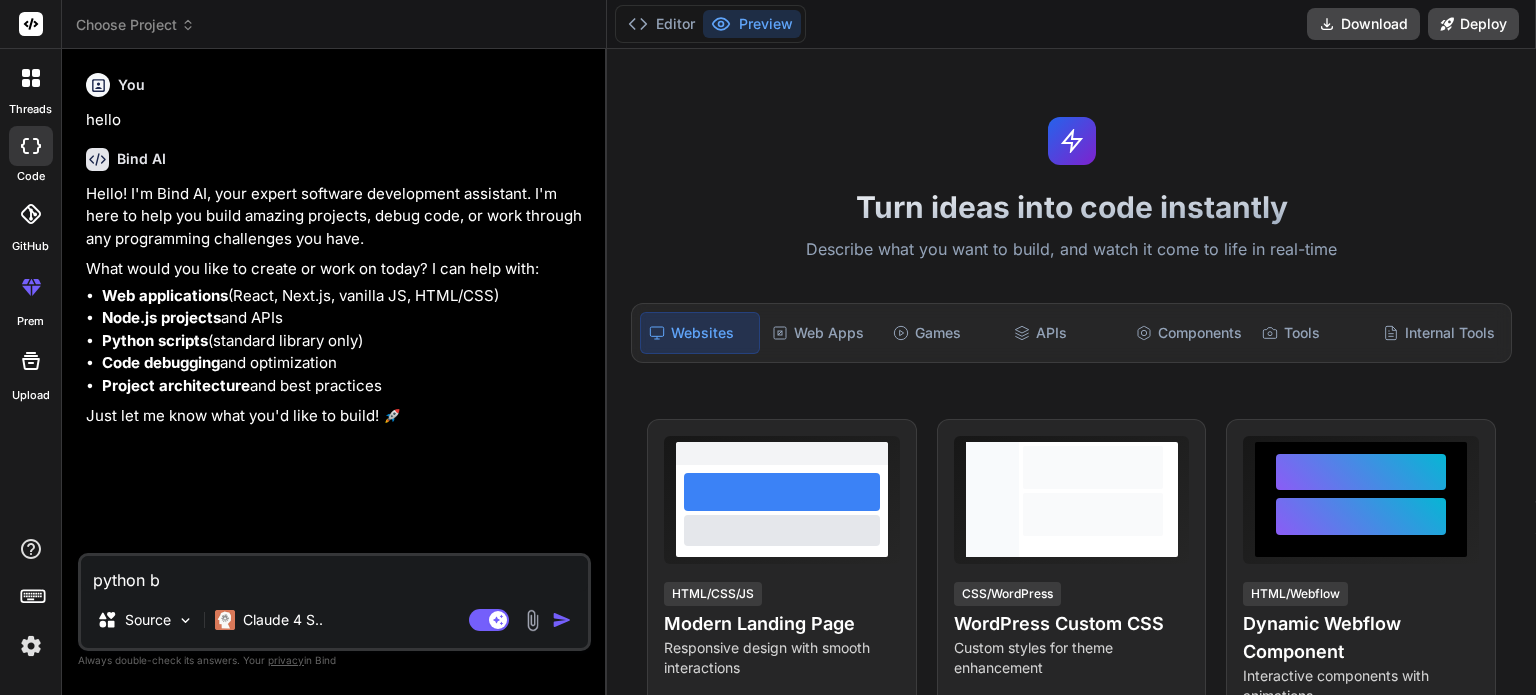 type on "python ba" 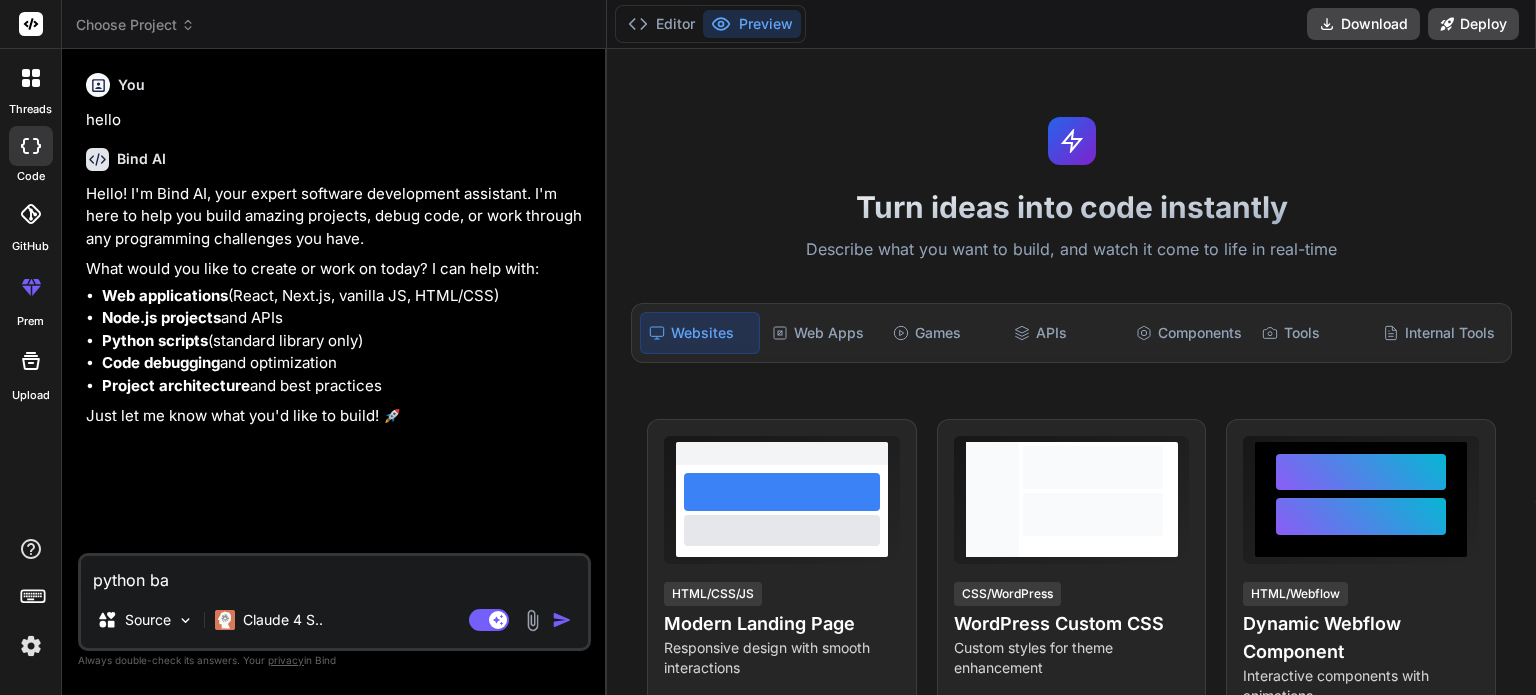 type on "python bac" 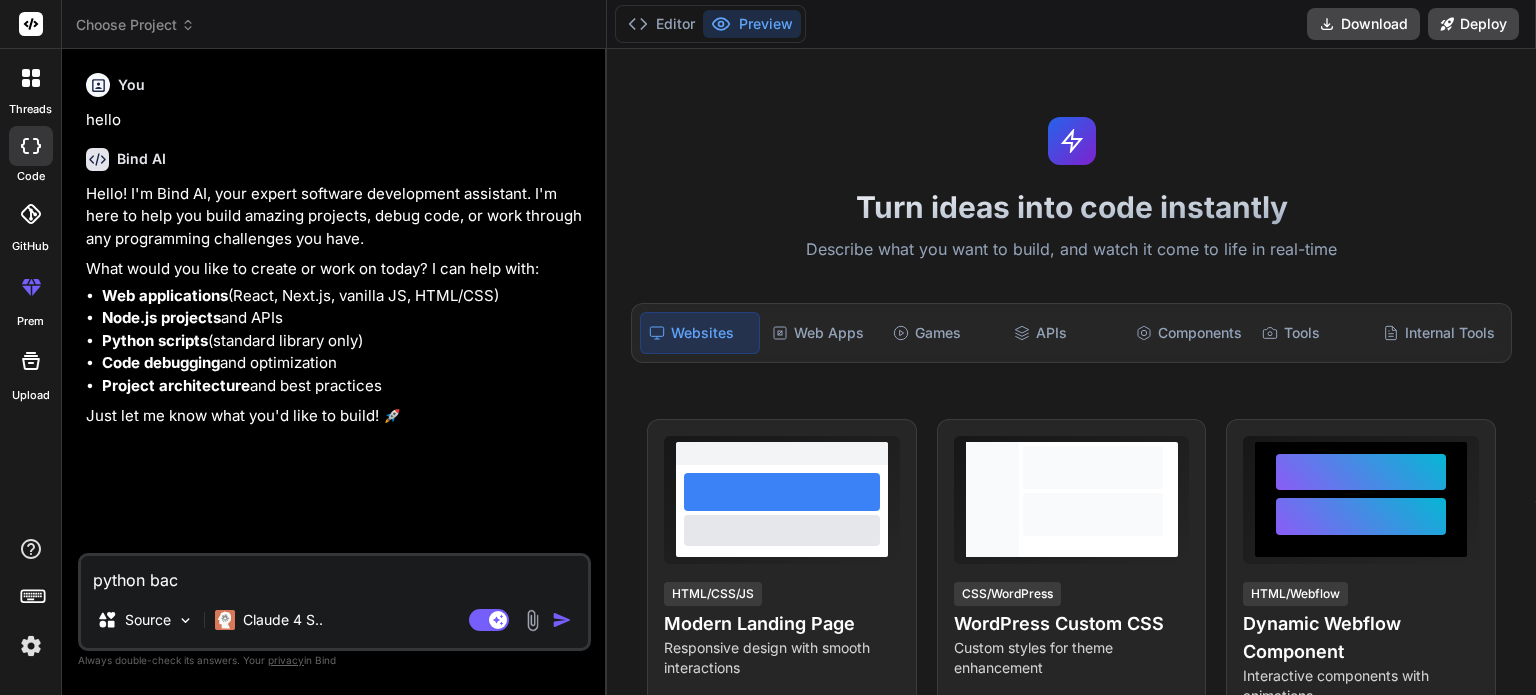 type on "python back" 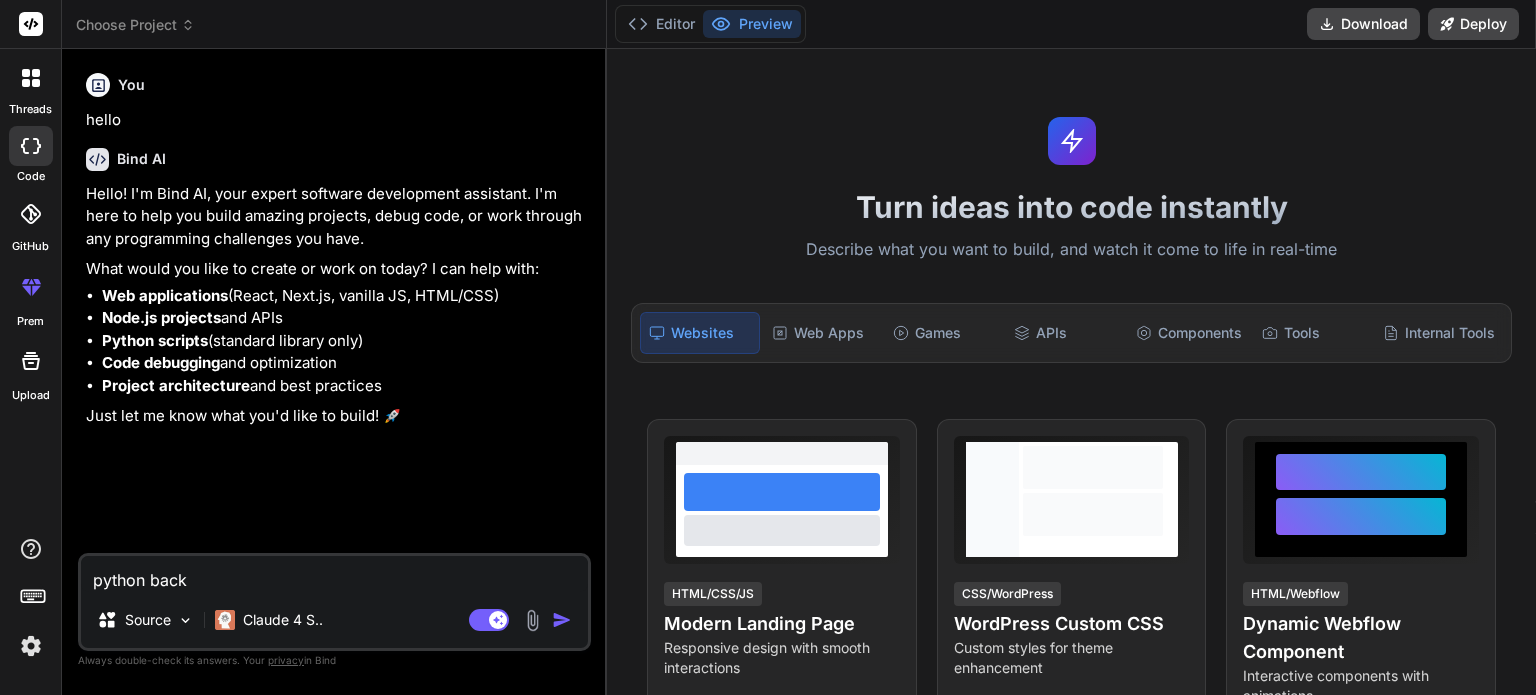 type on "x" 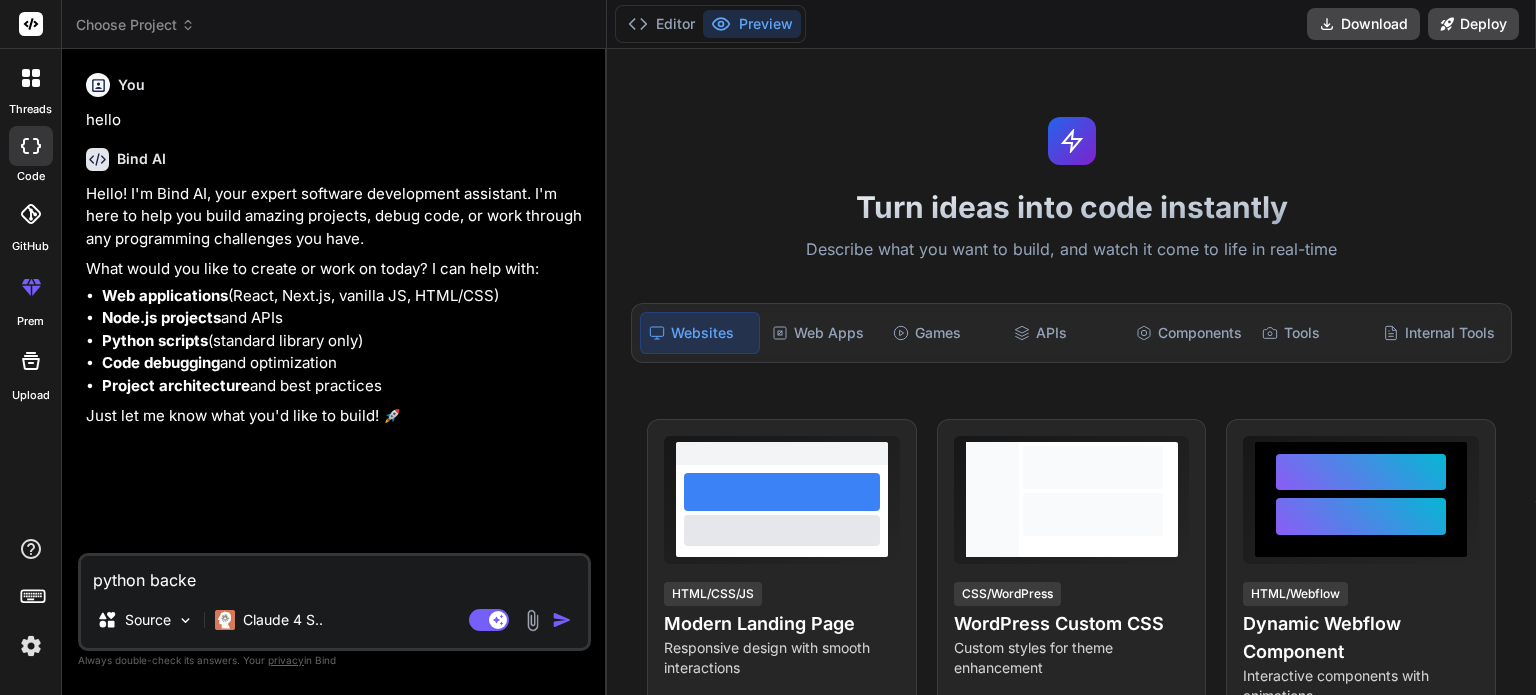 type on "x" 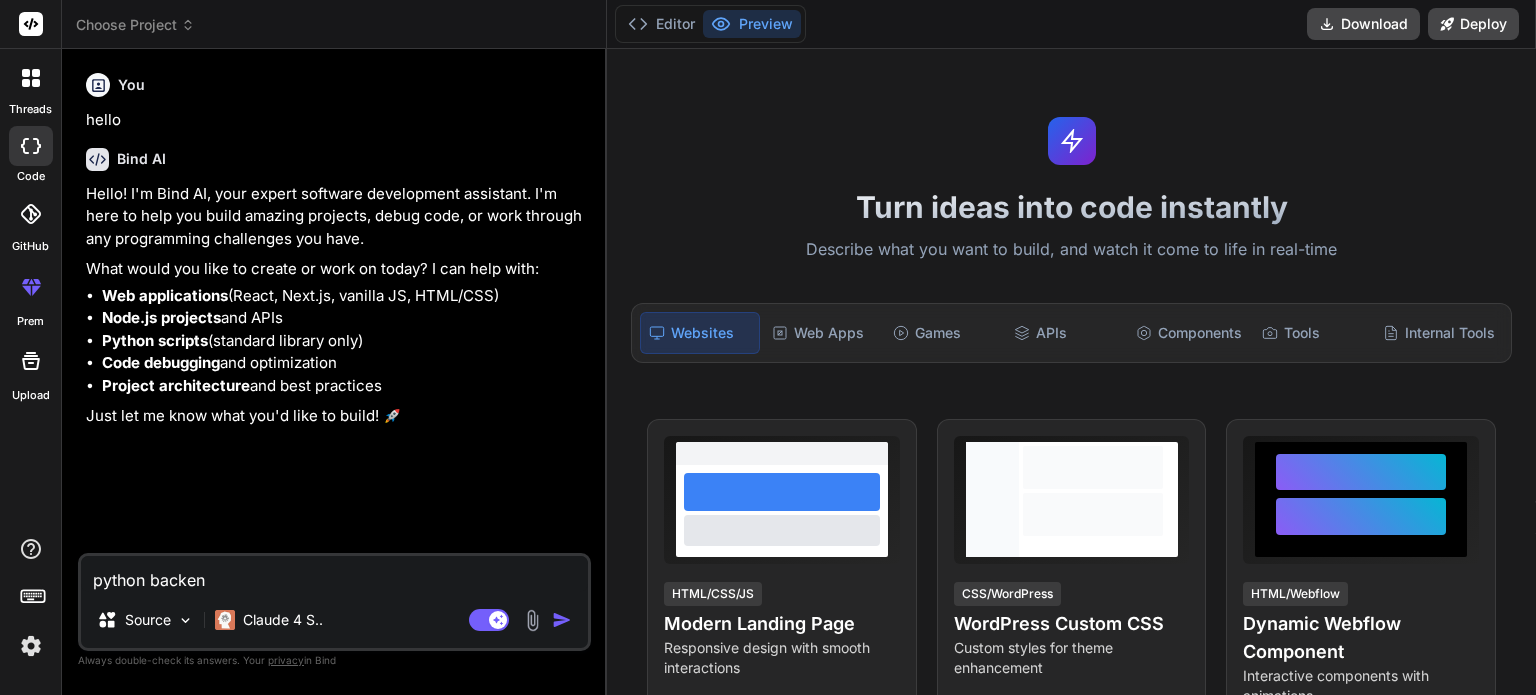 type on "python backend" 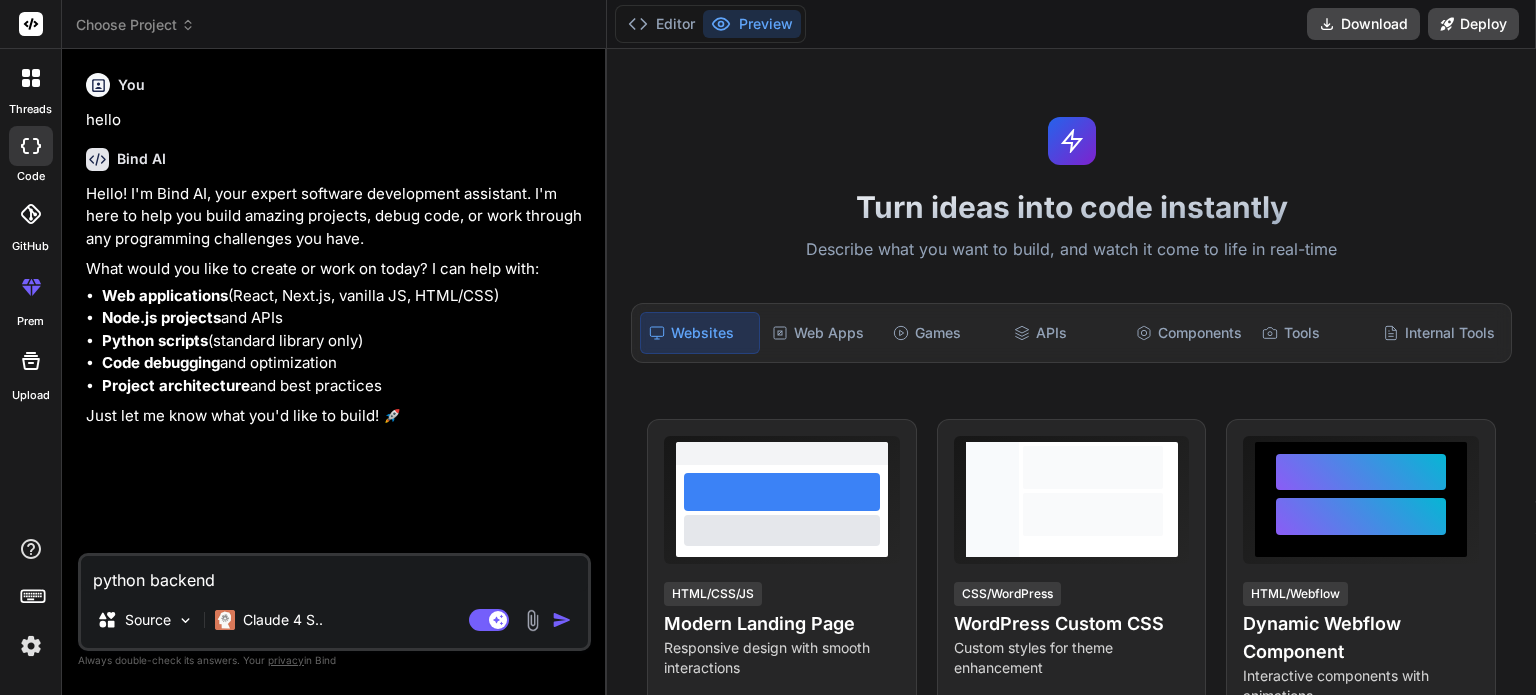 type on "python backend" 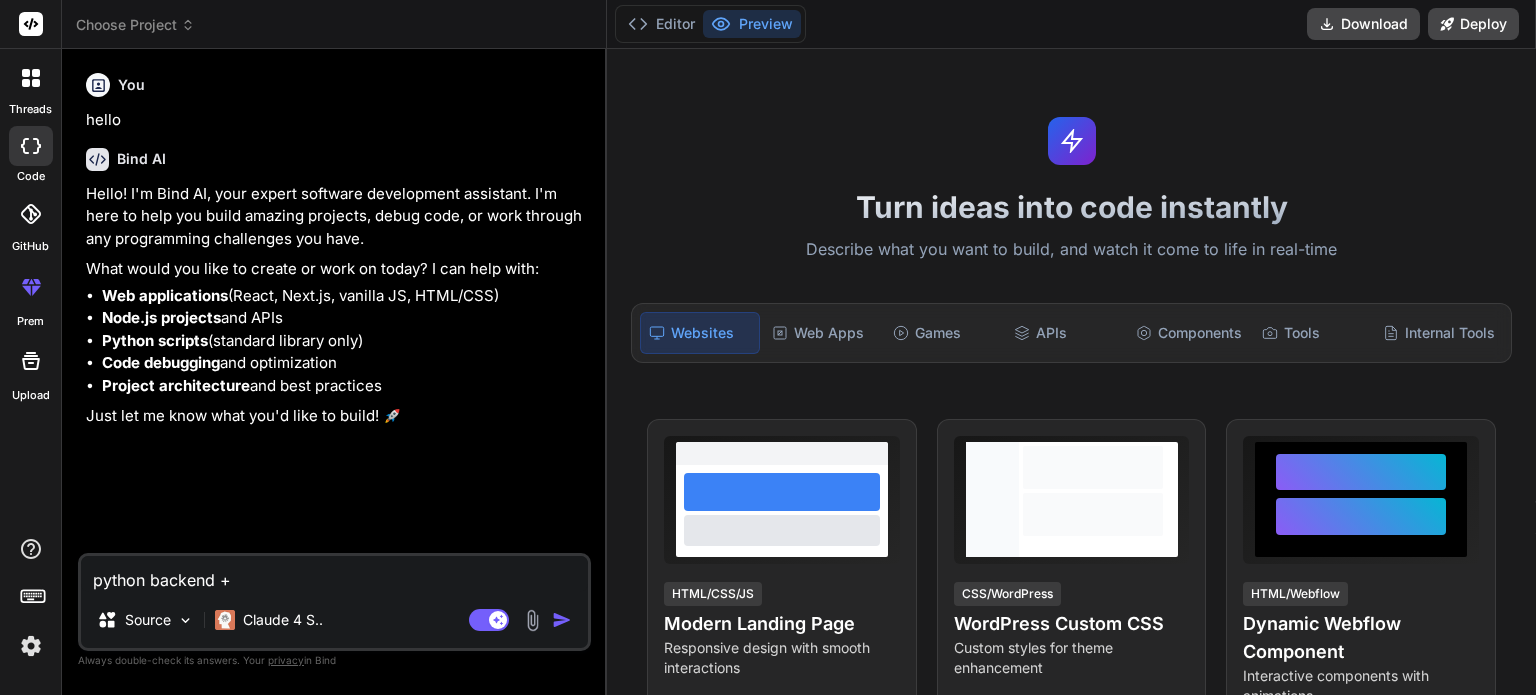 type on "x" 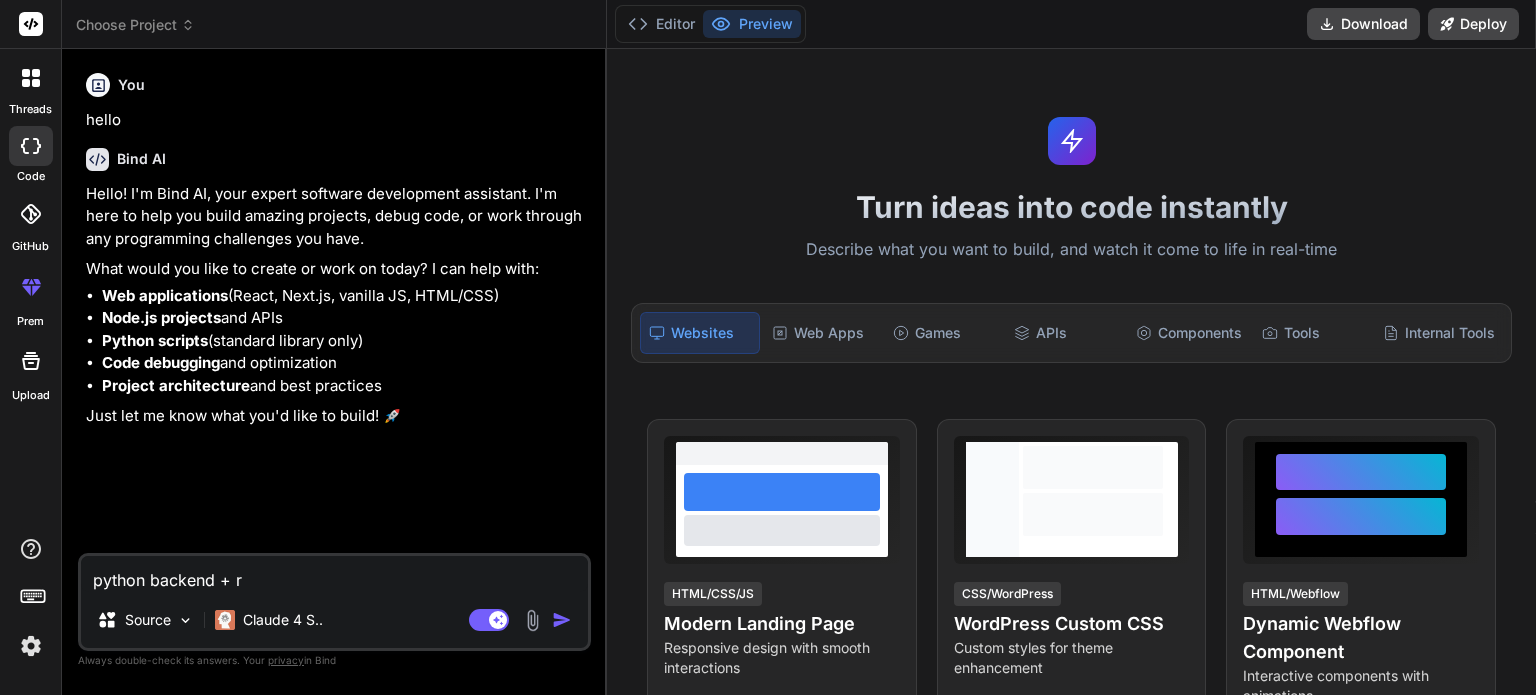 type on "python backend + re" 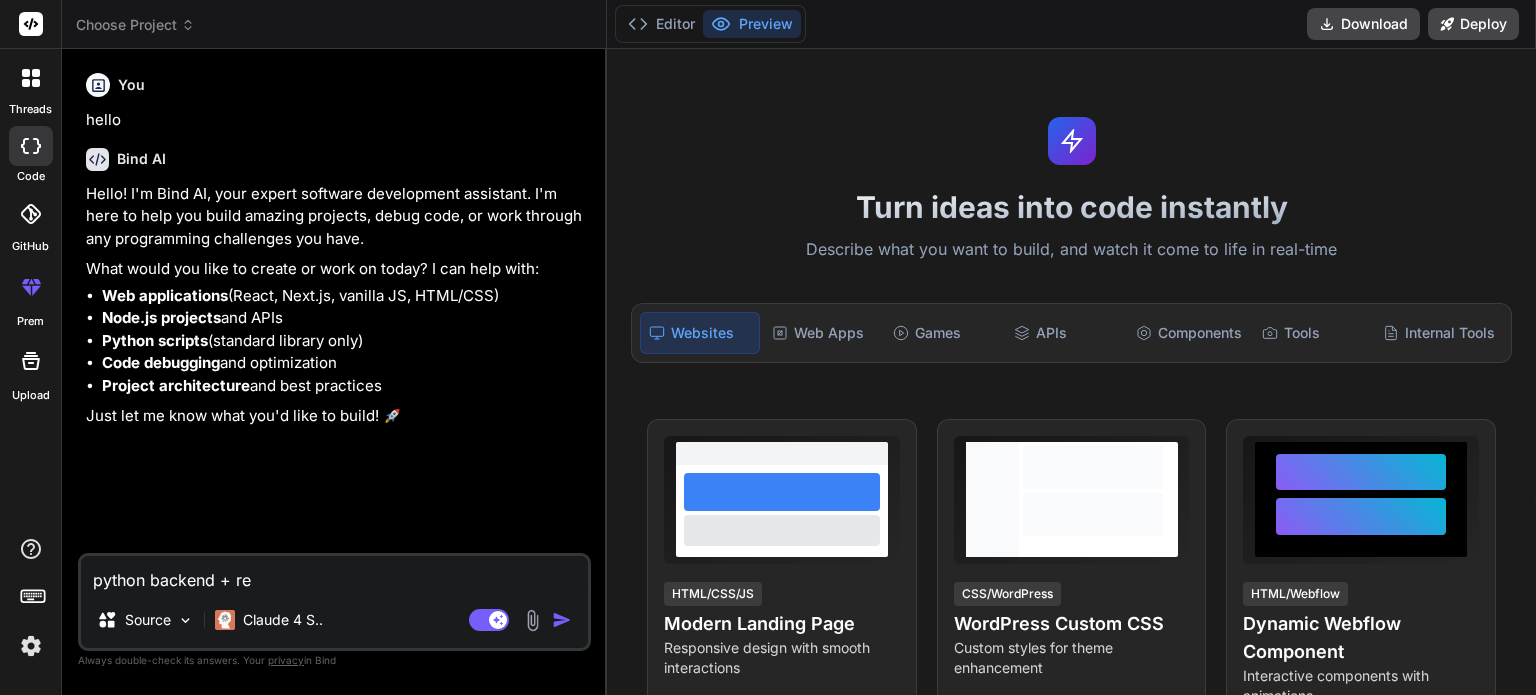 type on "python backend + rea" 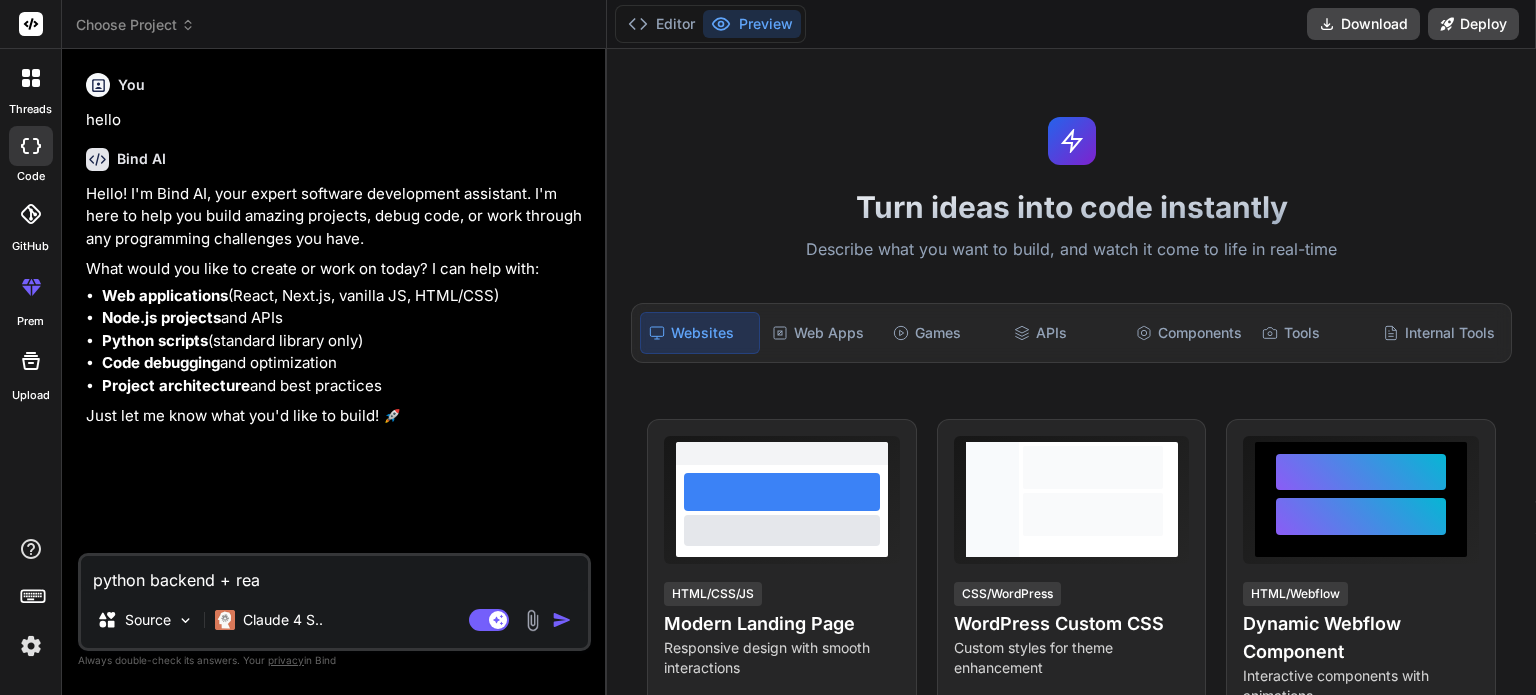type on "python backend + reac" 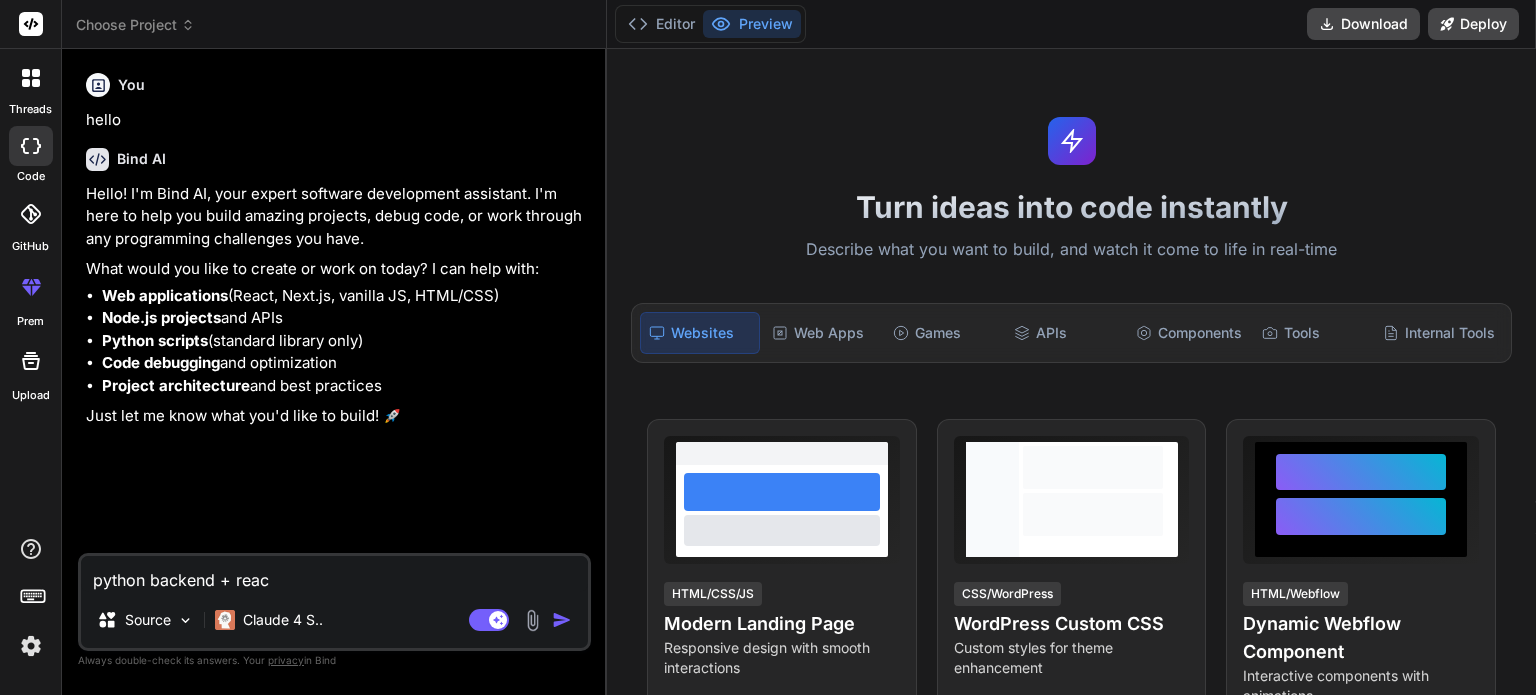 type on "python backend + react" 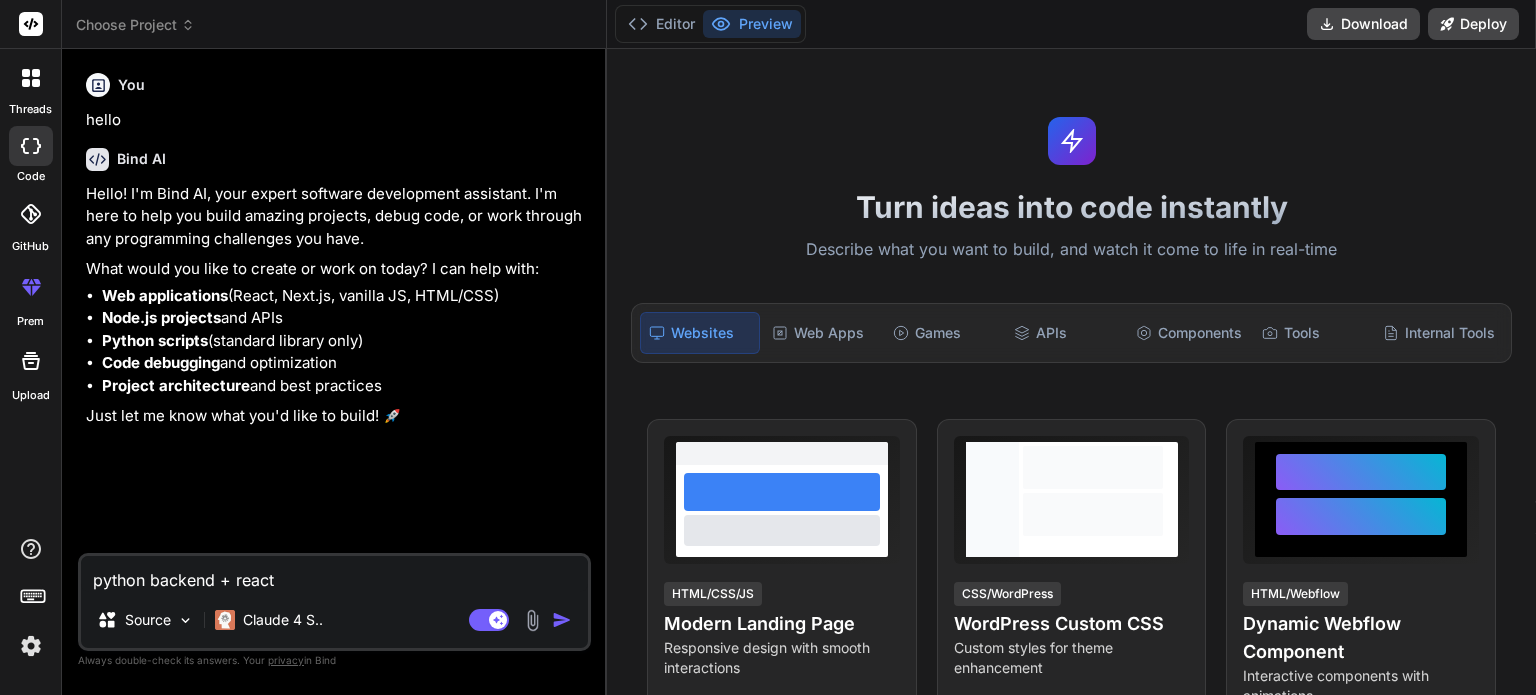 type on "python backend + react" 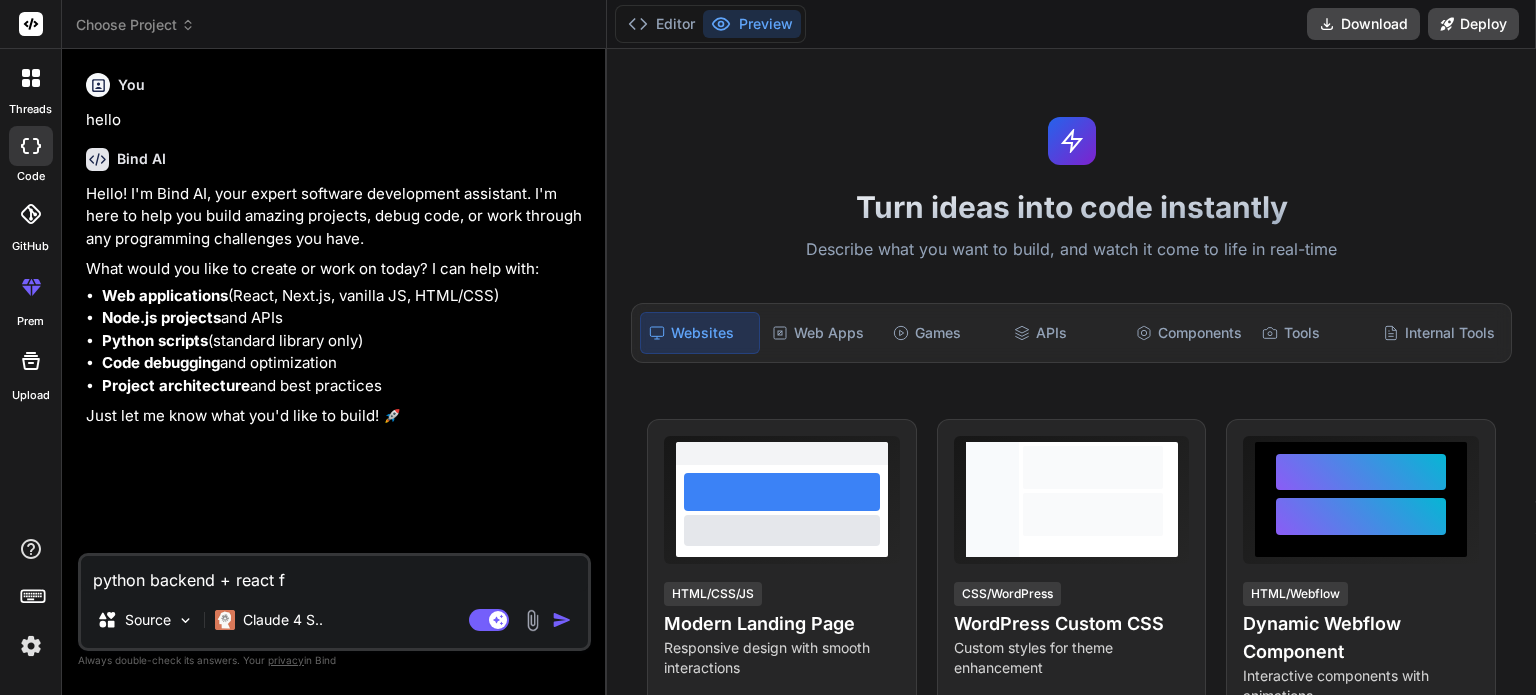 type on "python backend + react fr" 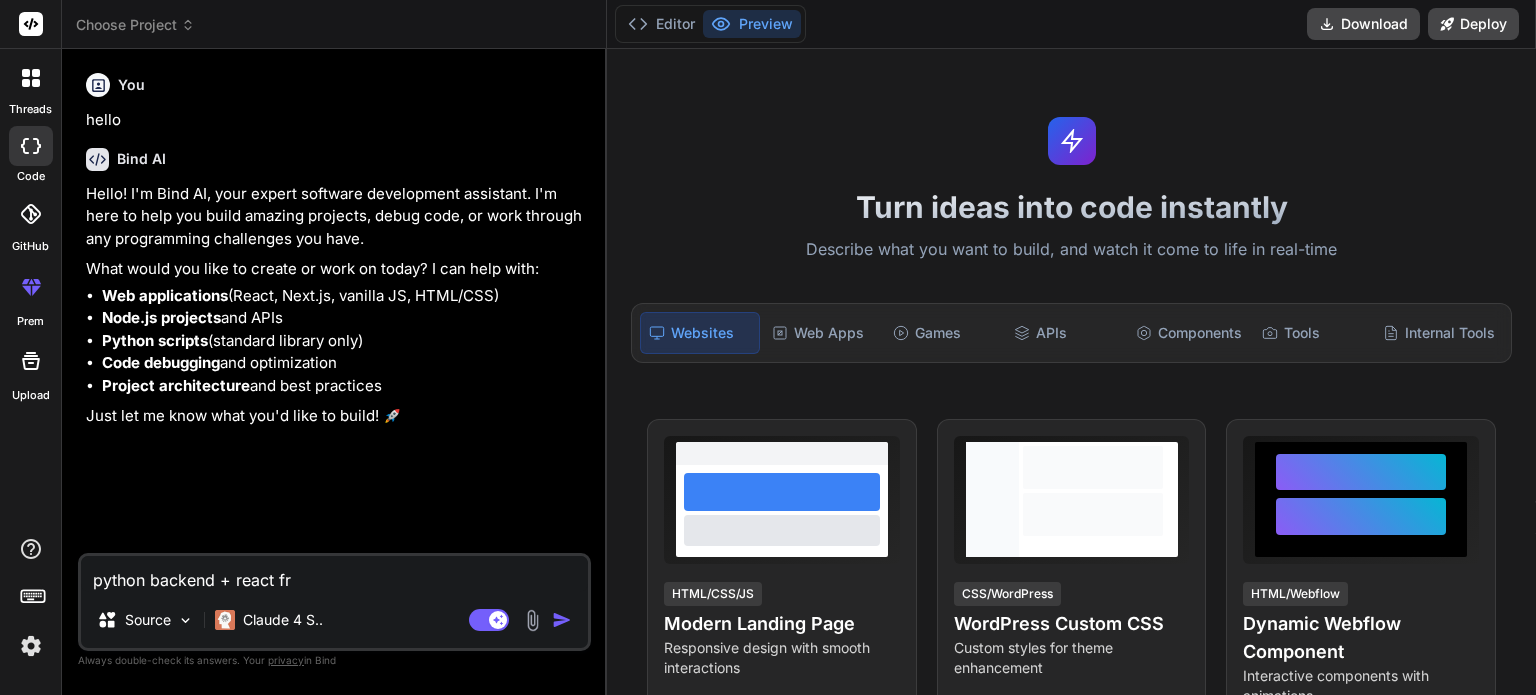 type on "python backend + react fro" 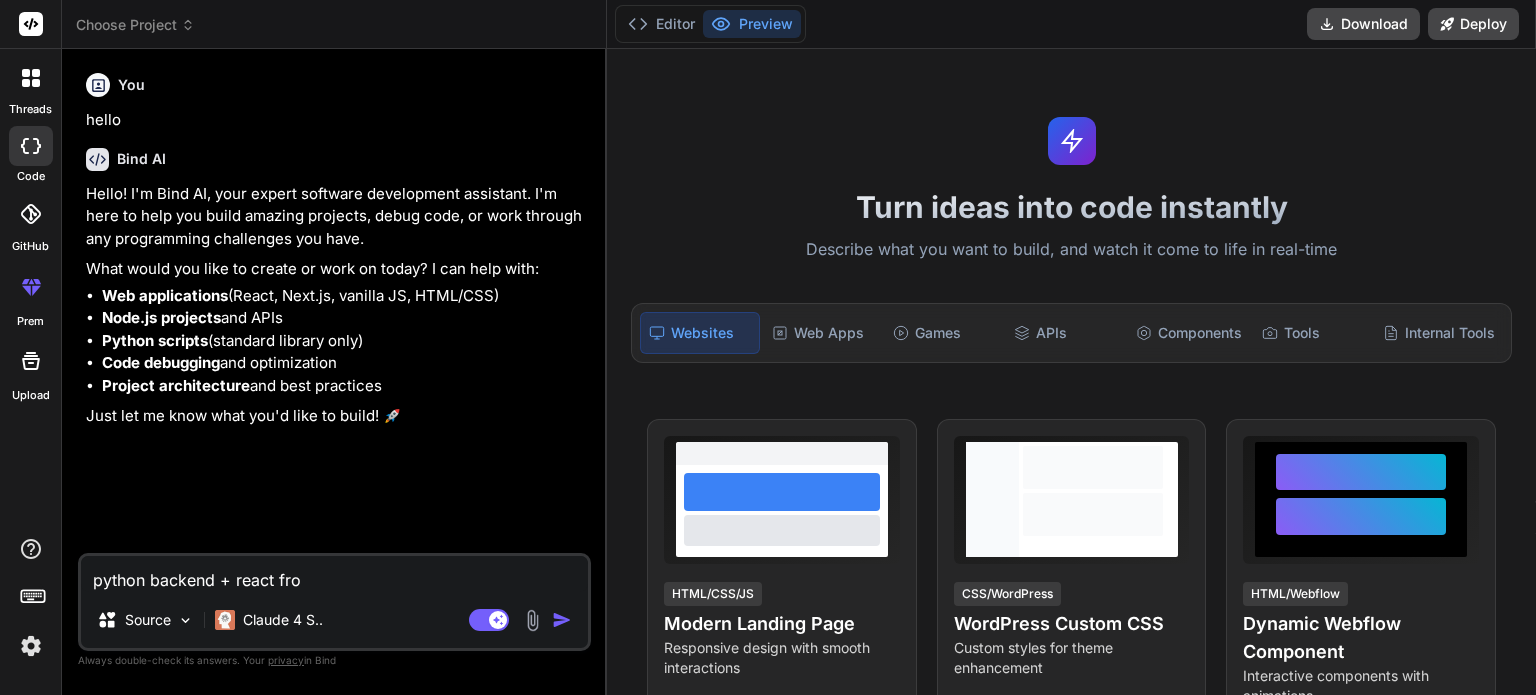 type on "python backend + react fron" 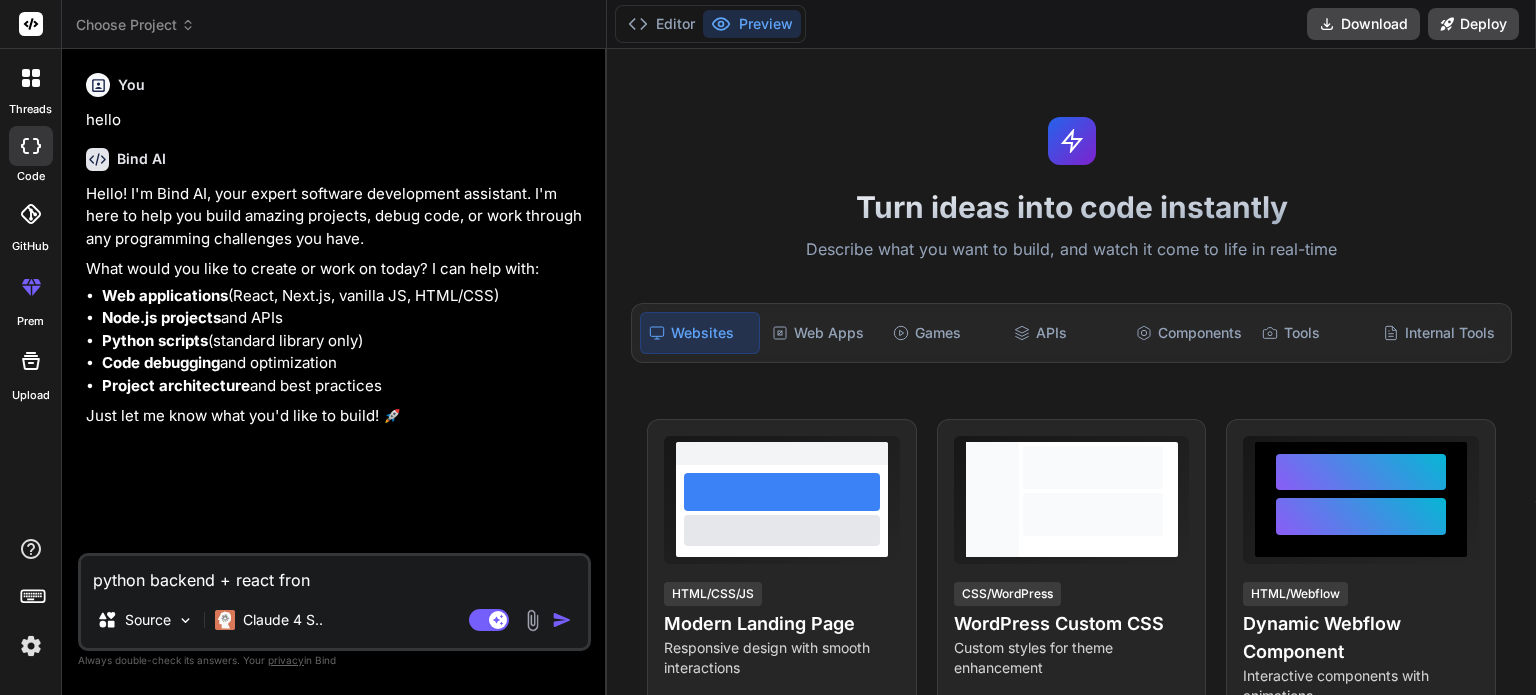 type on "x" 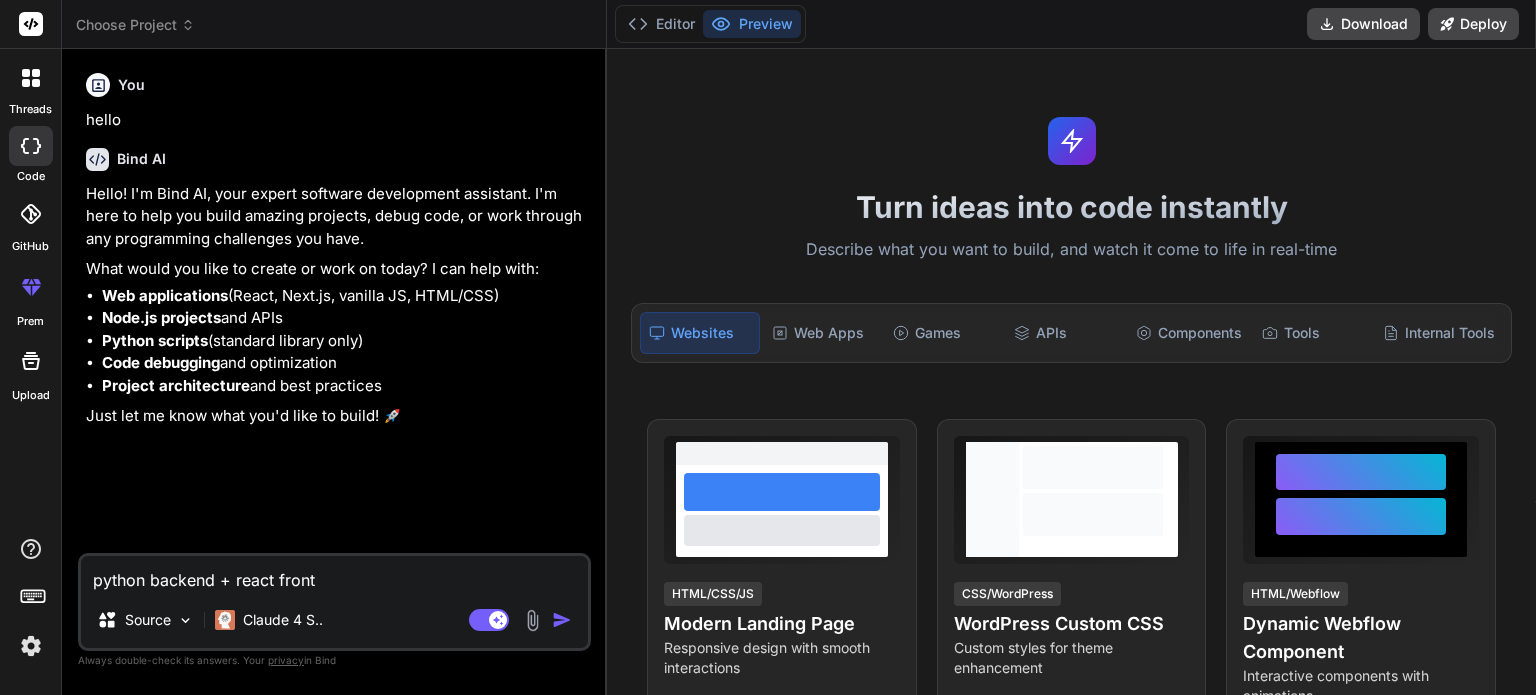 type on "python backend + react front" 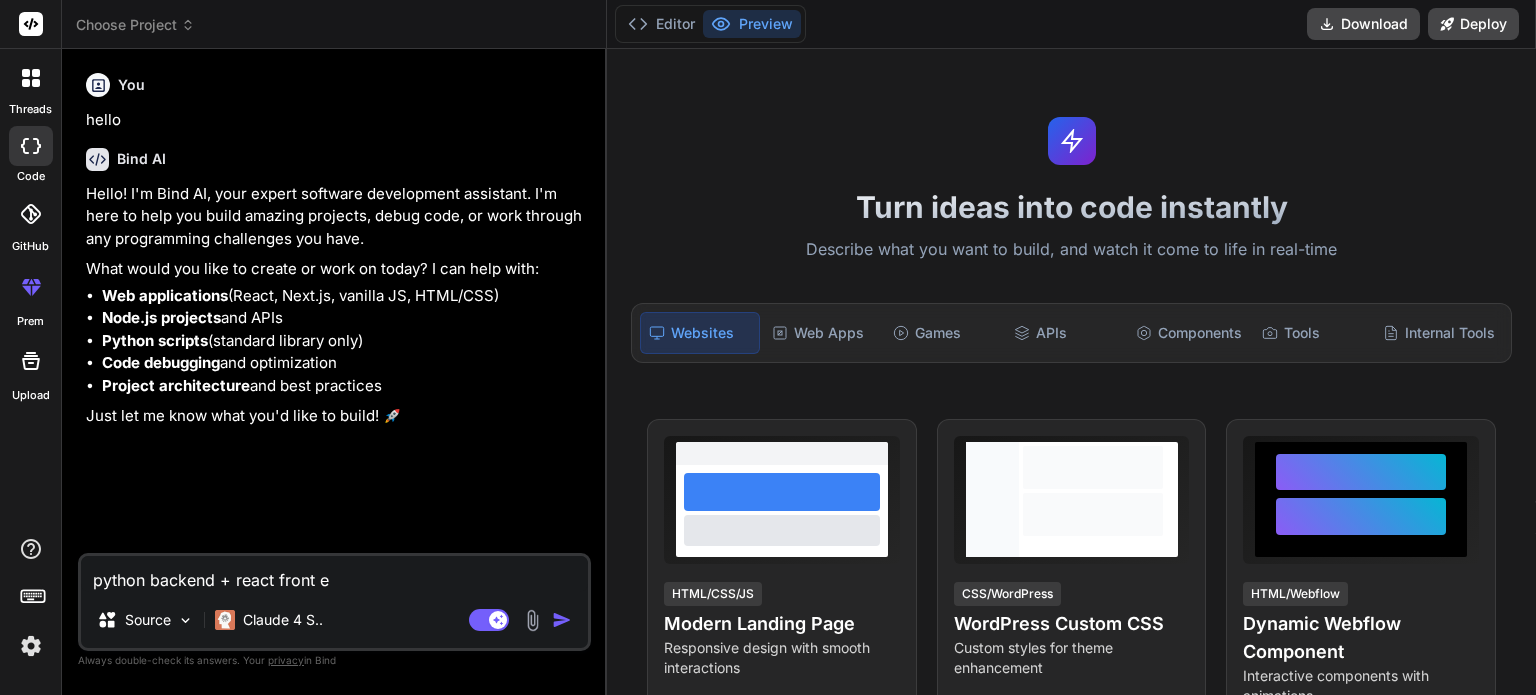 type on "python backend + react front en" 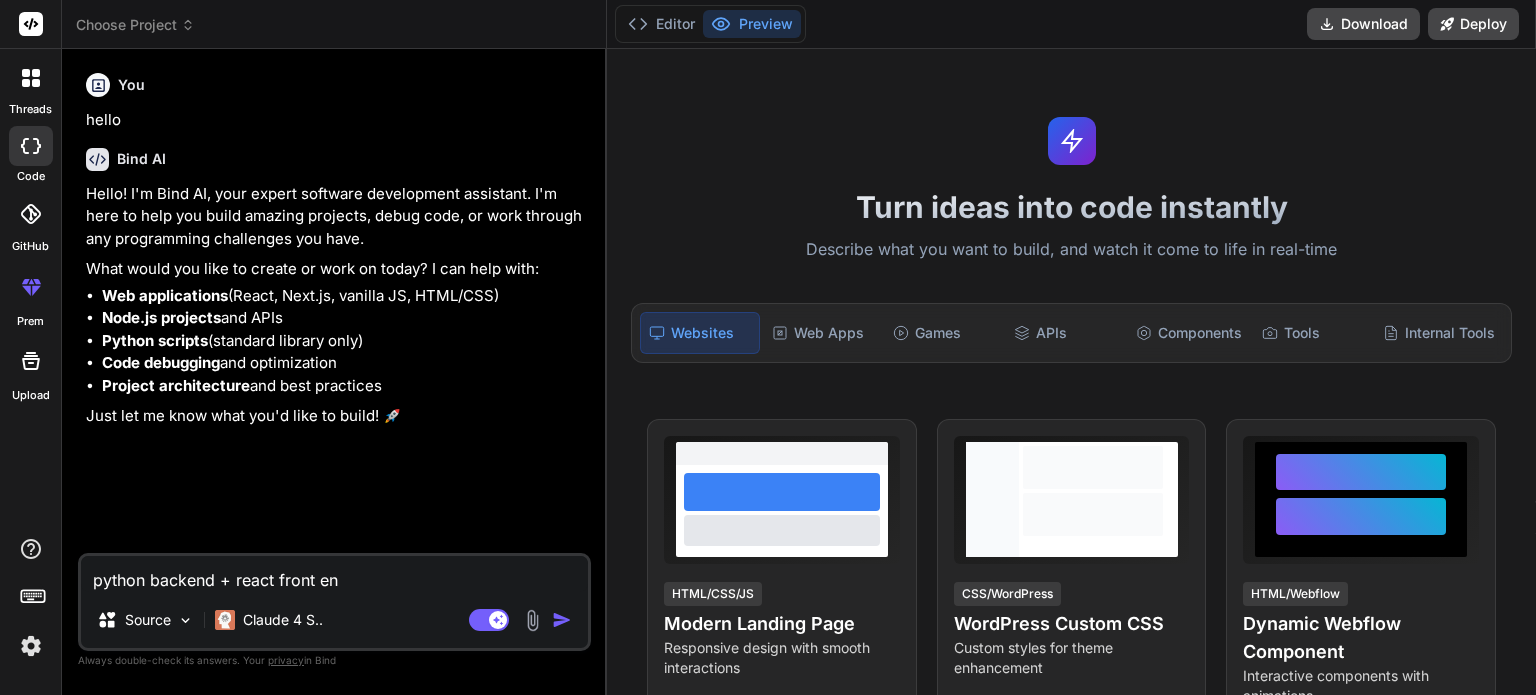 type on "python backend + react front end" 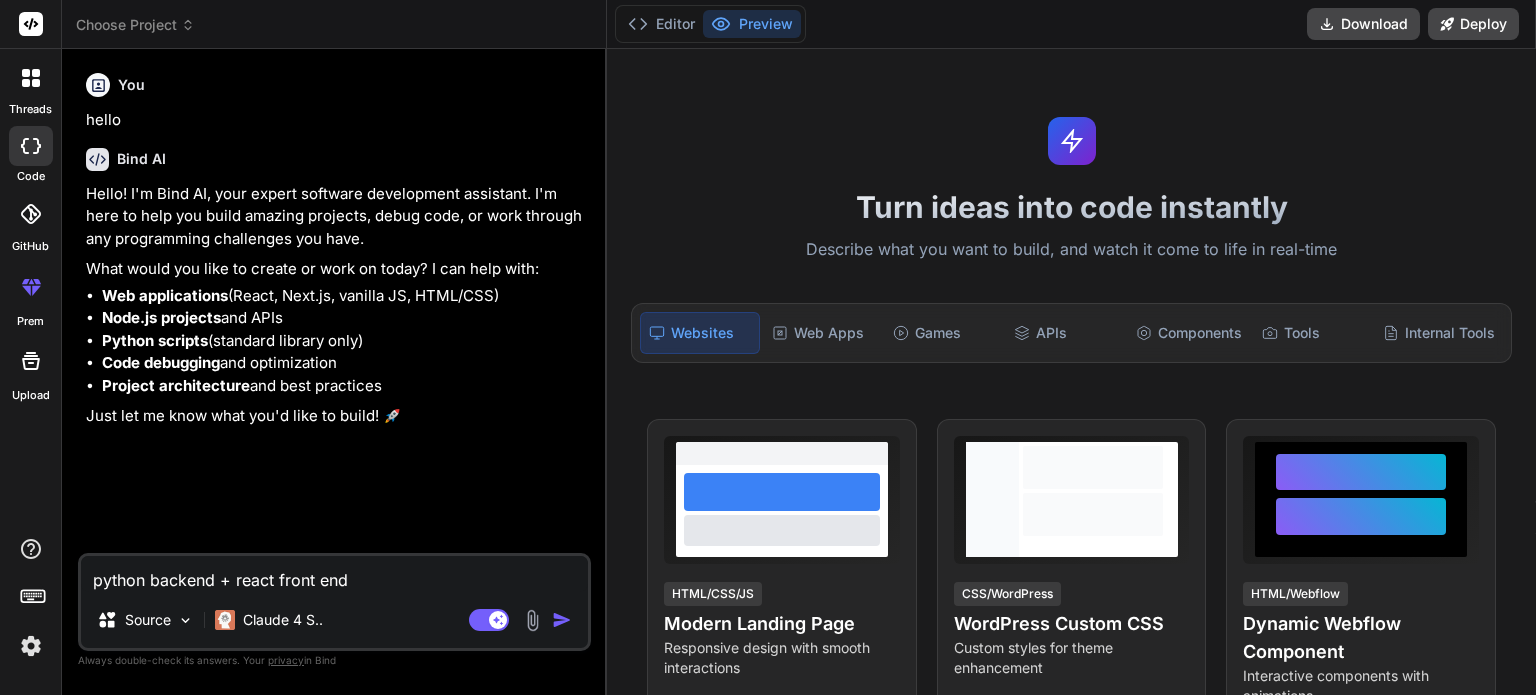type on "python backend + react front end" 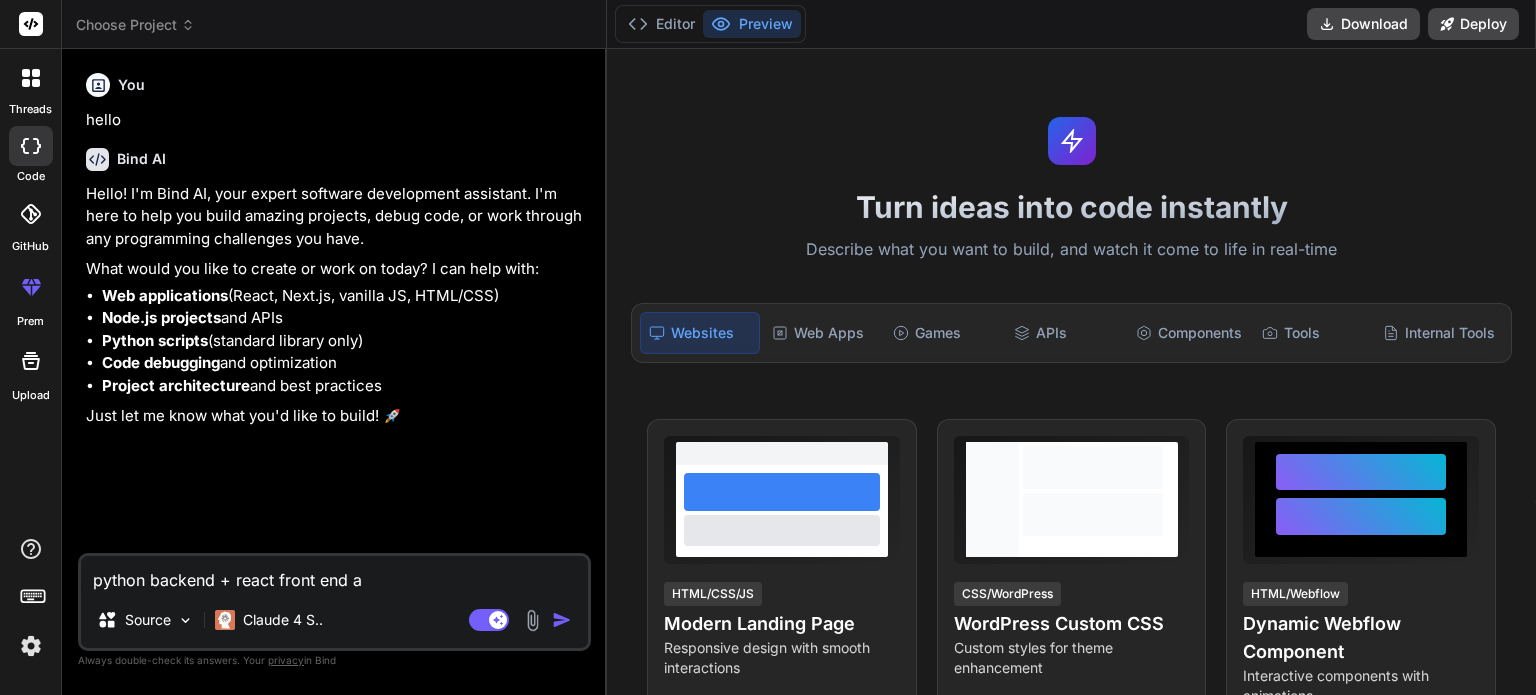 type on "python backend + react front end ai" 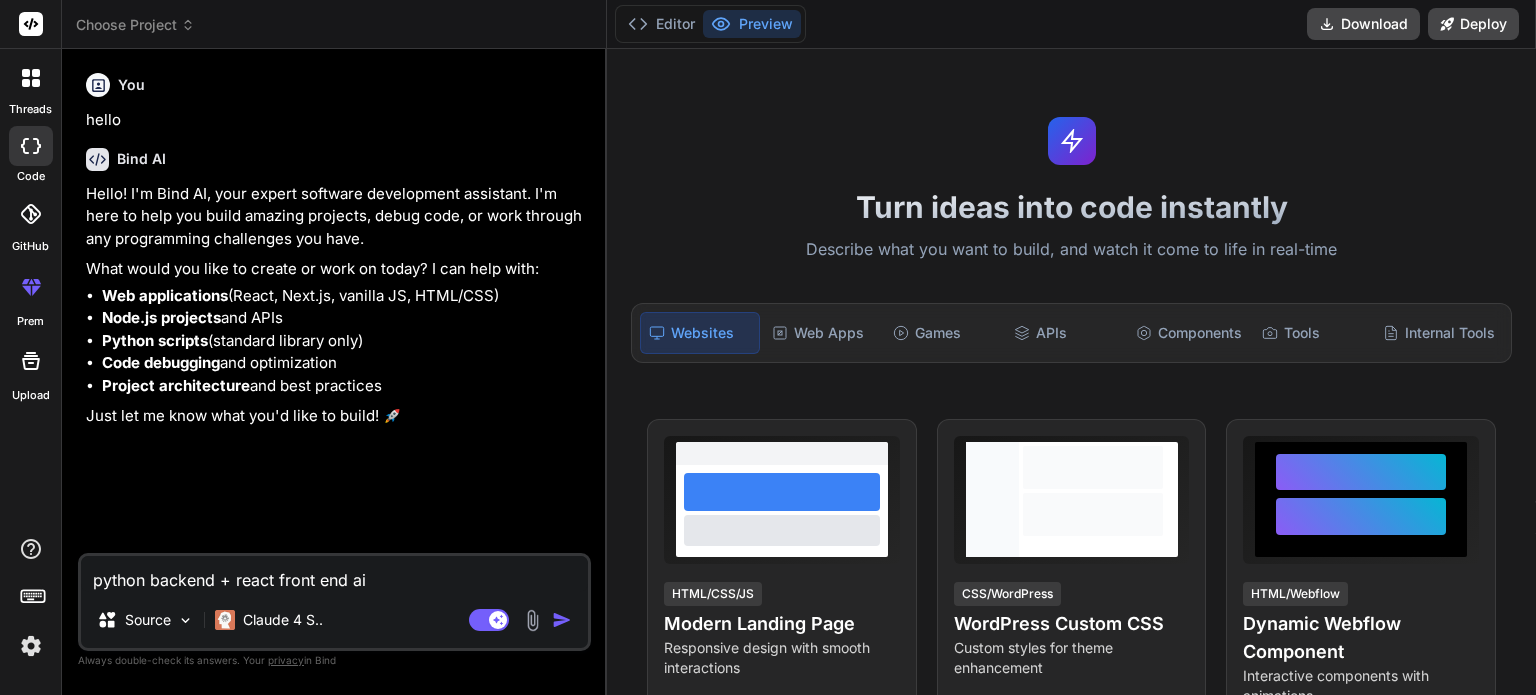 type on "python backend + react front end ai" 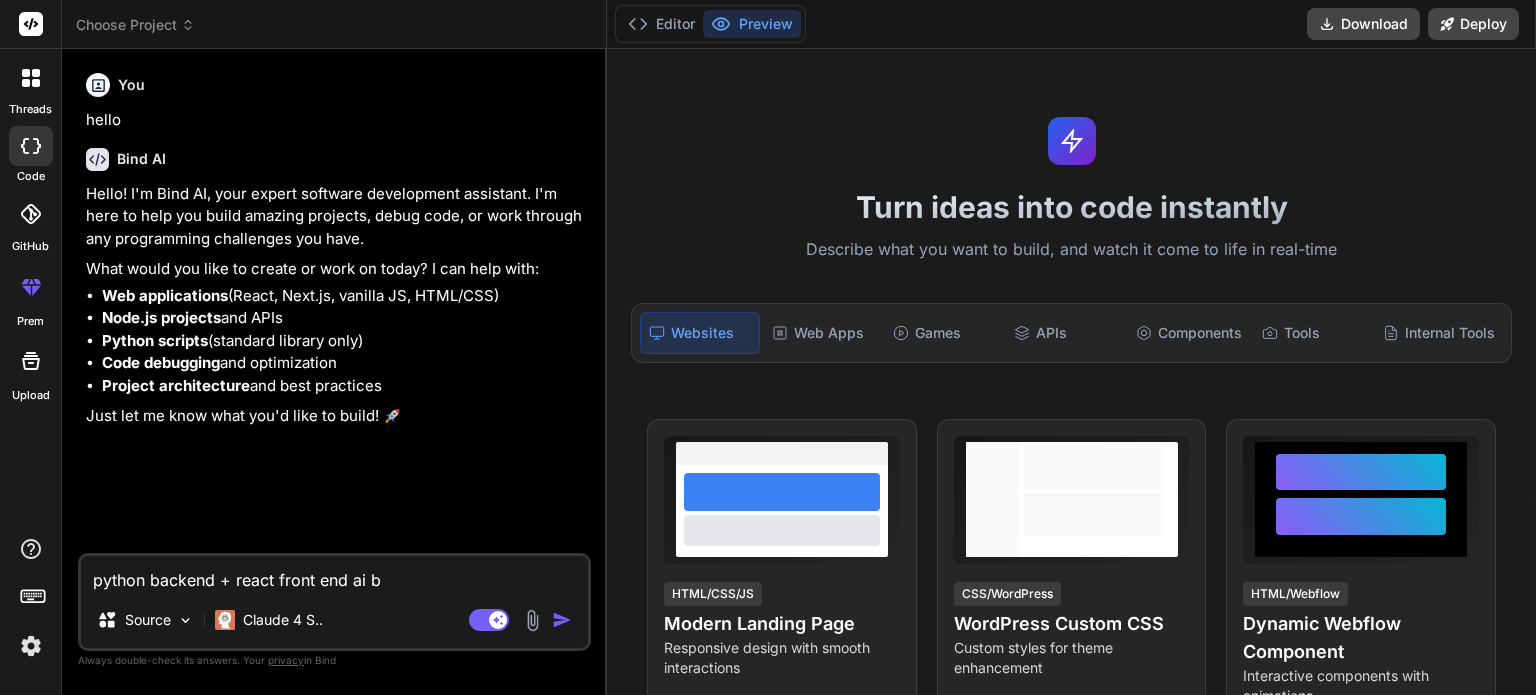 type on "python backend + react front end ai ba" 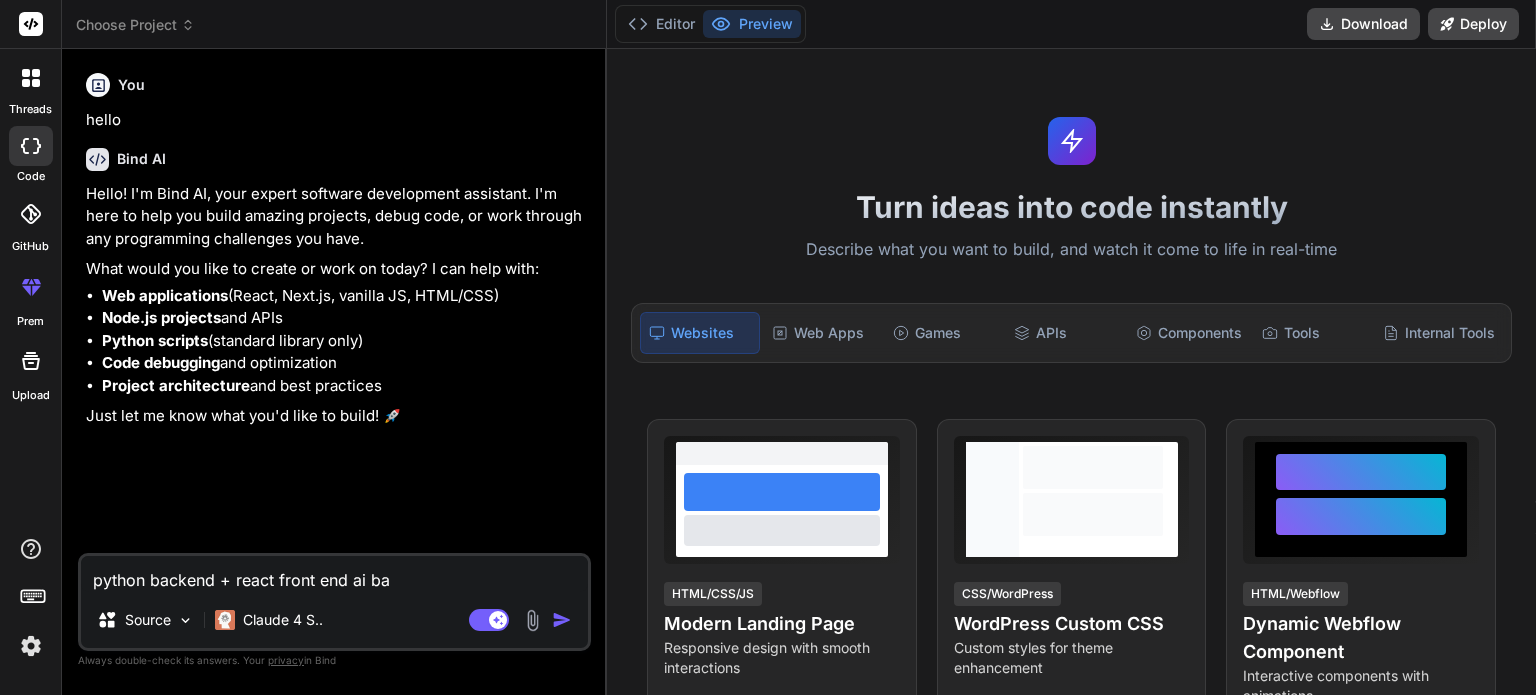 type on "python backend + react front end ai bas" 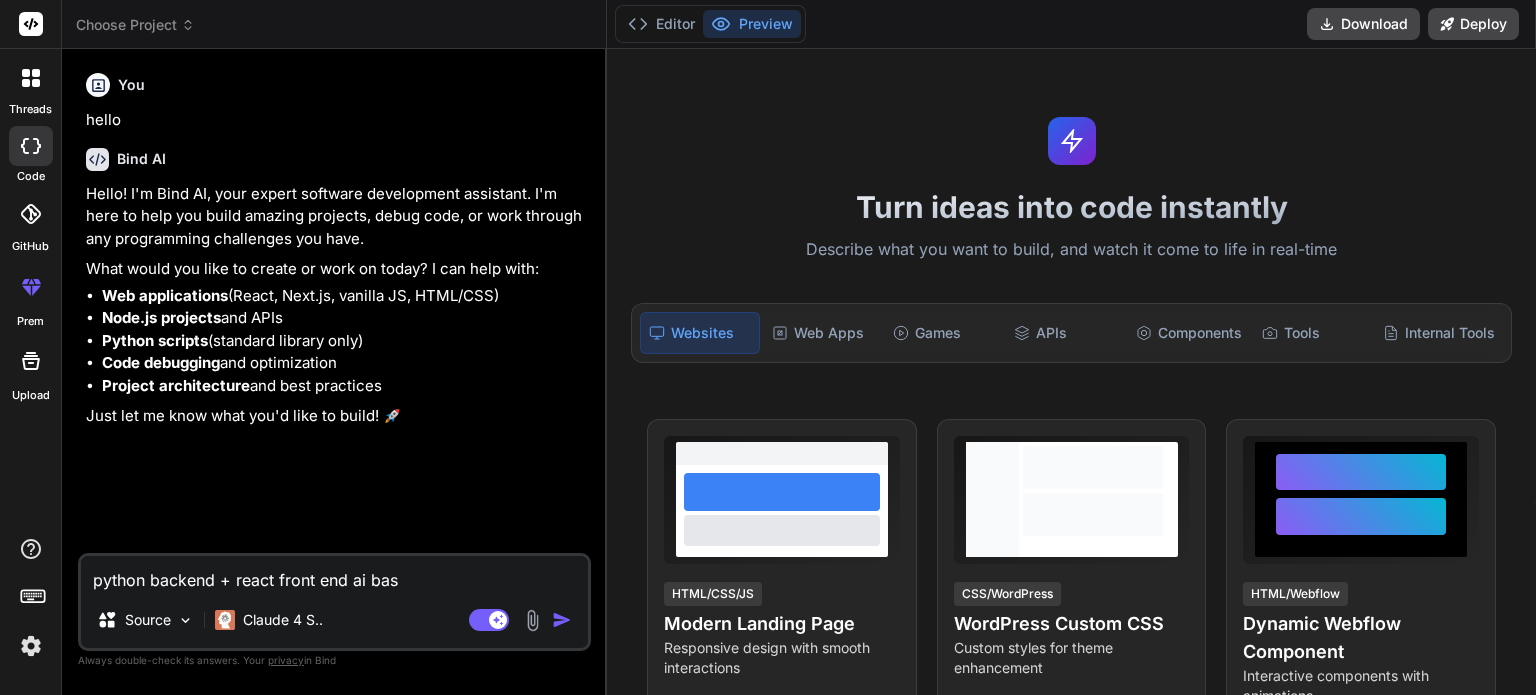 type on "x" 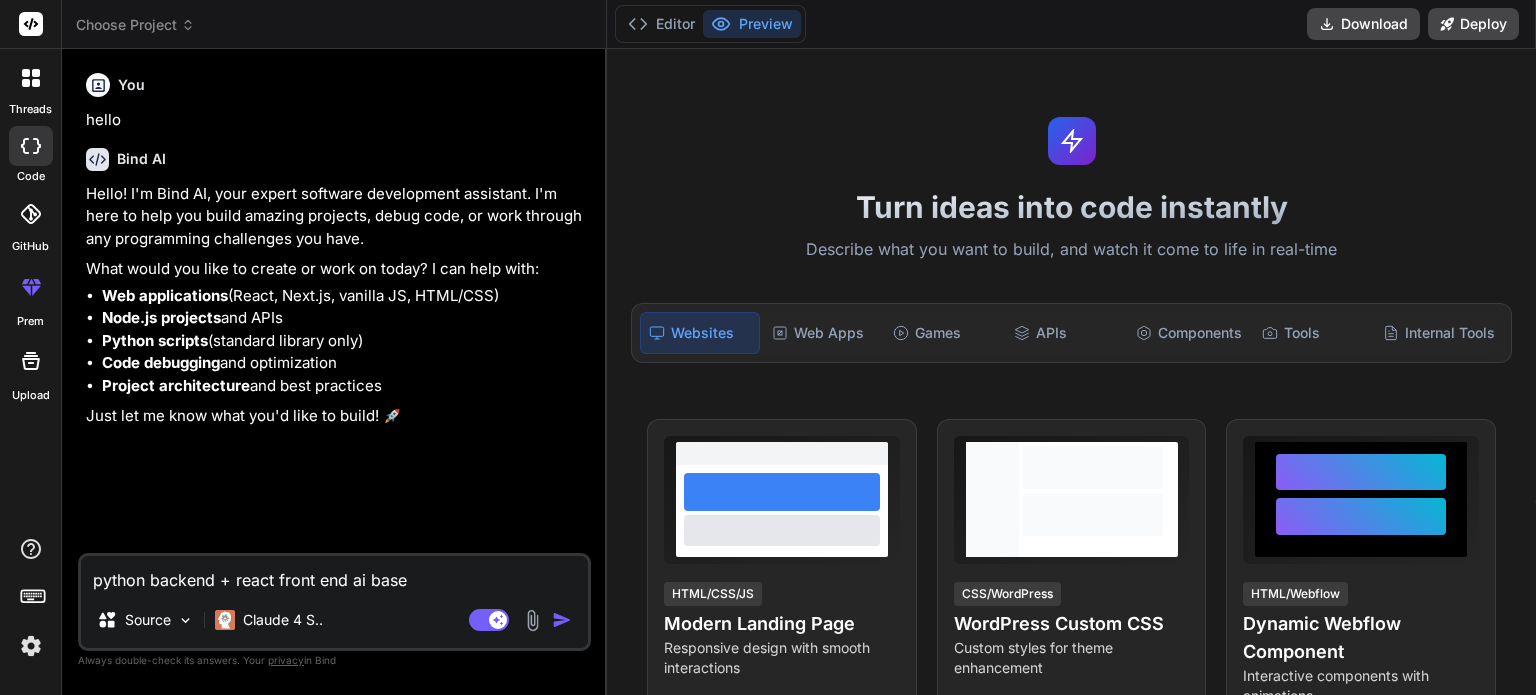 type on "python backend + react front end ai based" 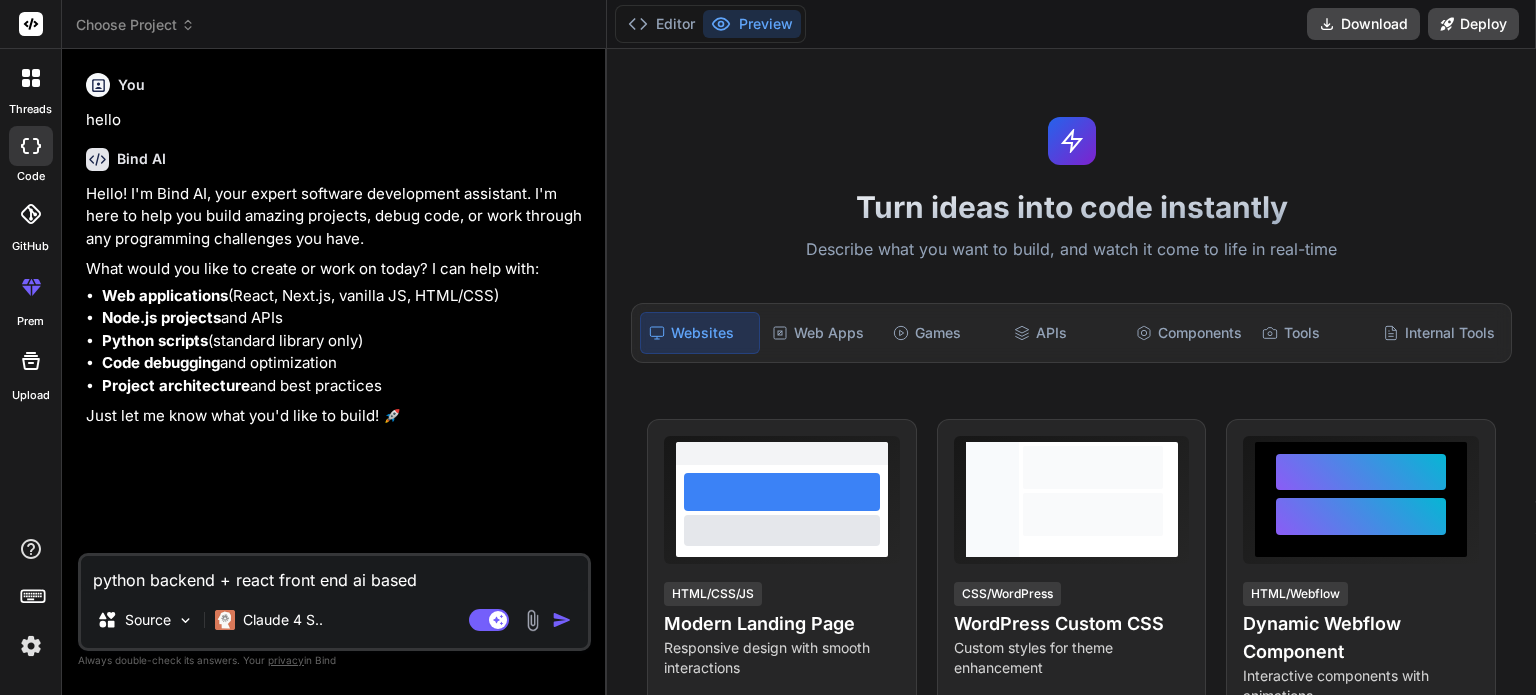 type on "python backend + react front end ai based" 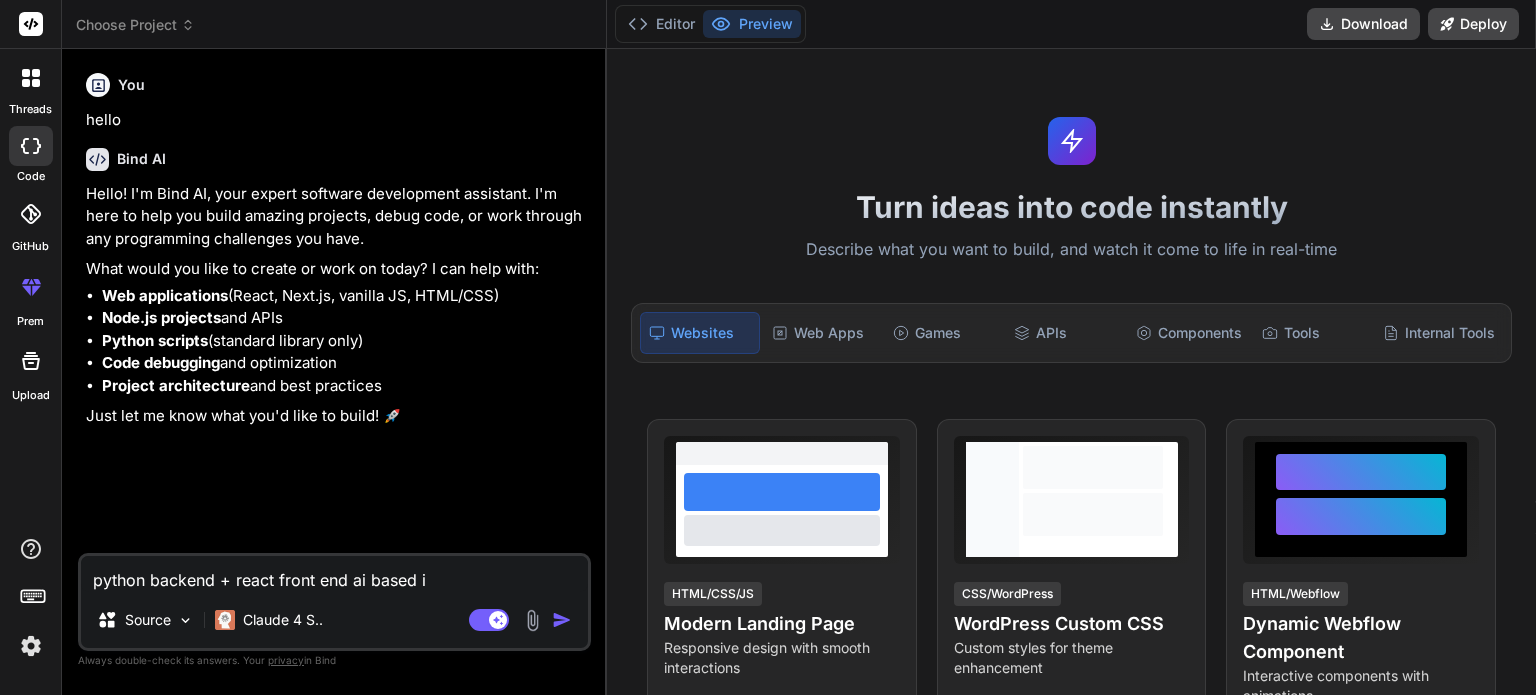 type on "python backend + react front end ai based in" 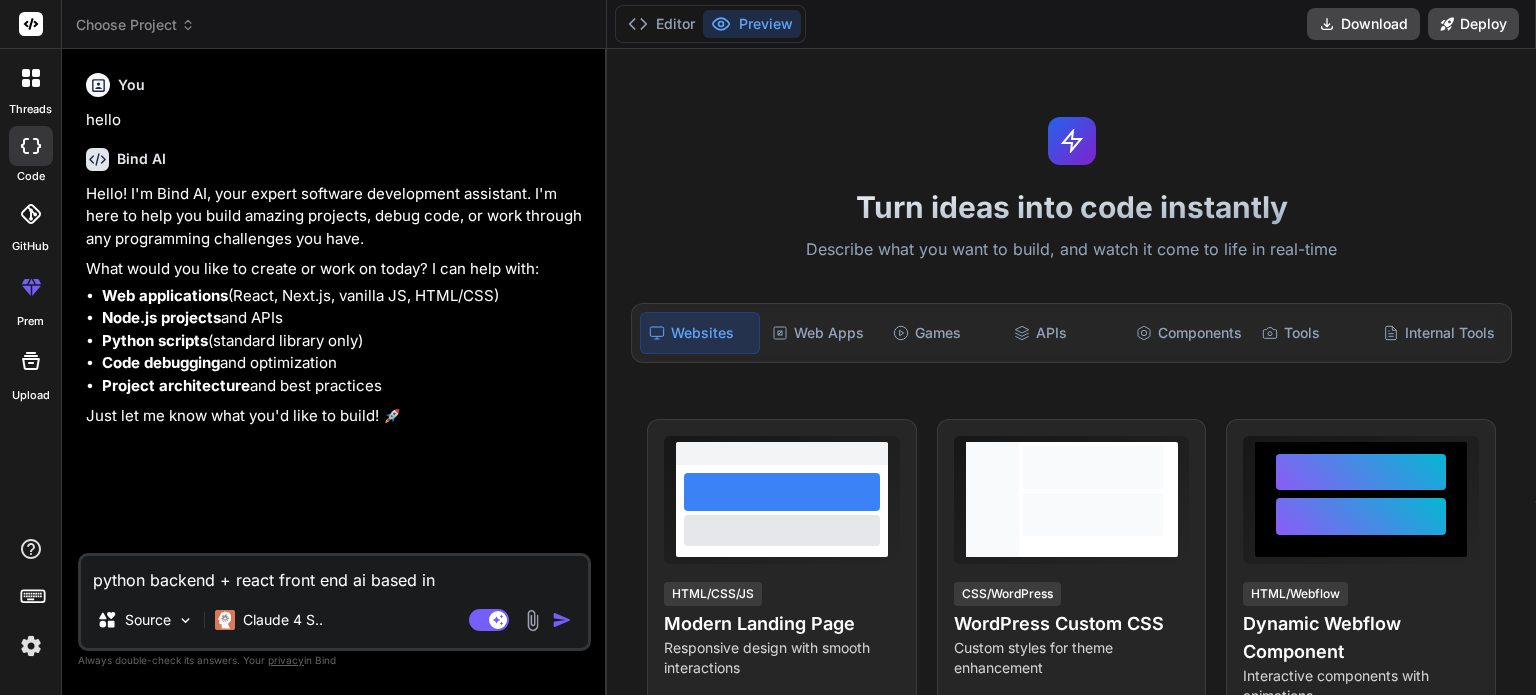 type on "python backend + react front end ai based int" 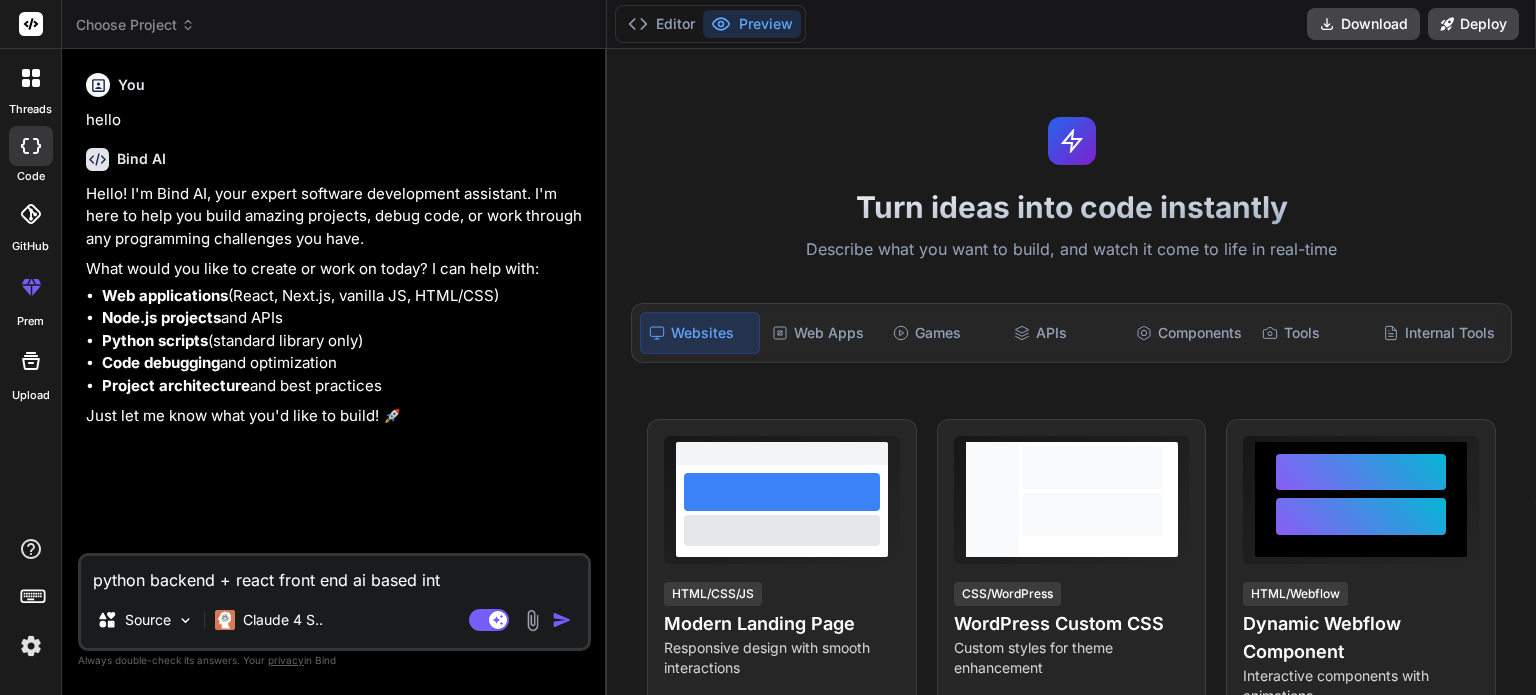 type on "python backend + react front end ai based inte" 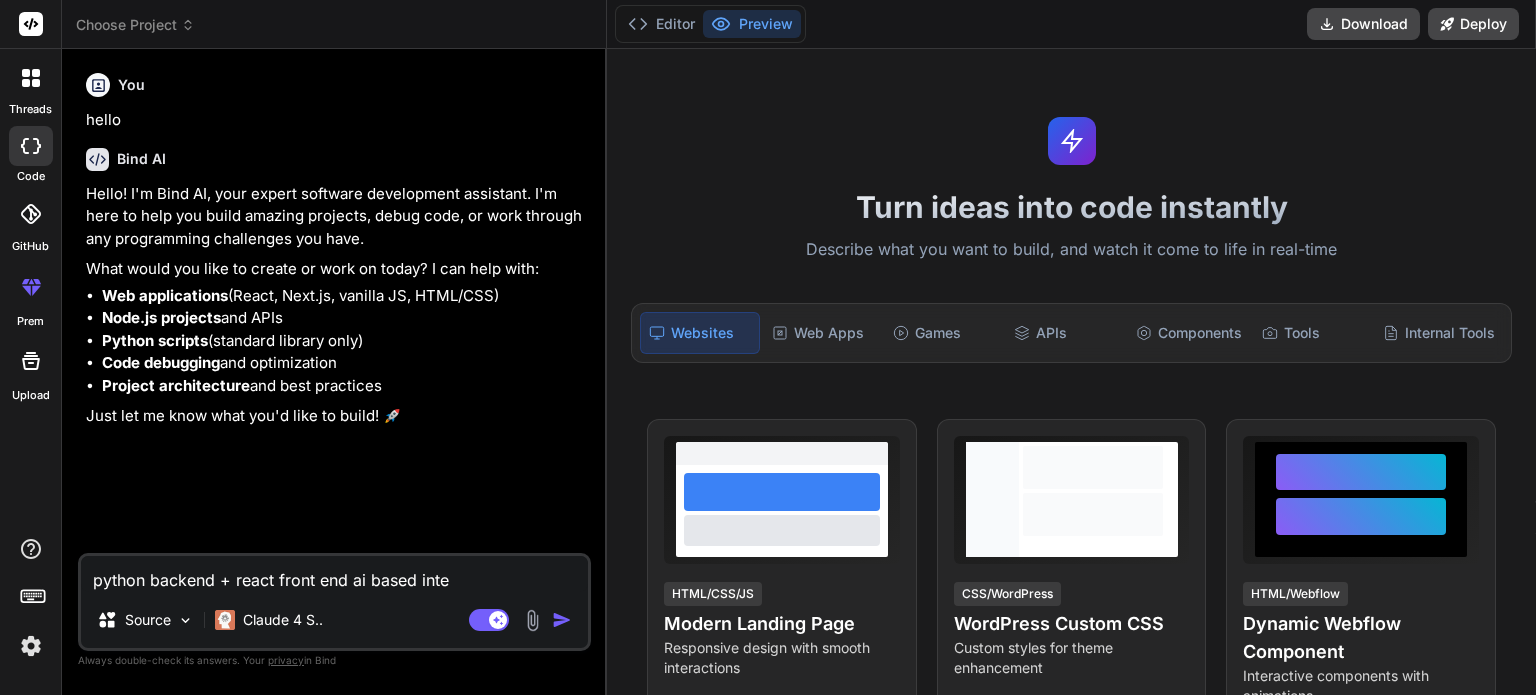 type on "python backend + react front end ai based inter" 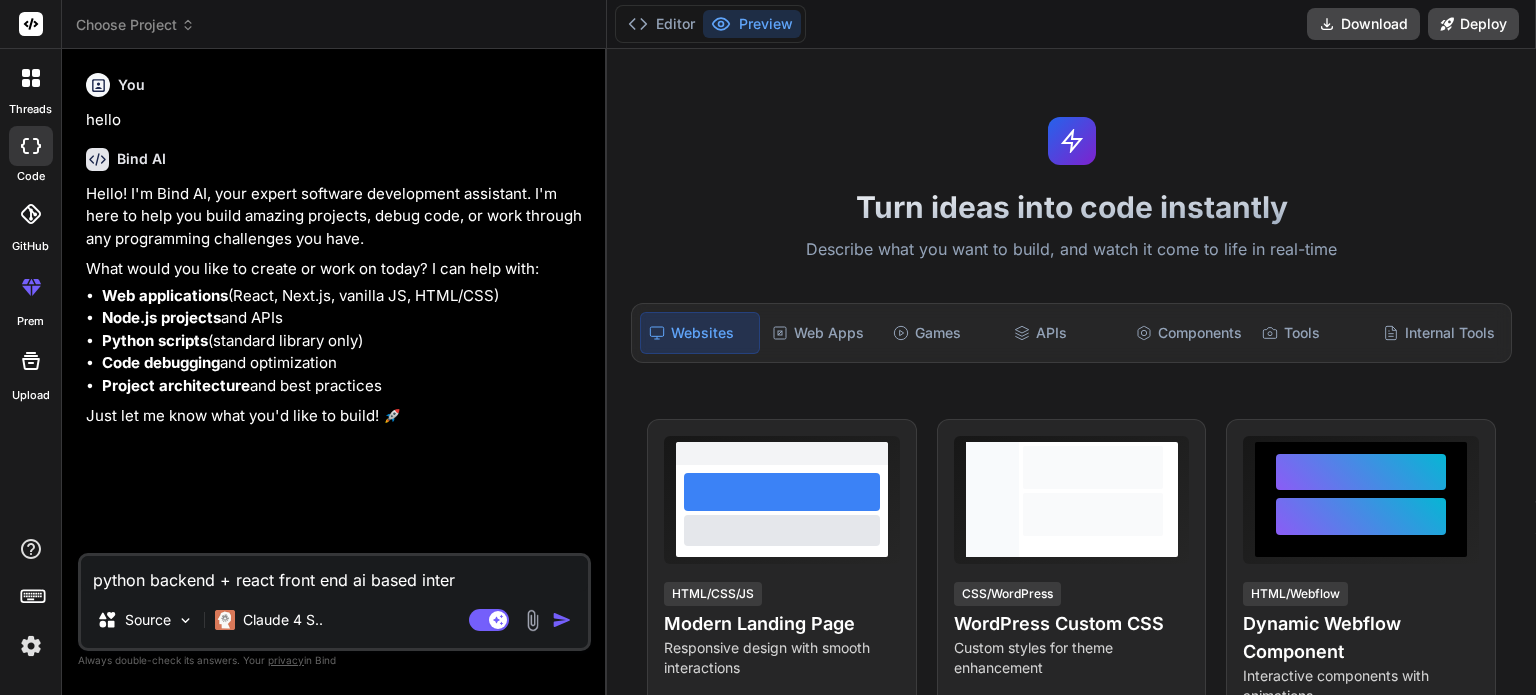 type on "python backend + react front end ai based interv" 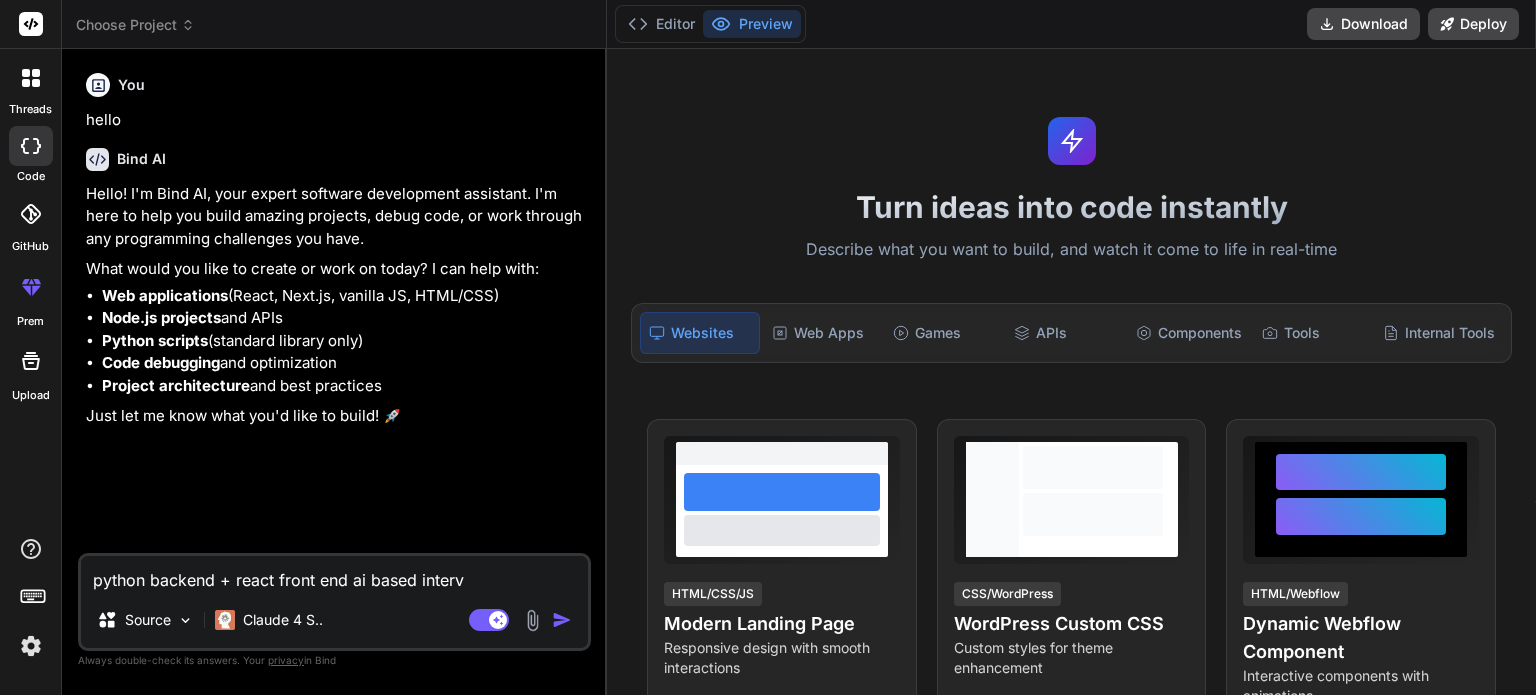 type on "python backend + react front end ai based intervi" 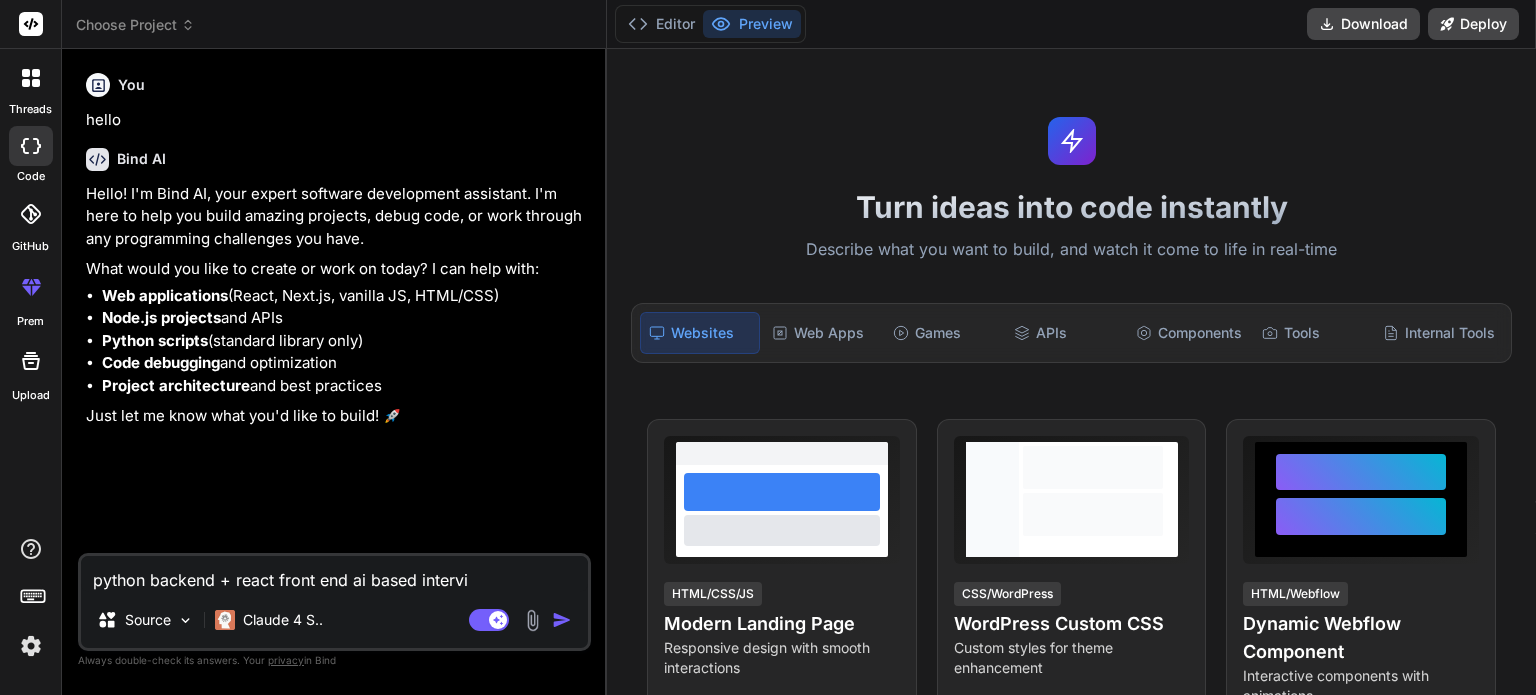 type on "python backend + react front end ai based intervie" 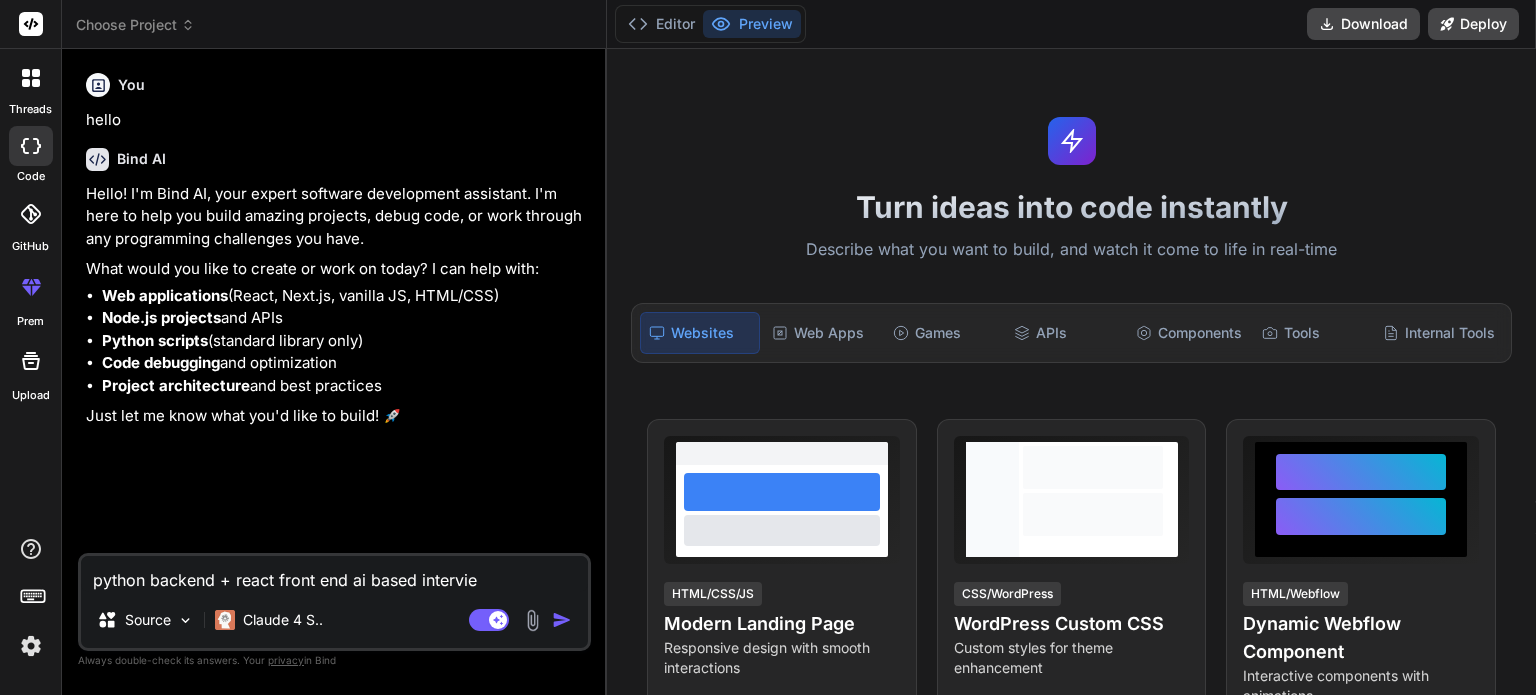 type on "python backend + react front end ai based interview" 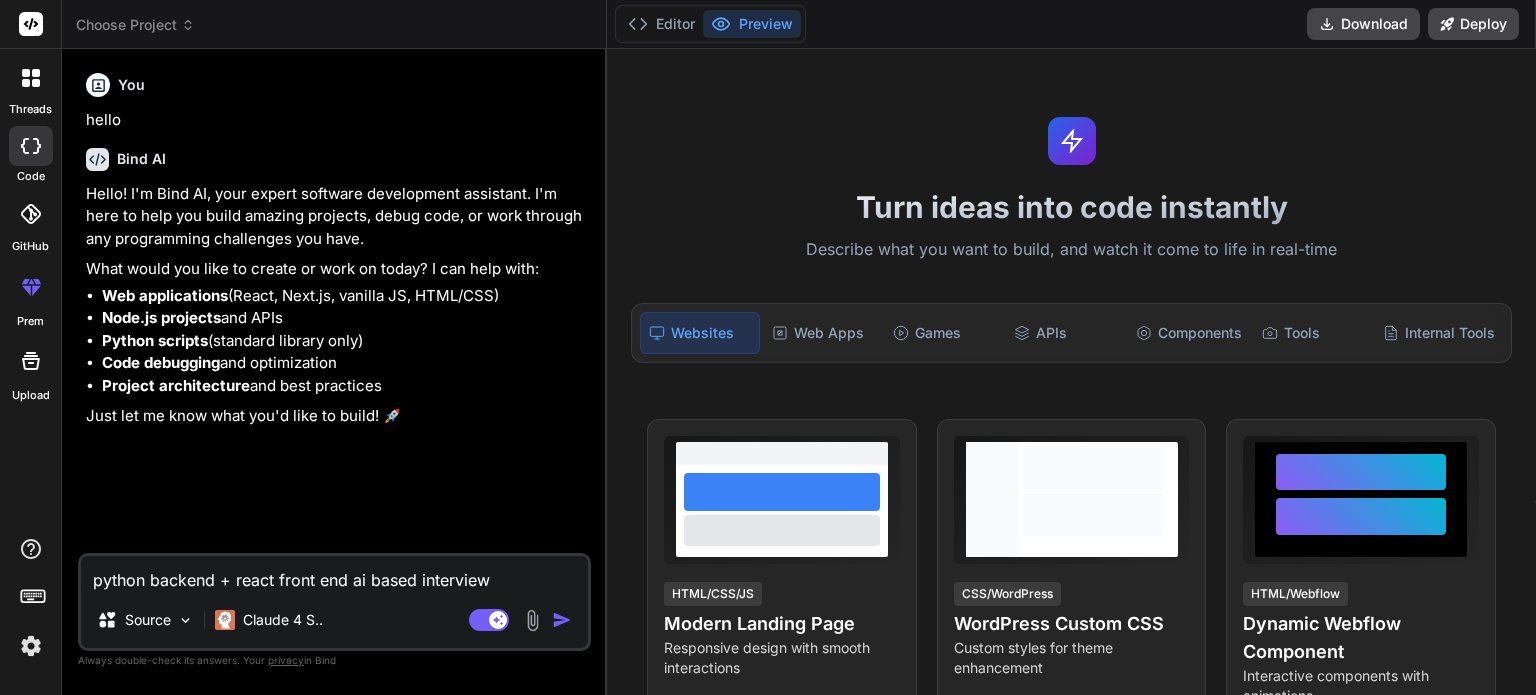 type on "python backend + react front end ai based interview" 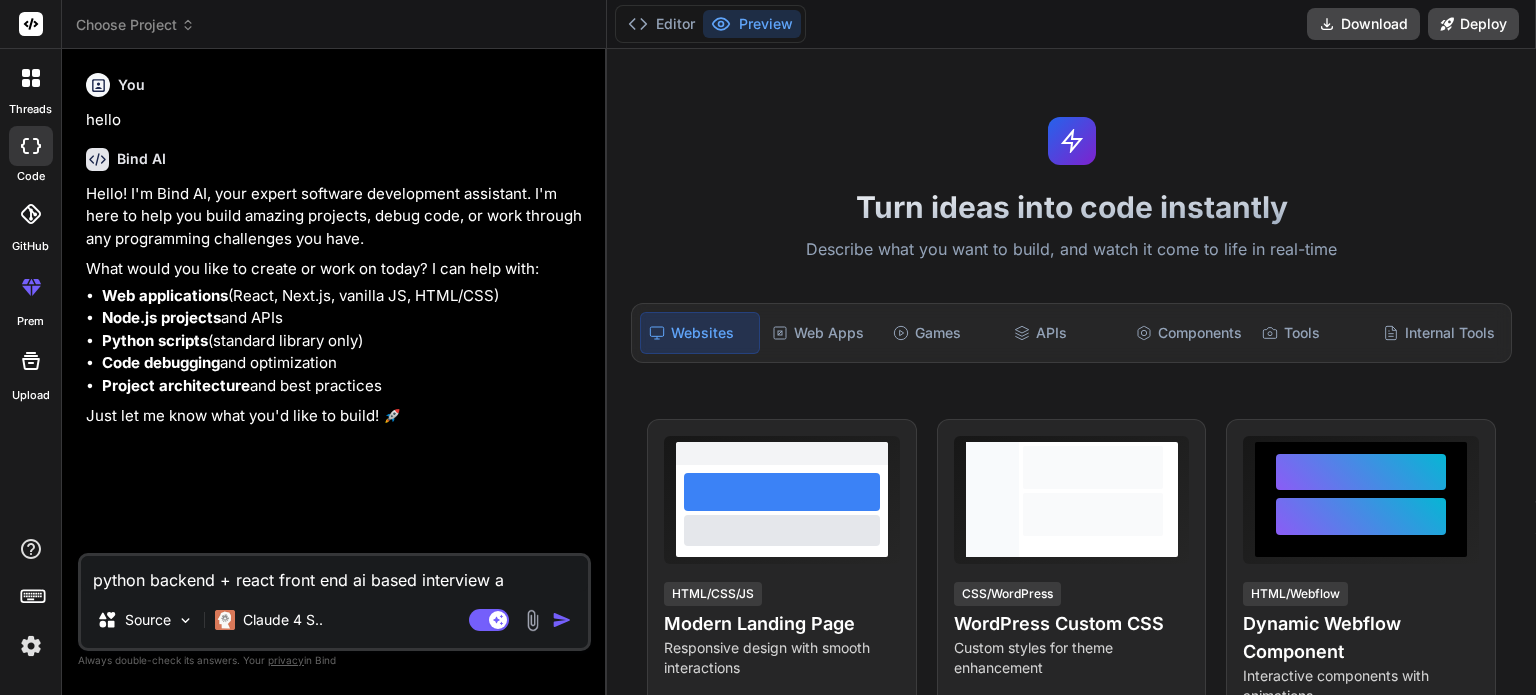 type on "python backend + react front end ai based interview ag" 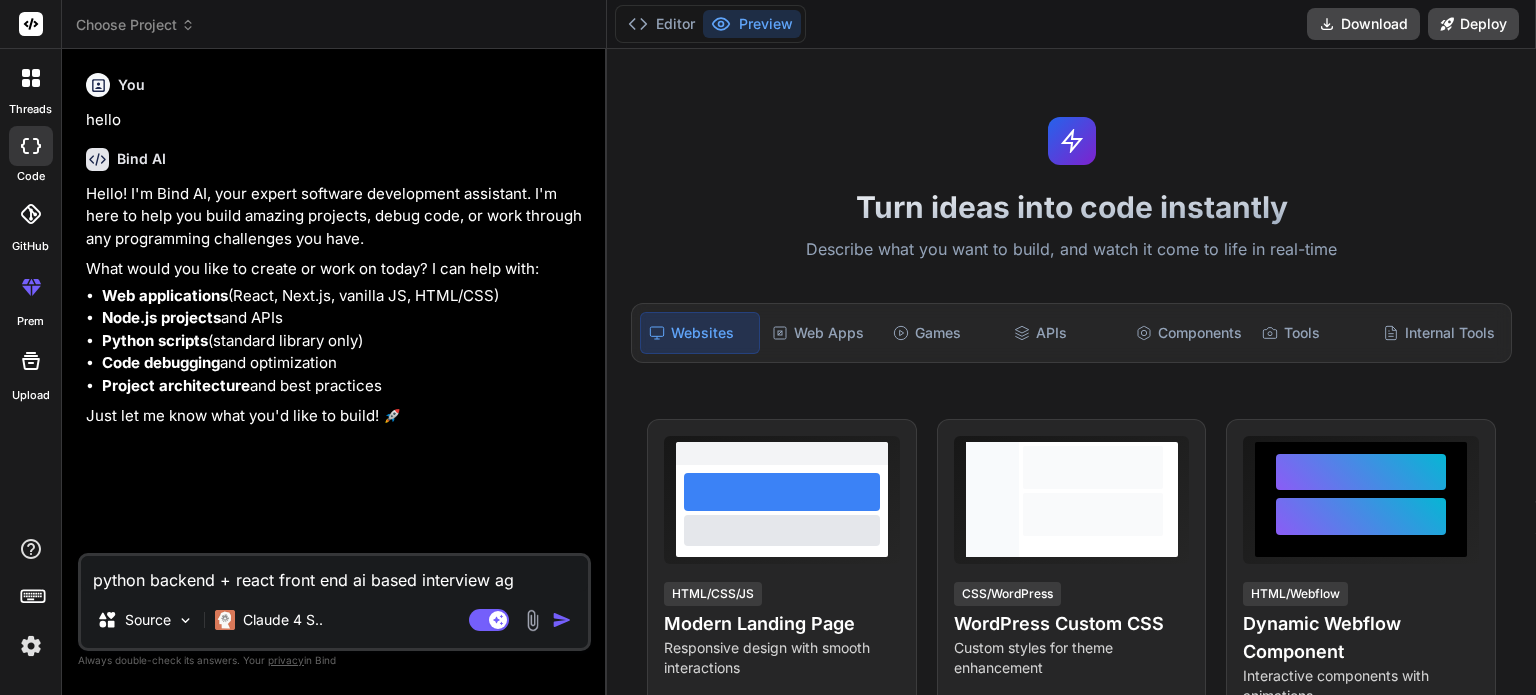 type on "x" 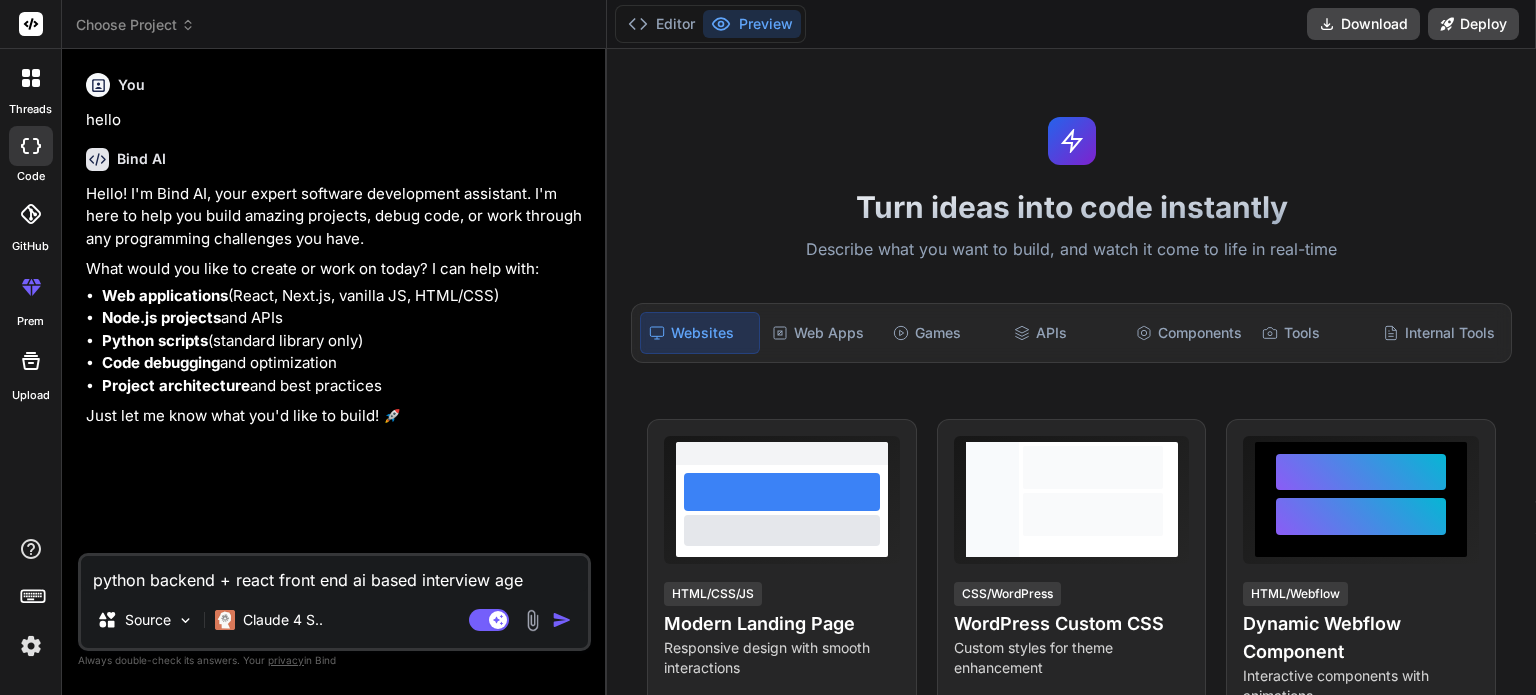 type on "python backend + react front end ai based interview agen" 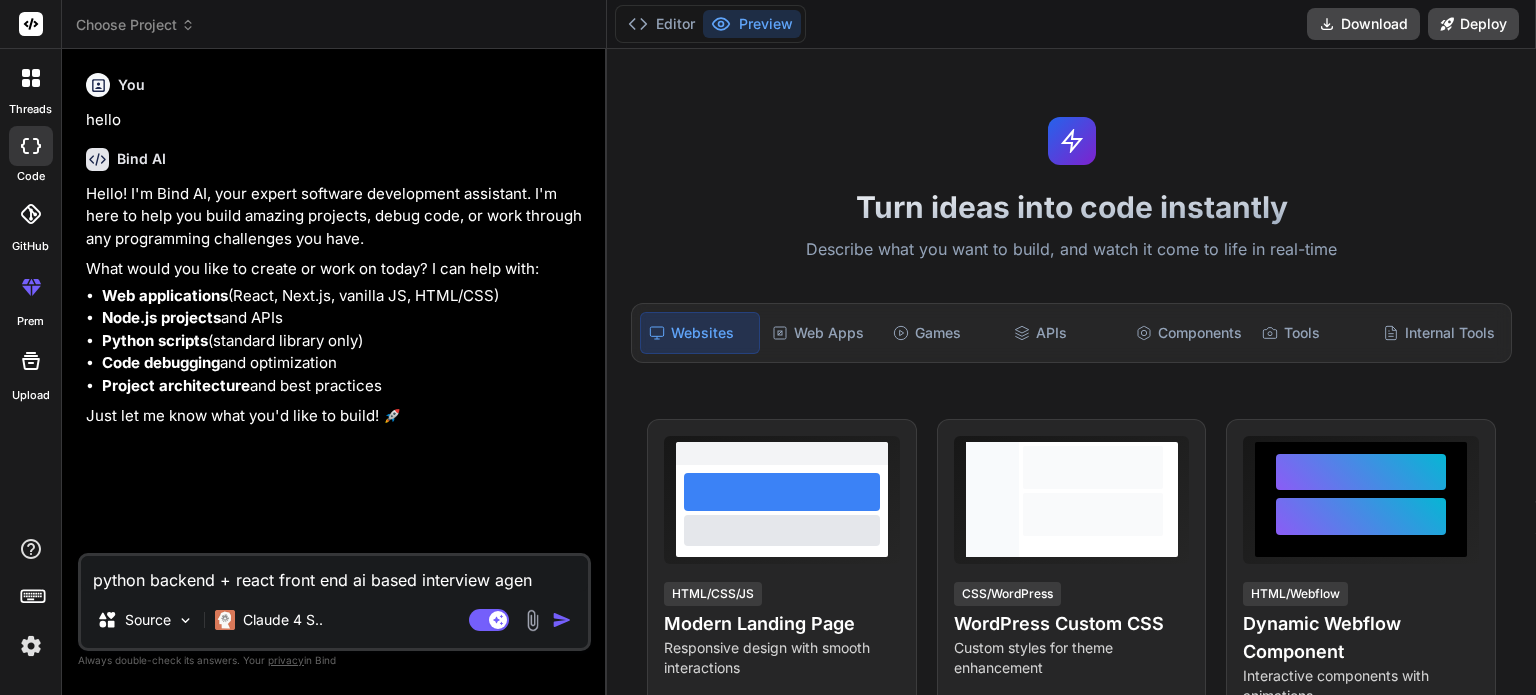 type on "python backend + react front end ai based interview agent" 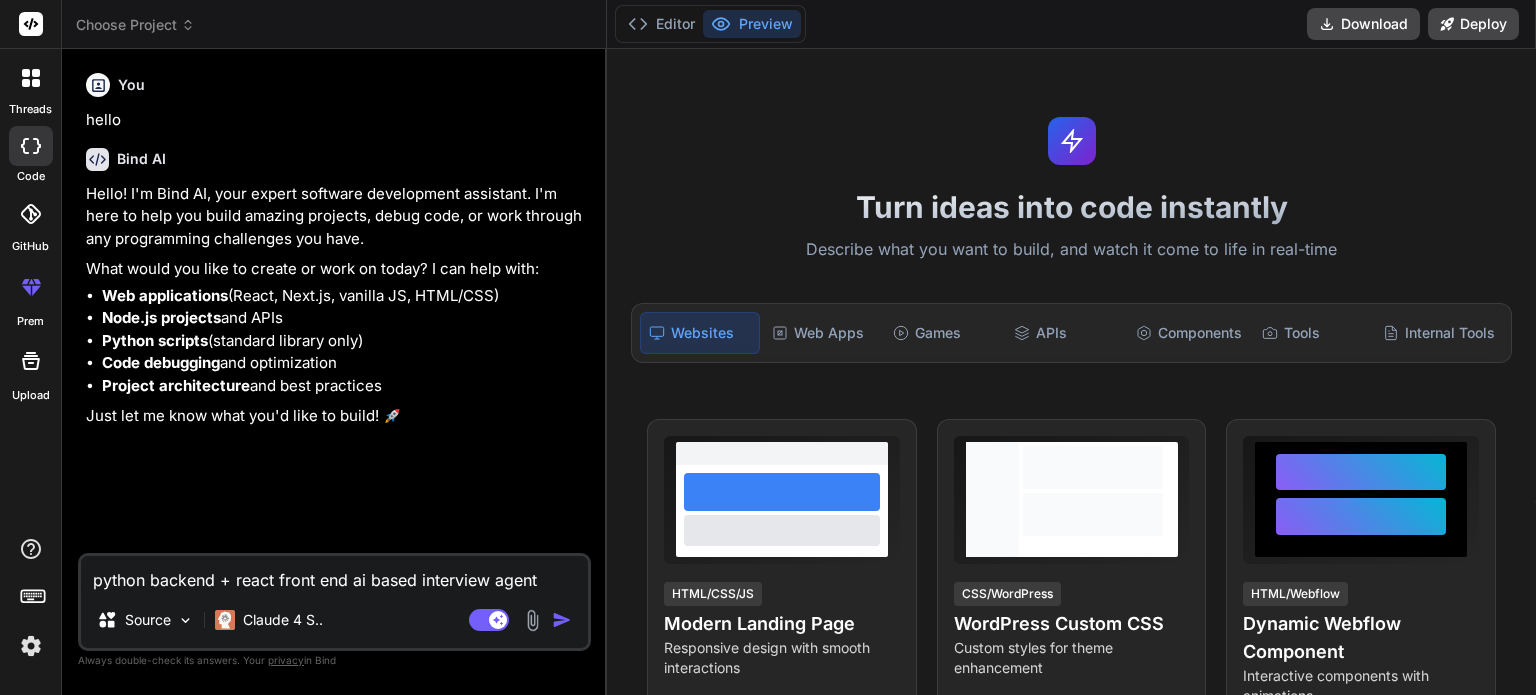 type on "python backend + react front end ai based interview agent" 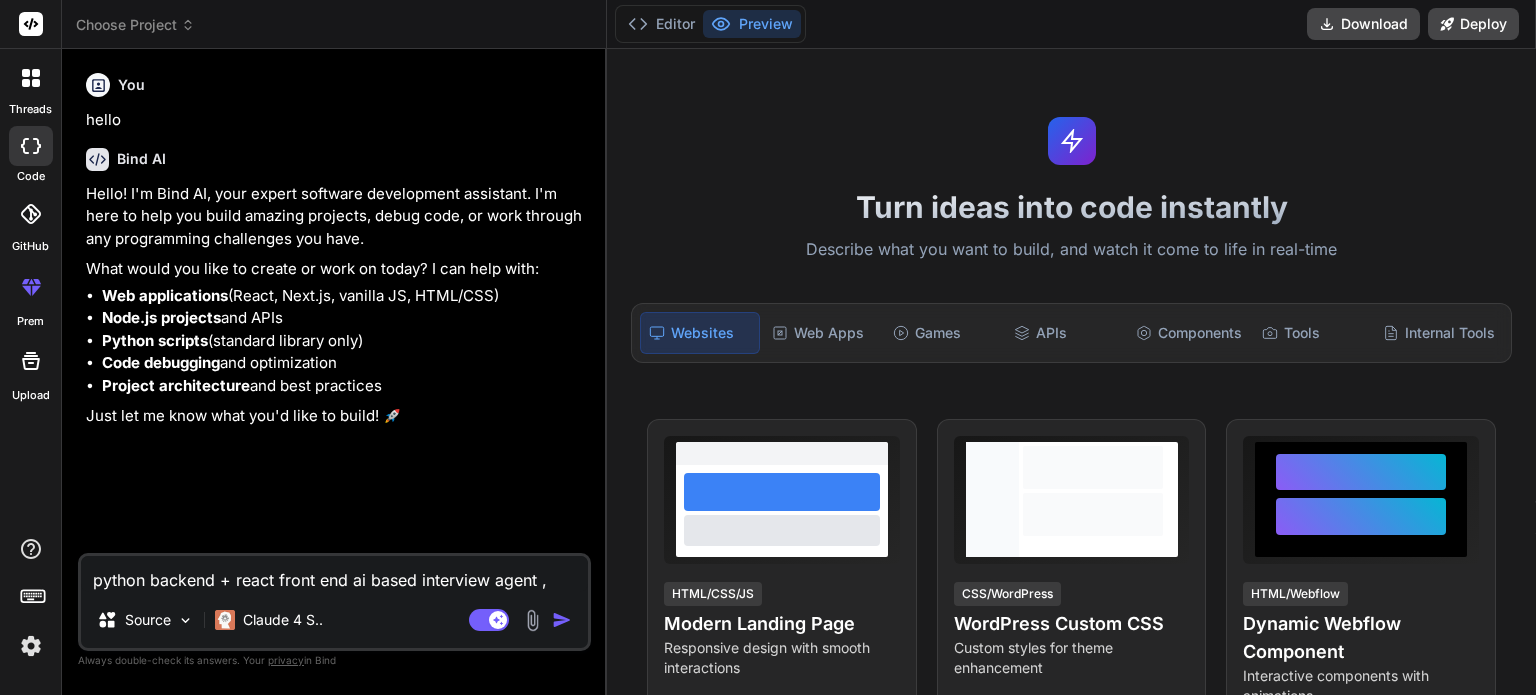 type on "python backend + react front end ai based interview agent ," 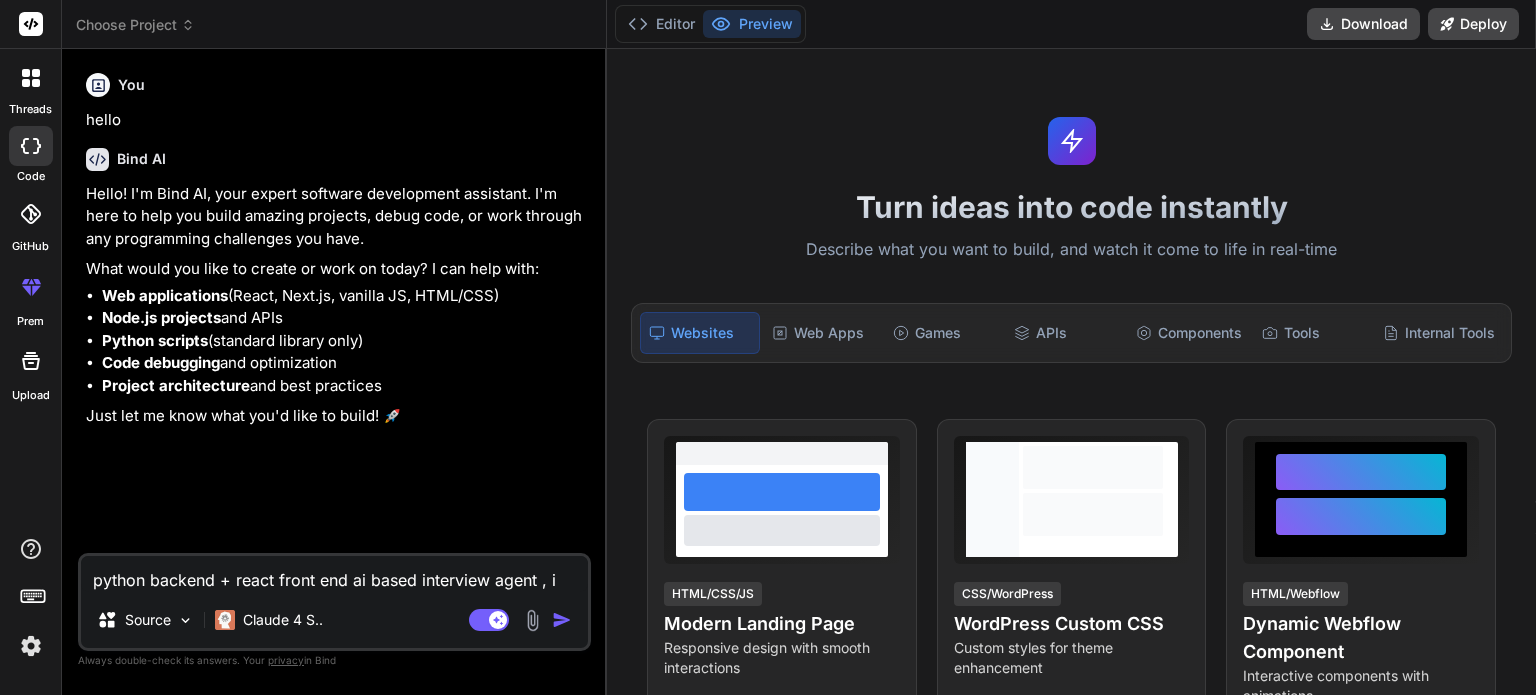 type on "python backend + react front end ai based interview agent , it" 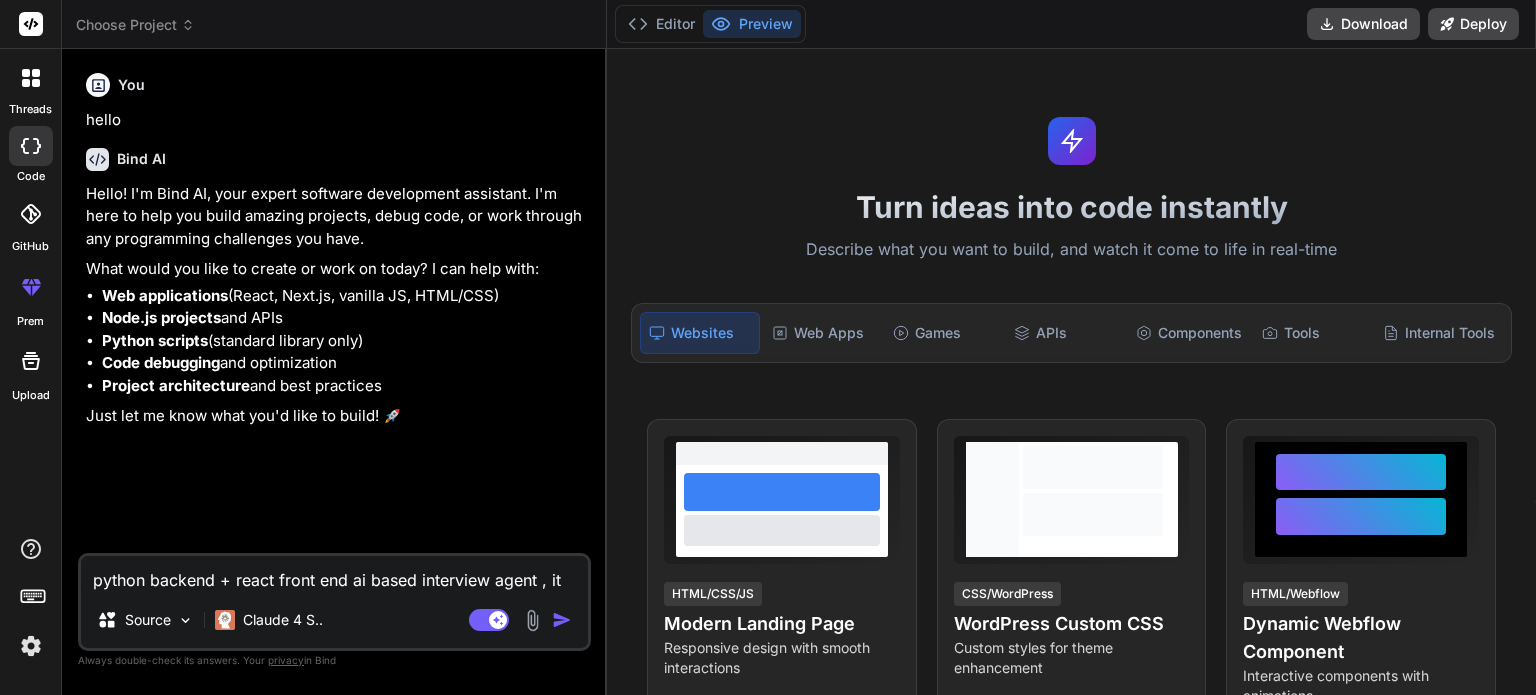 type on "python backend + react front end ai based interview agent , it" 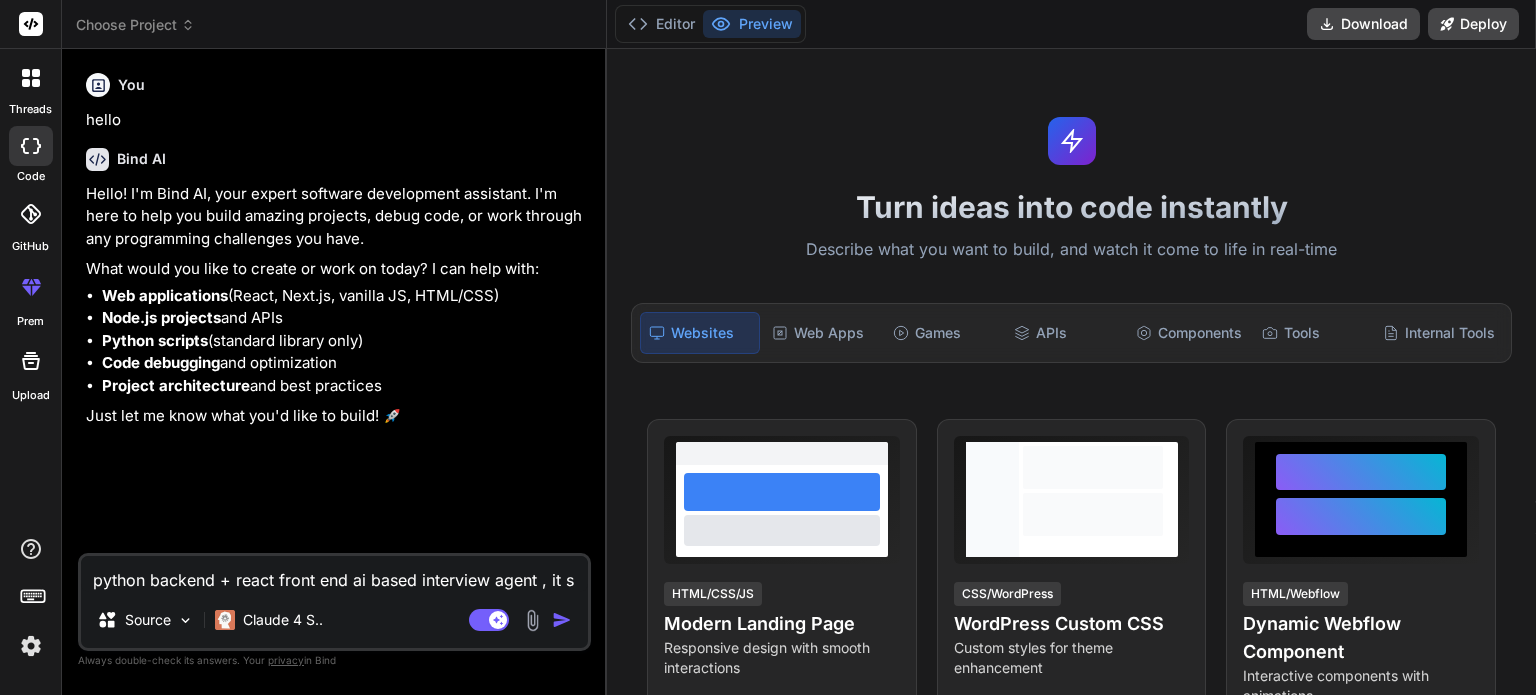 type on "python backend + react front end ai based interview agent , it sh" 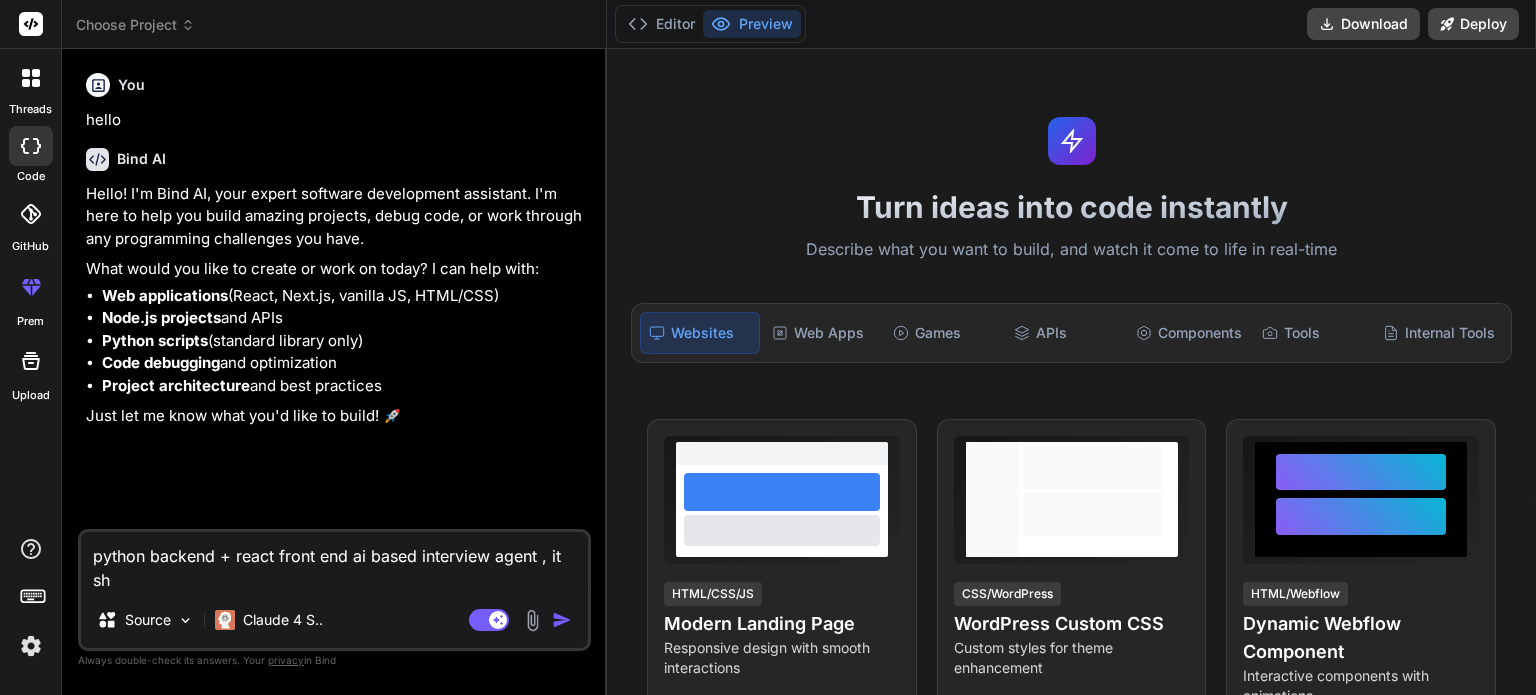 type on "python backend + react front end ai based interview agent , it should sho" 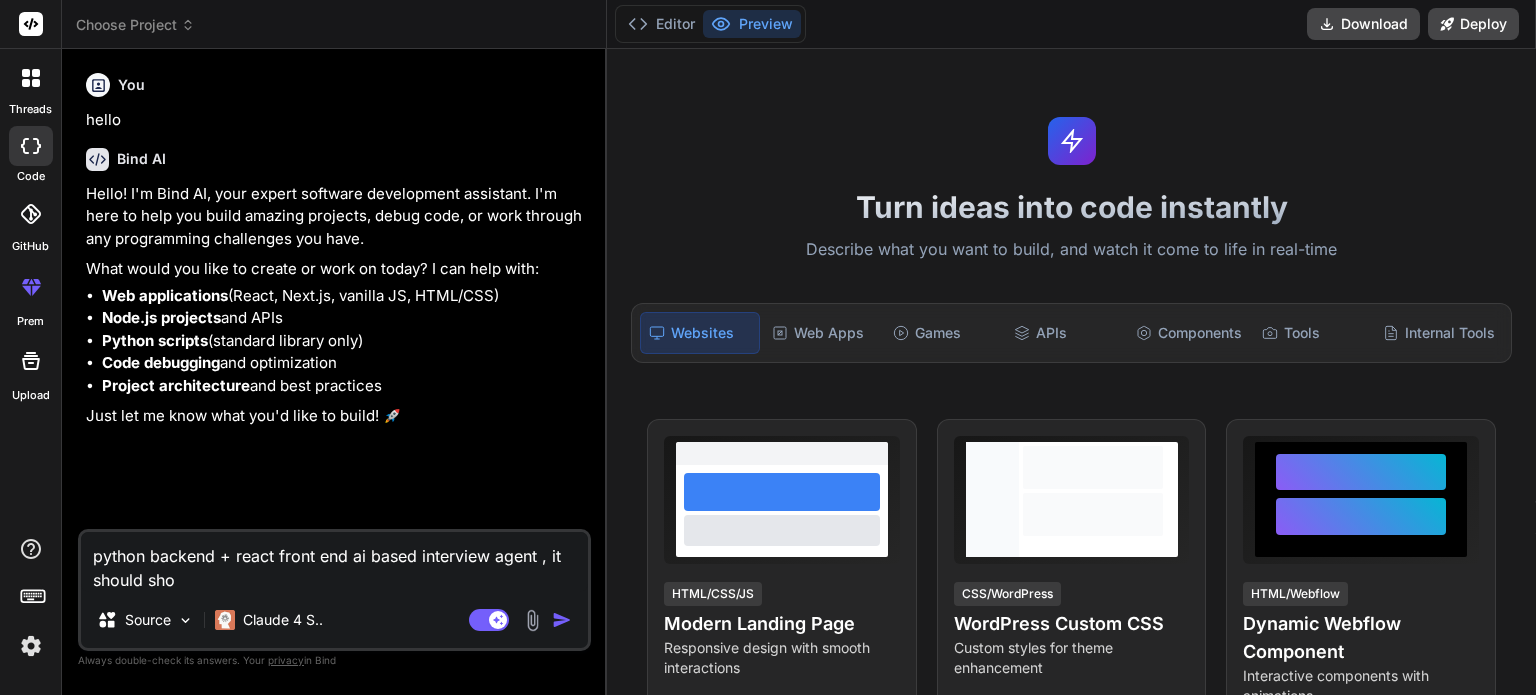 type on "python backend + react front end ai based interview agent , it shou" 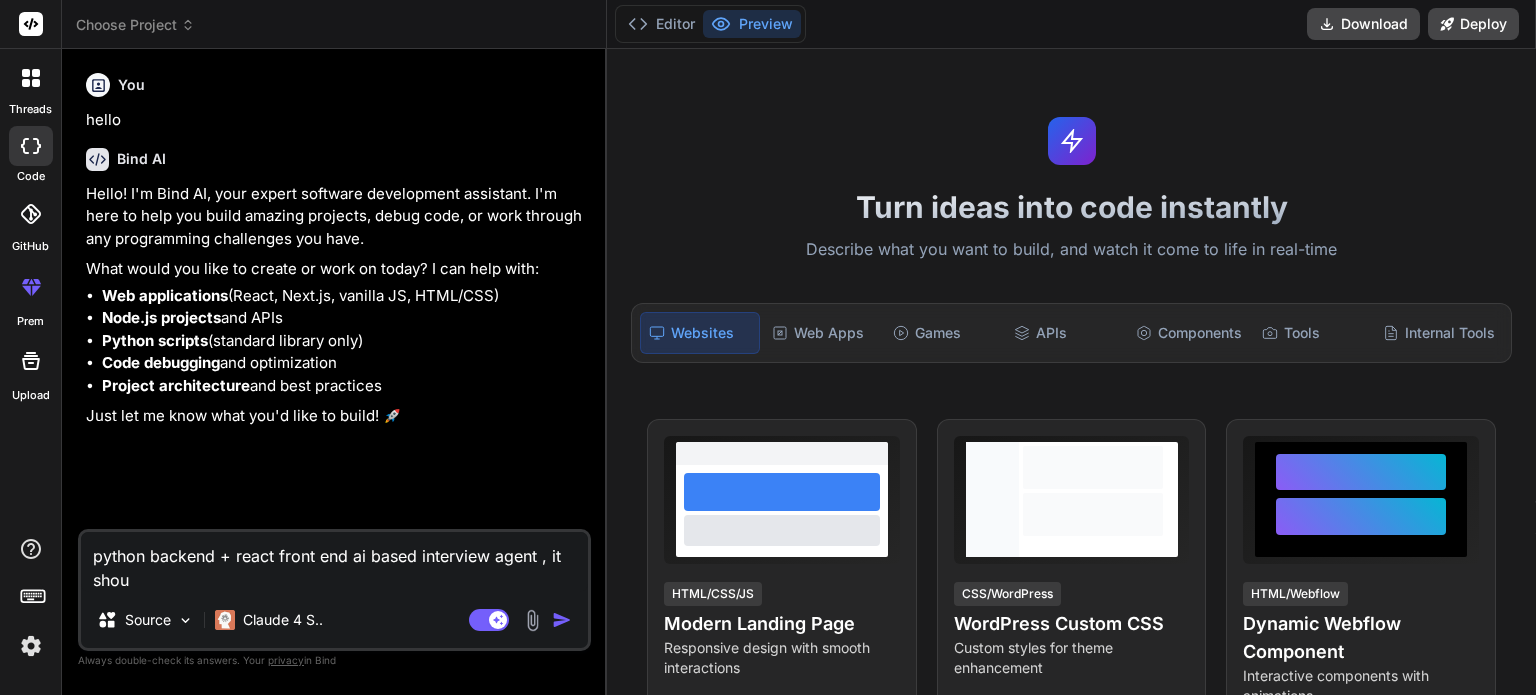 type on "python backend + react front end ai based interview agent , it shoul" 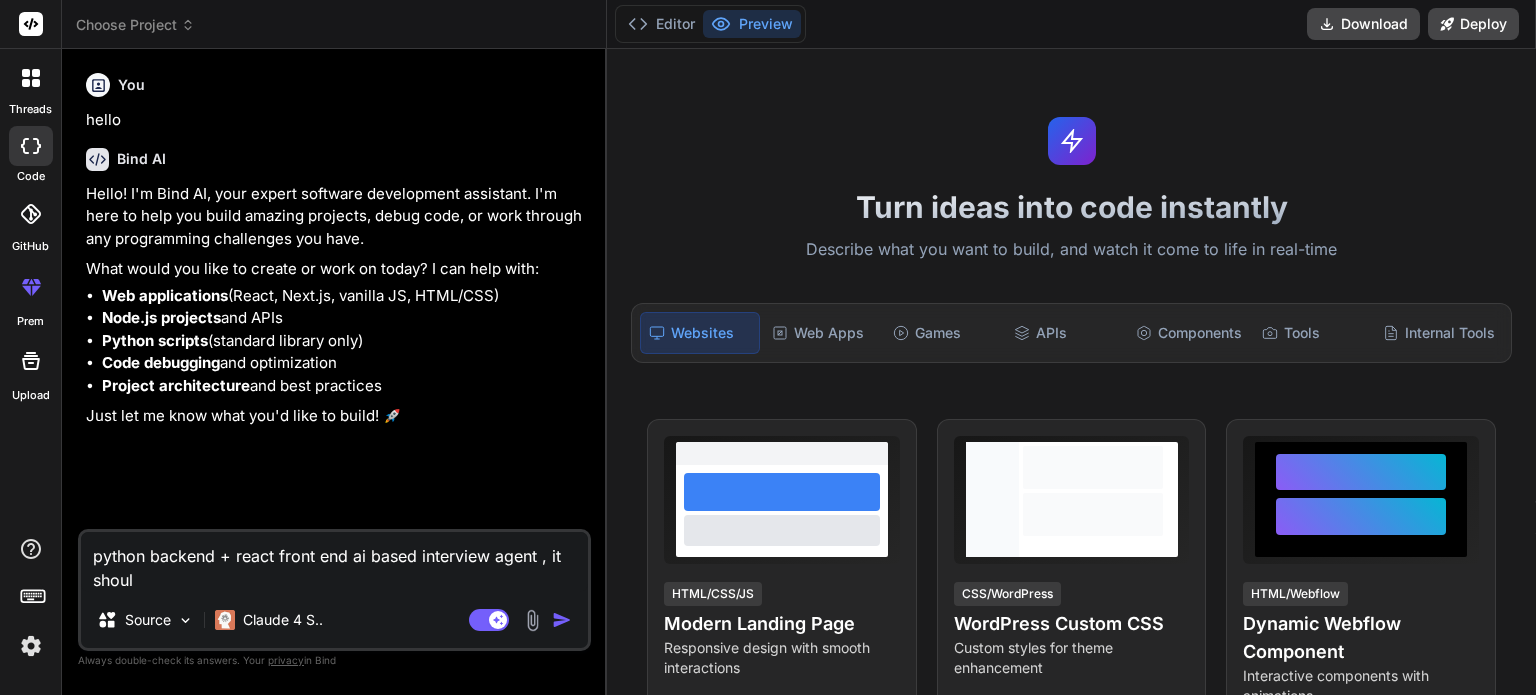 type on "python backend + react front end ai based interview agent , it should" 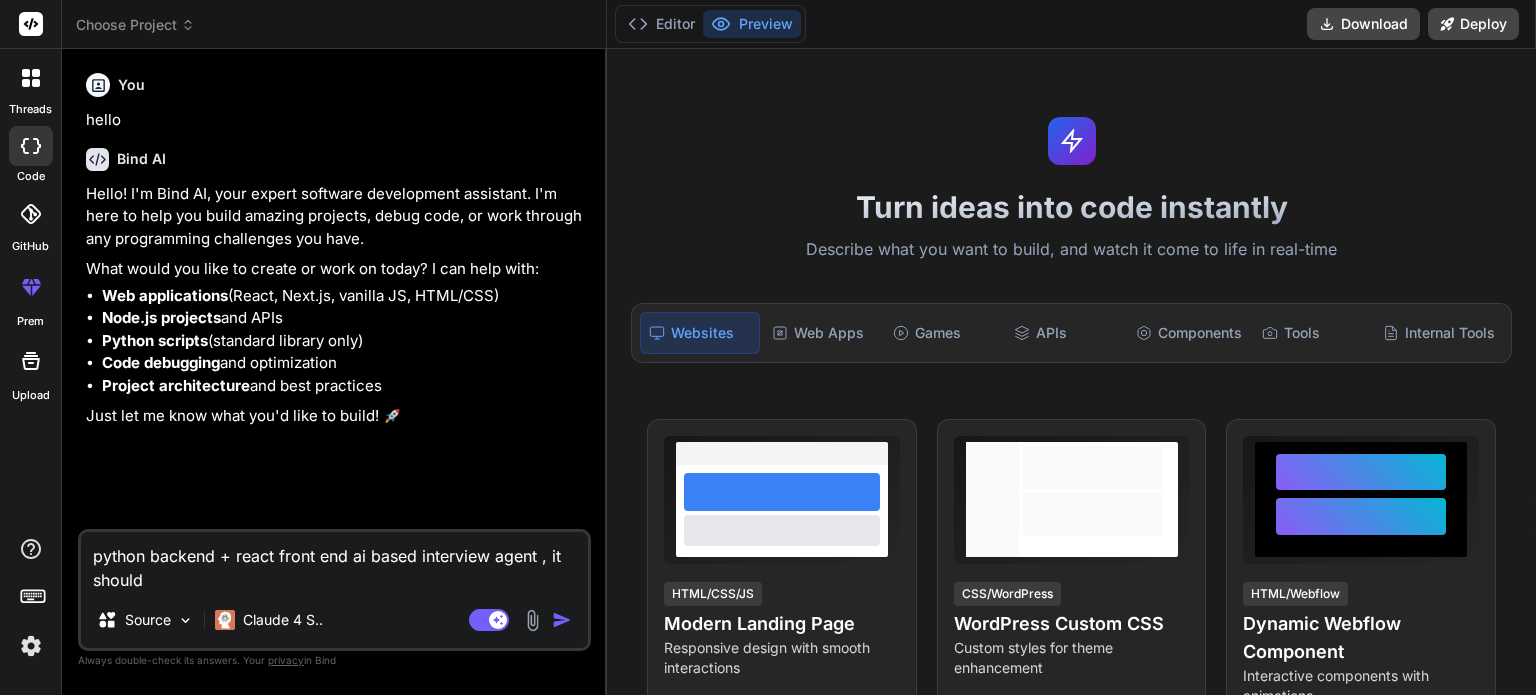 type on "python backend + react front end ai based interview agent , it should" 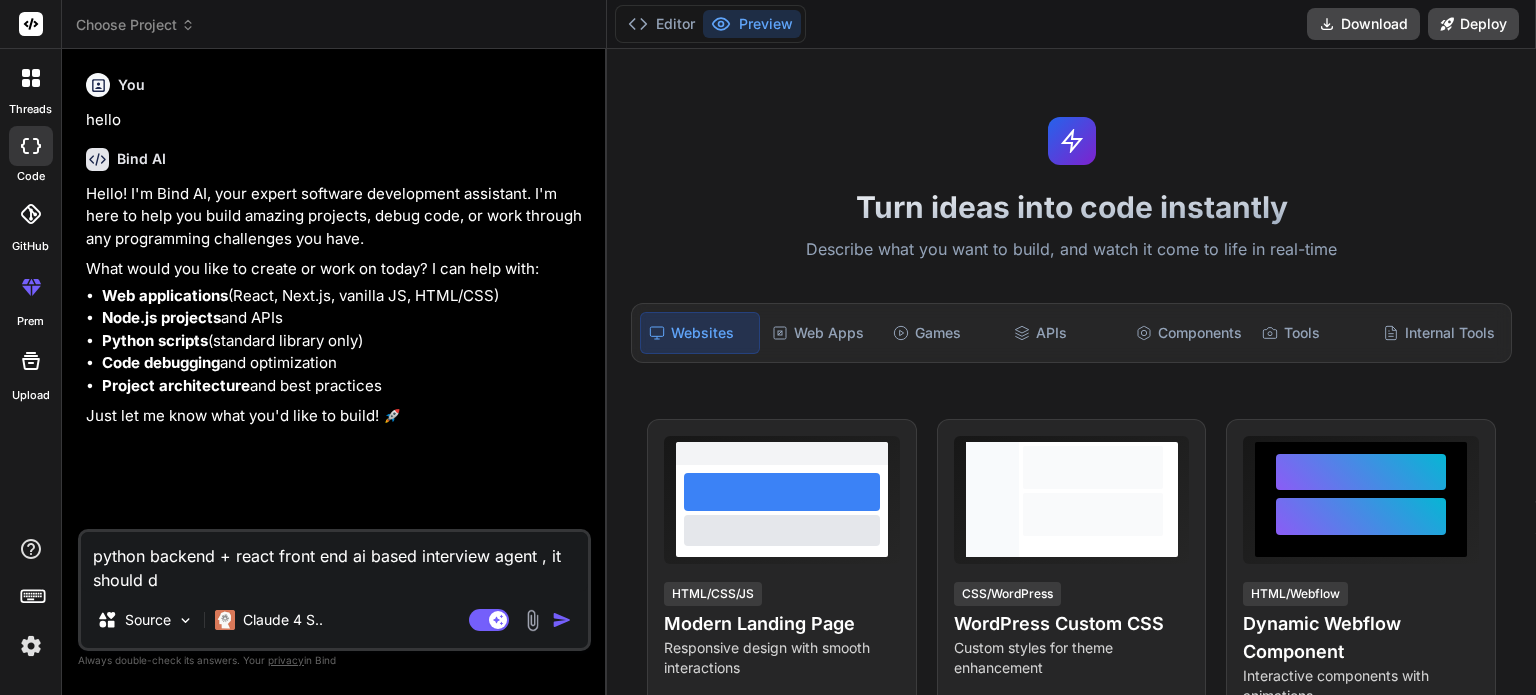 type on "python backend + react front end ai based interview agent , it should do" 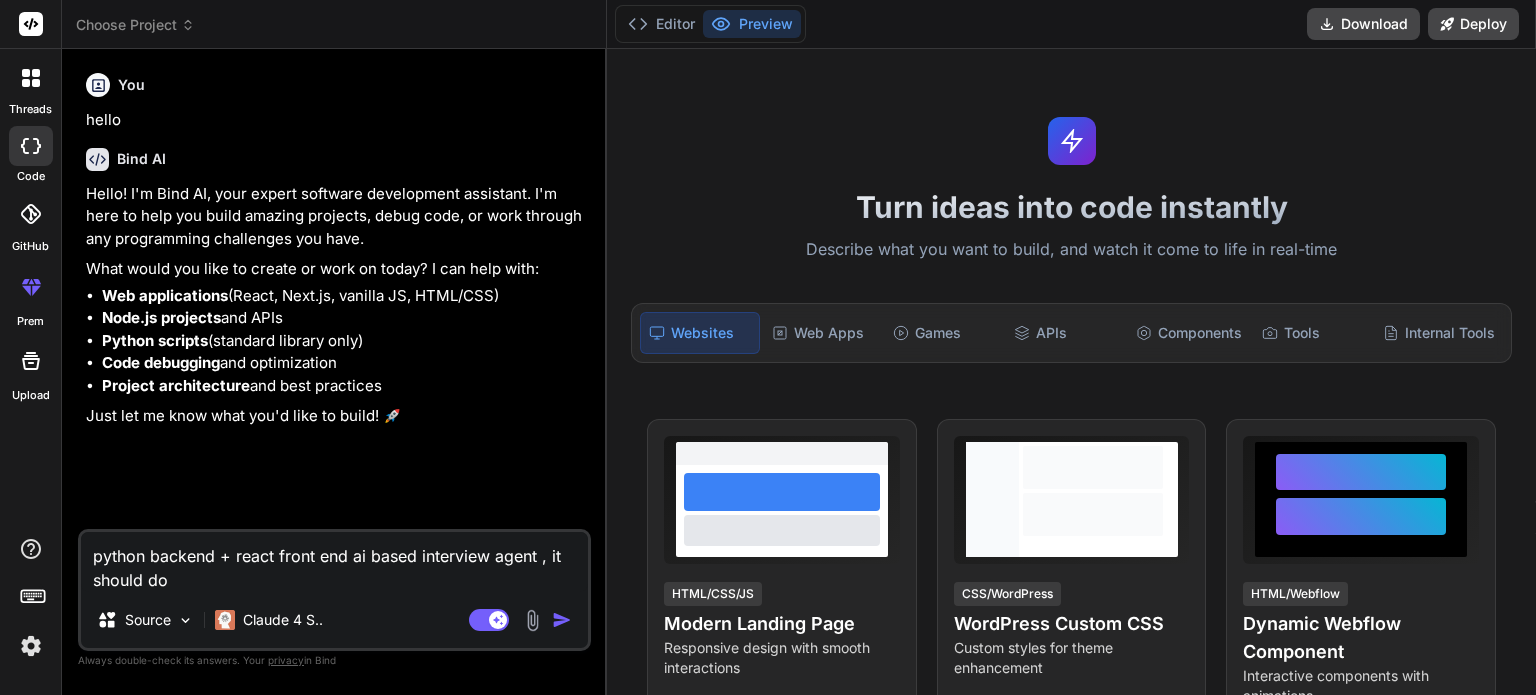 type on "python backend + react front end ai based interview agent , it should dow" 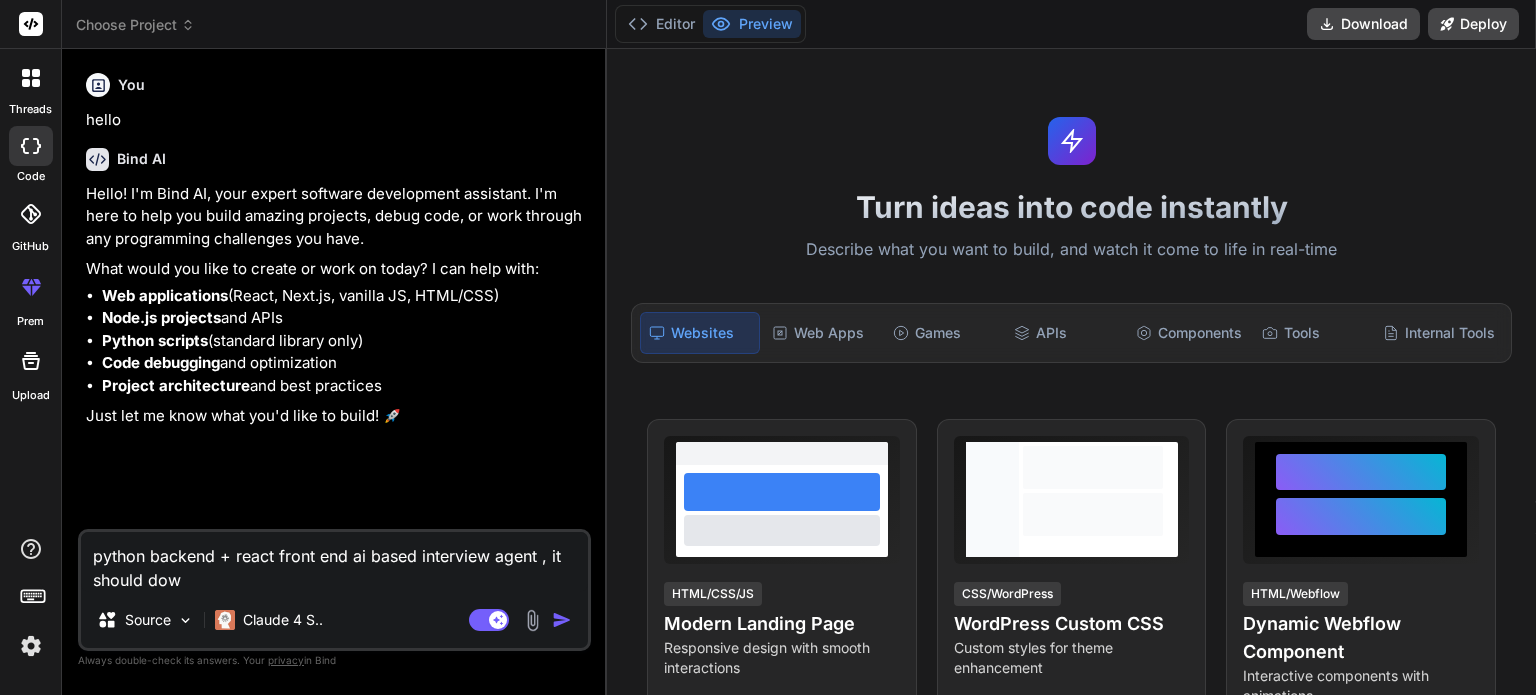 type on "python backend + react front end ai based interview agent , it should down" 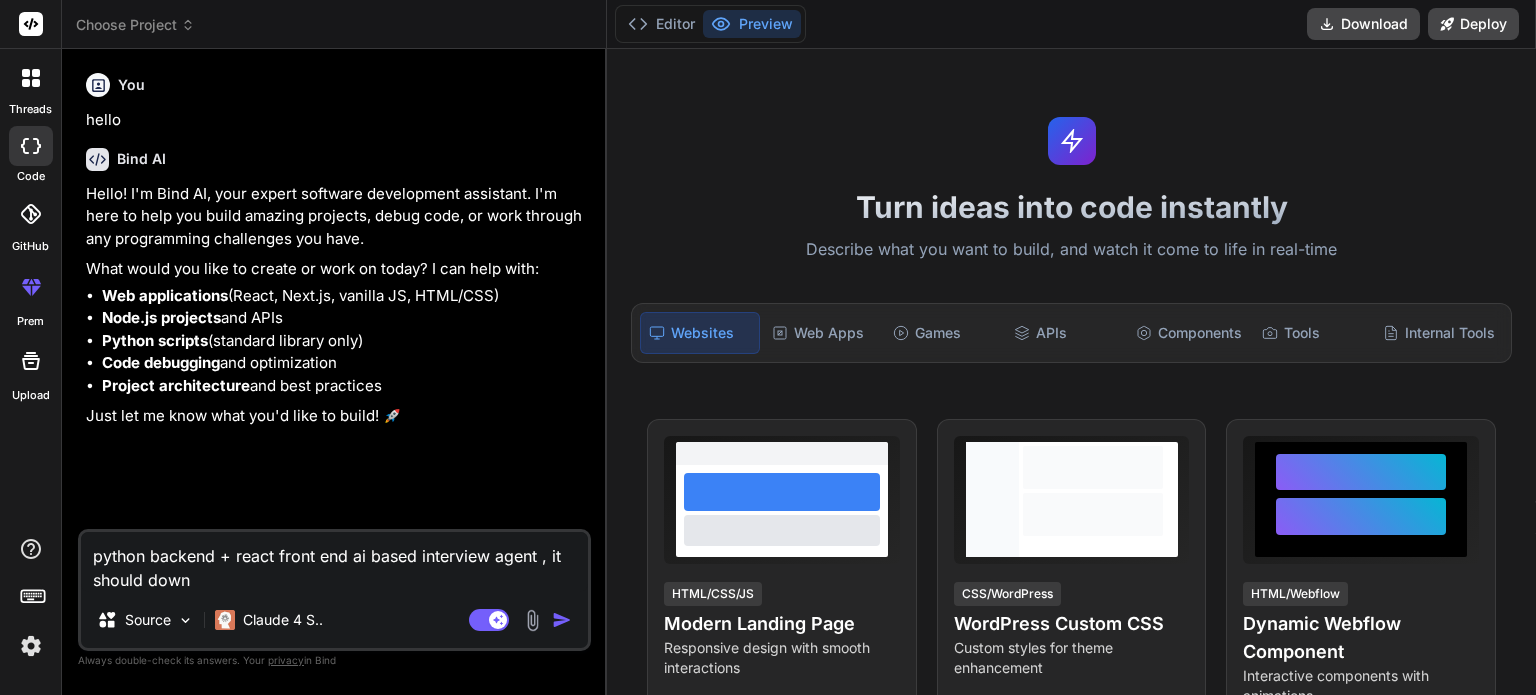 type on "python backend + react front end ai based interview agent , it should downl" 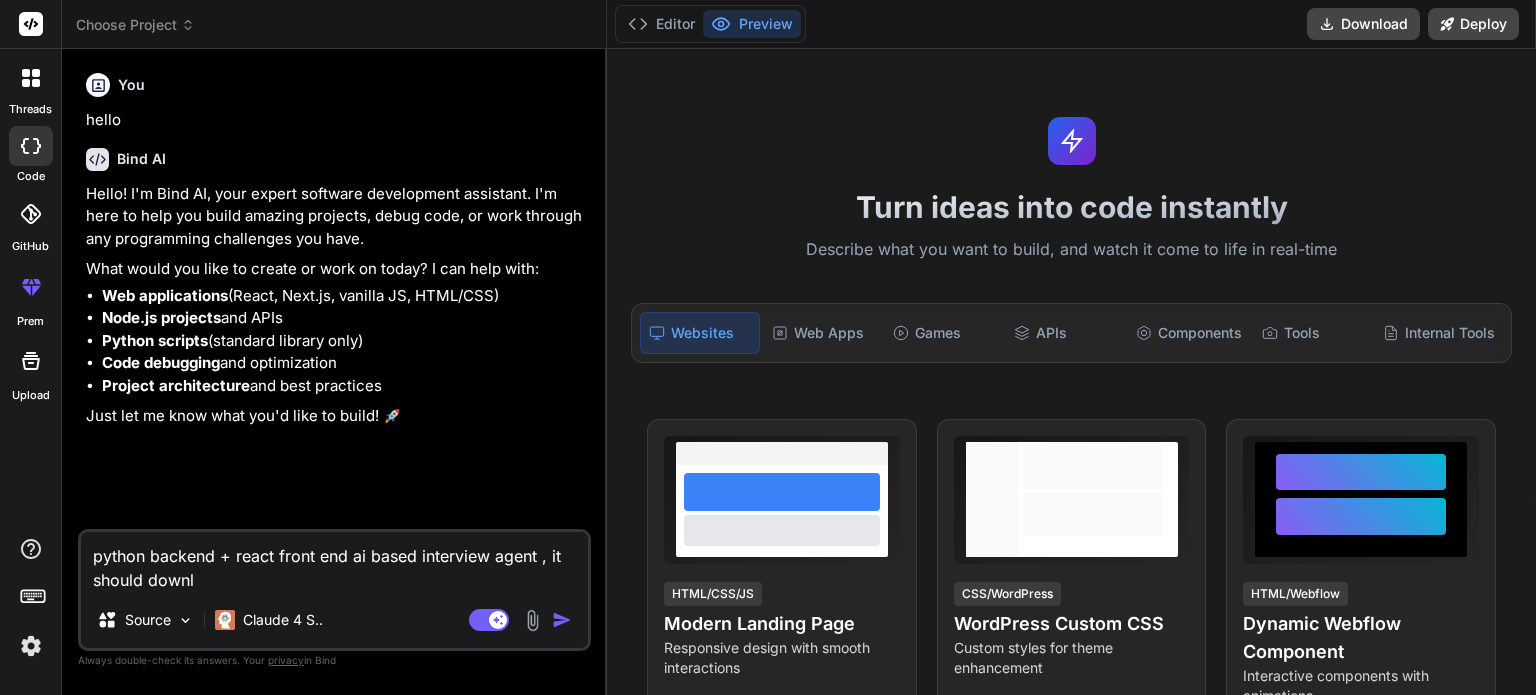 type on "python backend + react front end ai based interview agent , it should downlo" 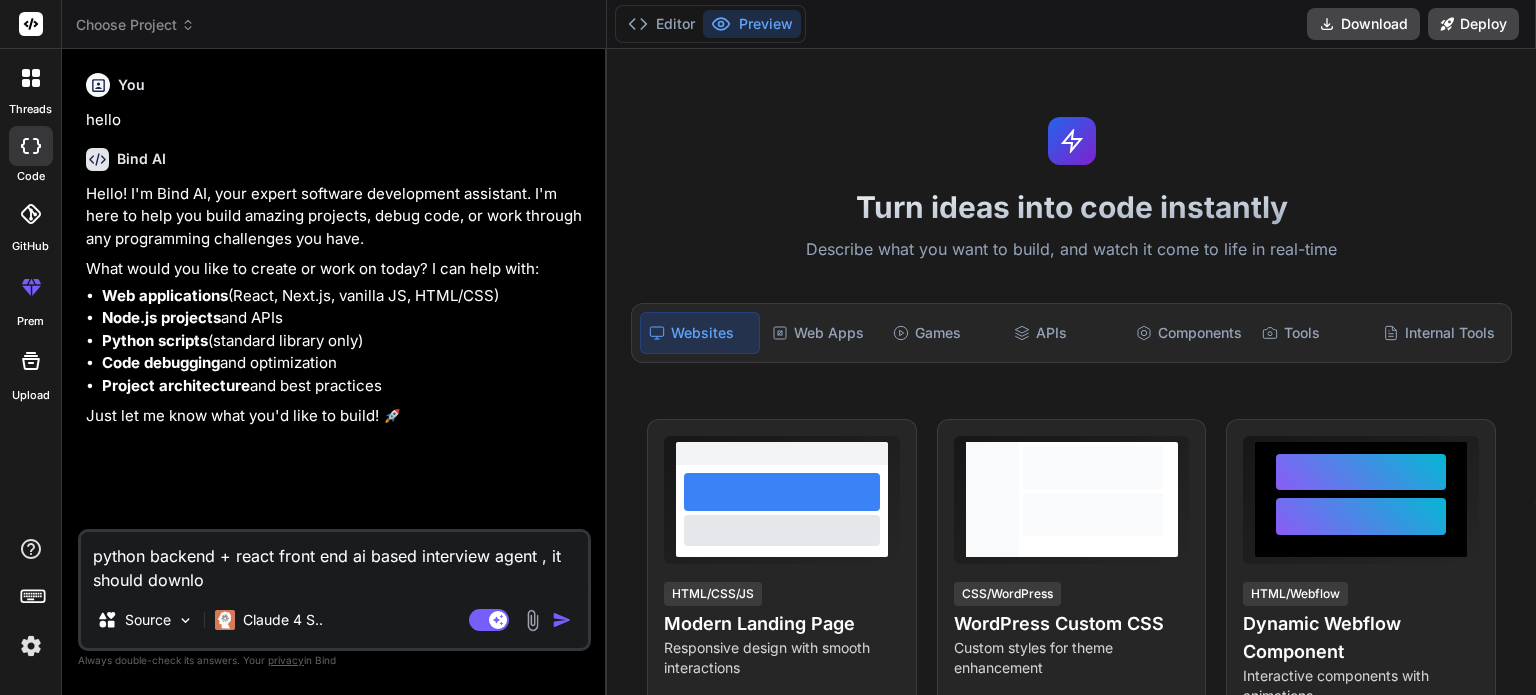 type on "python backend + react front end ai based interview agent , it should downloa" 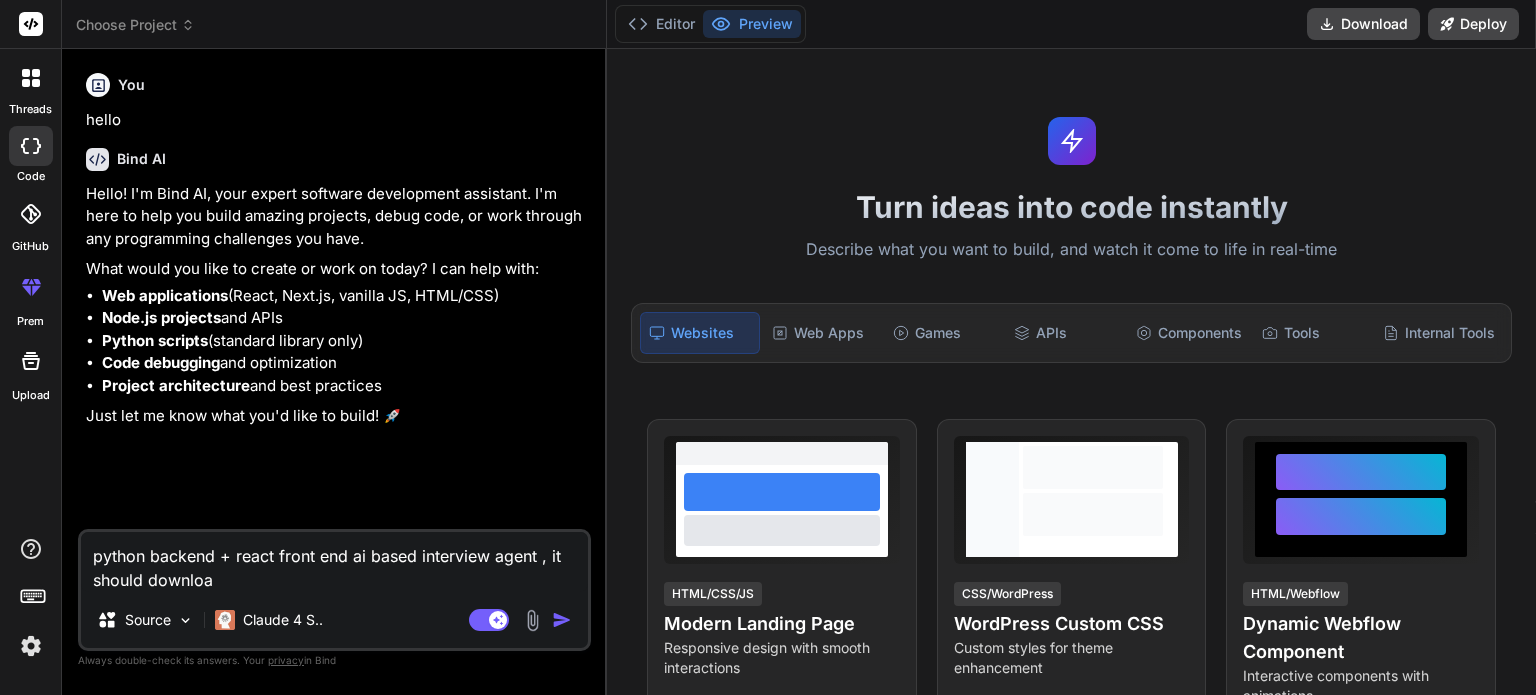 type on "python backend + react front end ai based interview agent , it should downloa" 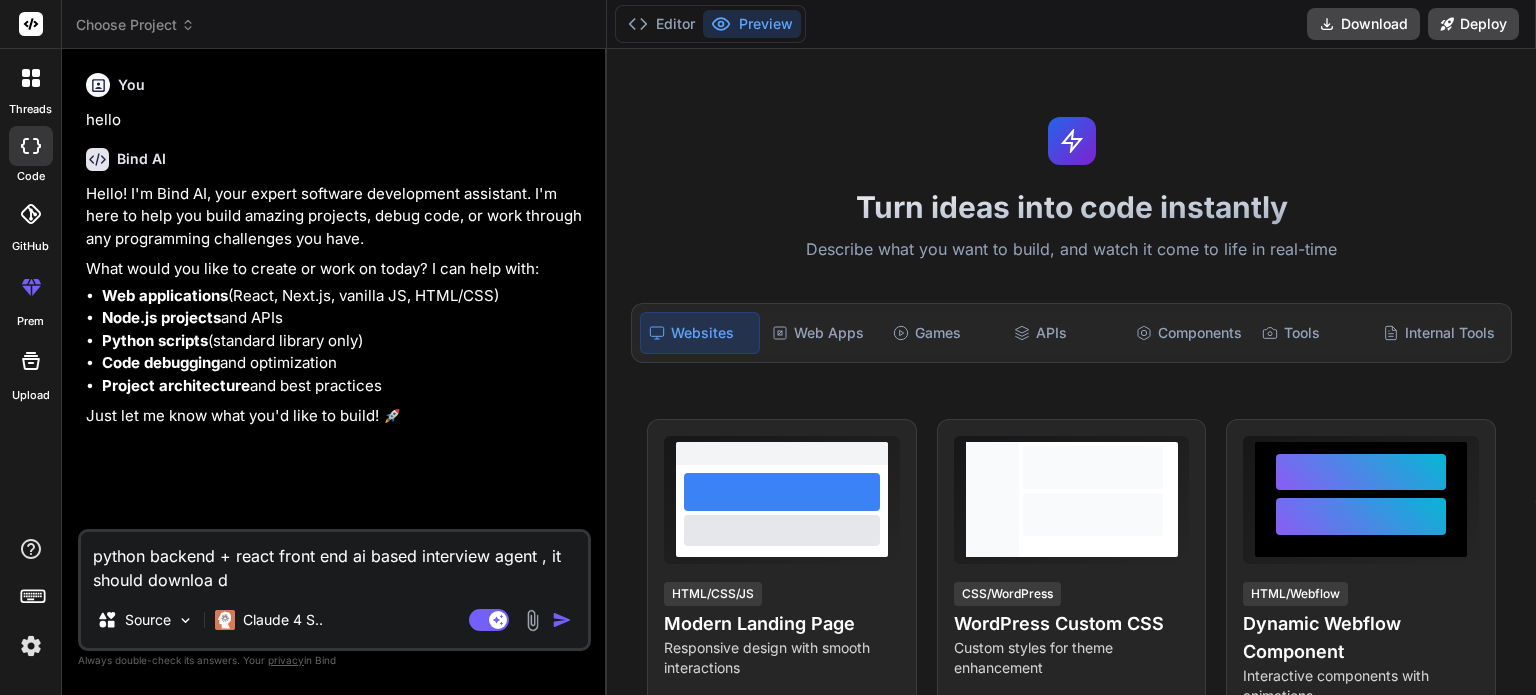 type on "python backend + react front end ai based interview agent , it should downloa" 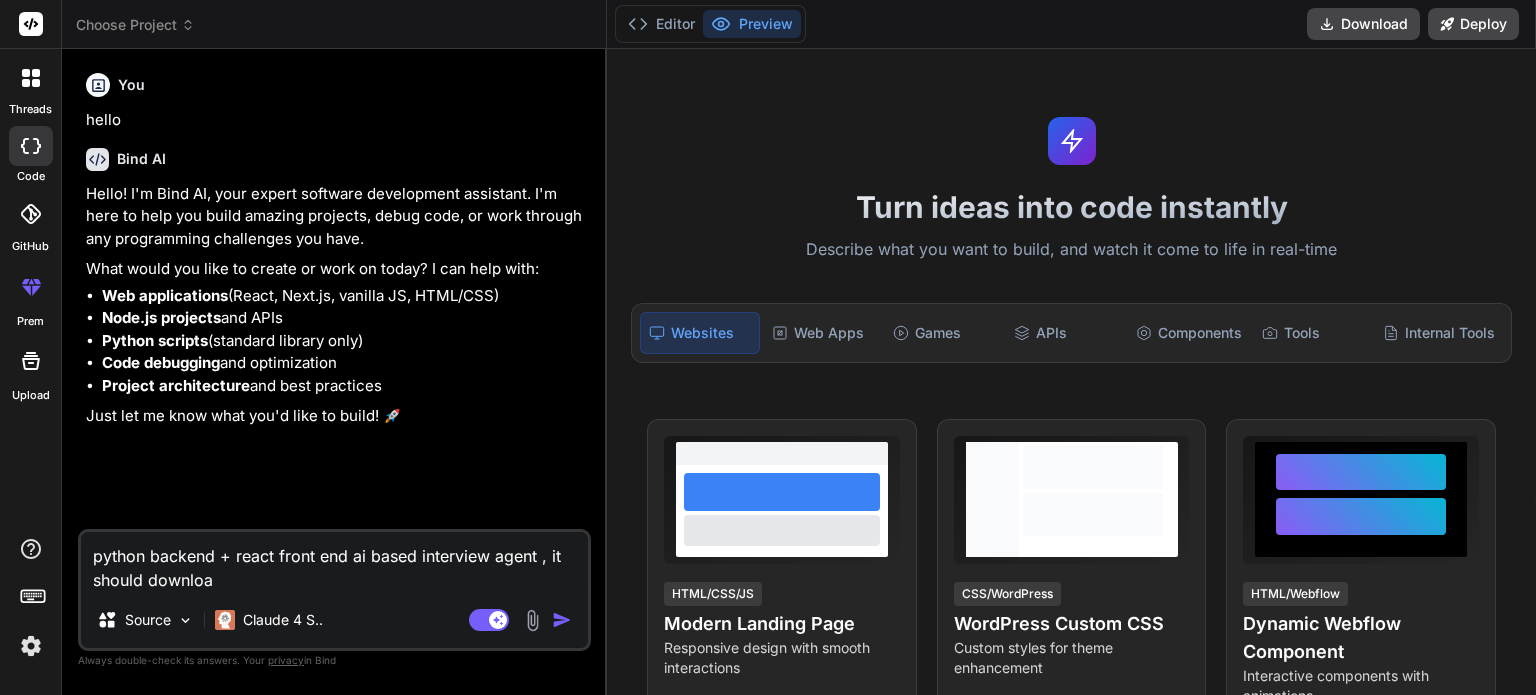 type on "python backend + react front end ai based interview agent , it should downloa" 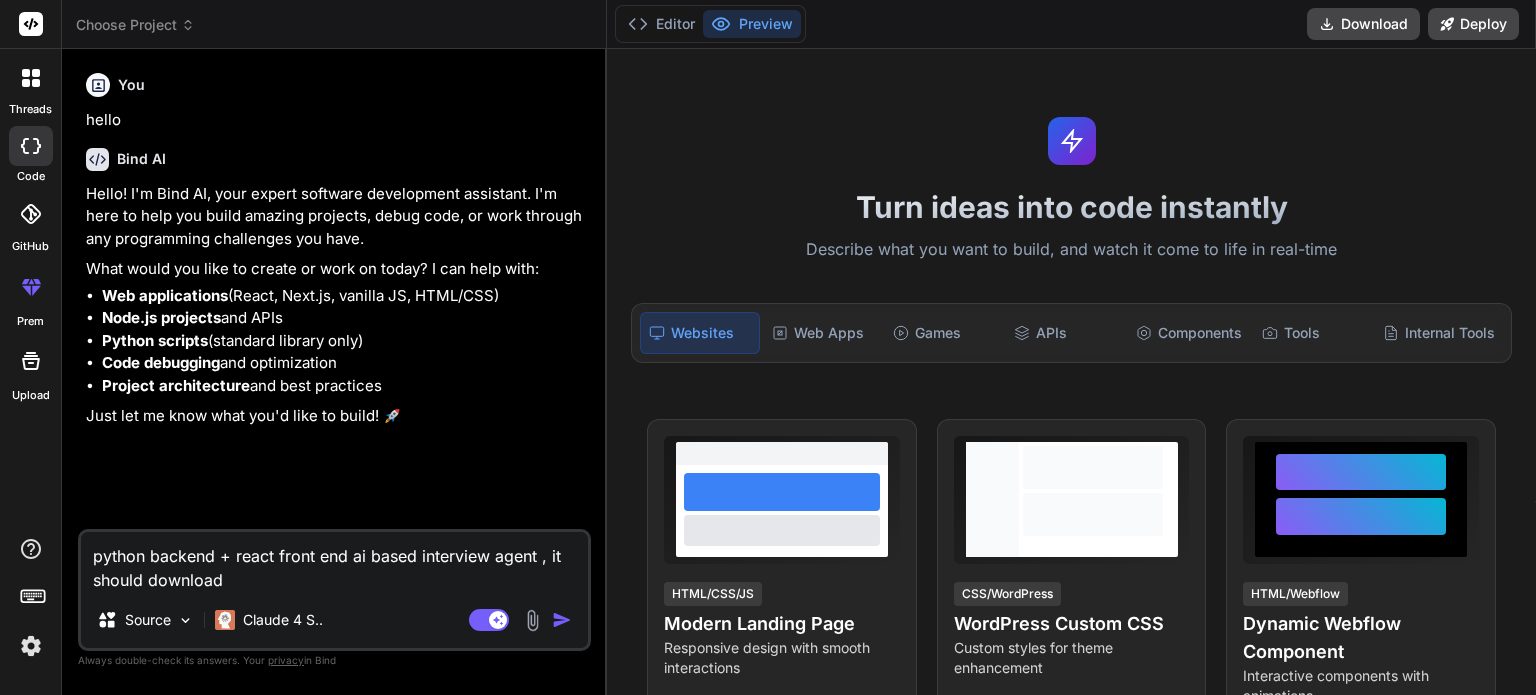 type on "python backend + react front end ai based interview agent , it should download" 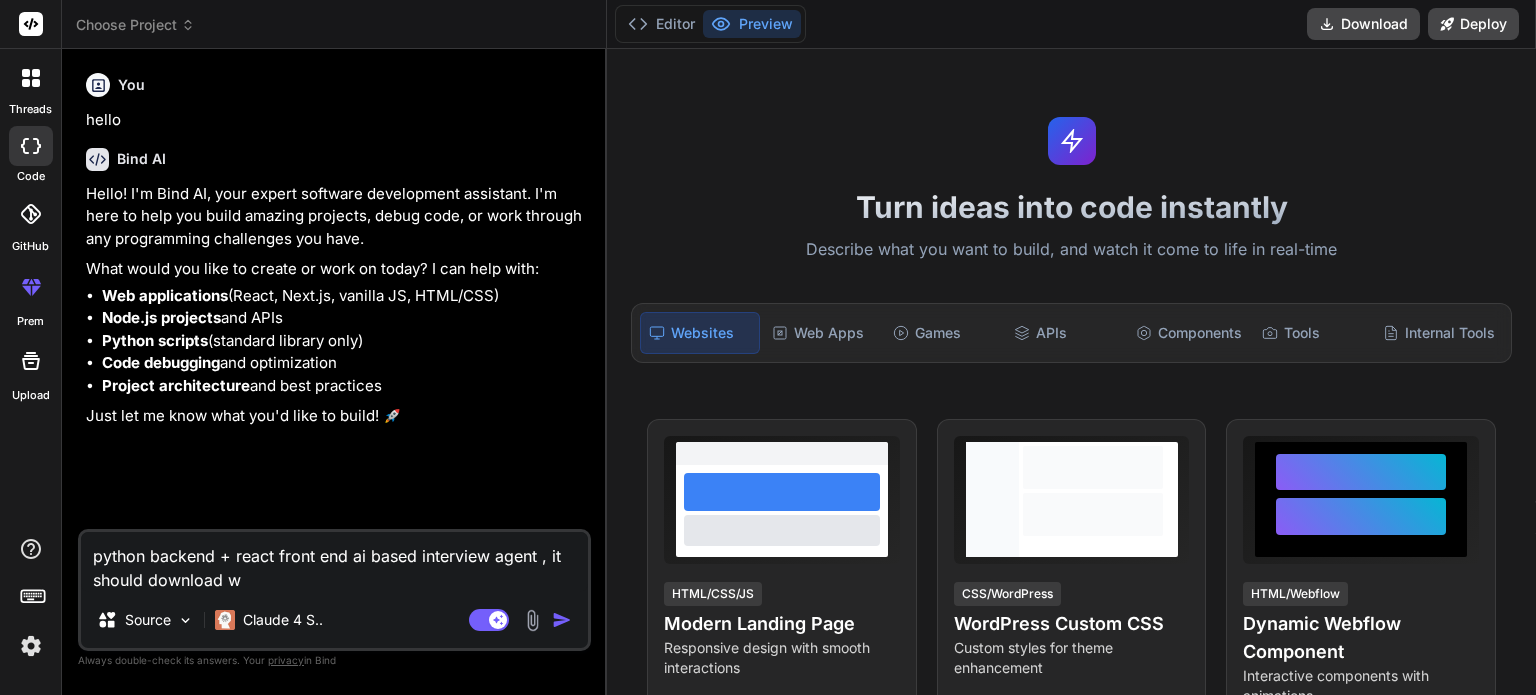 type on "python backend + react front end ai based interview agent , it should download wh" 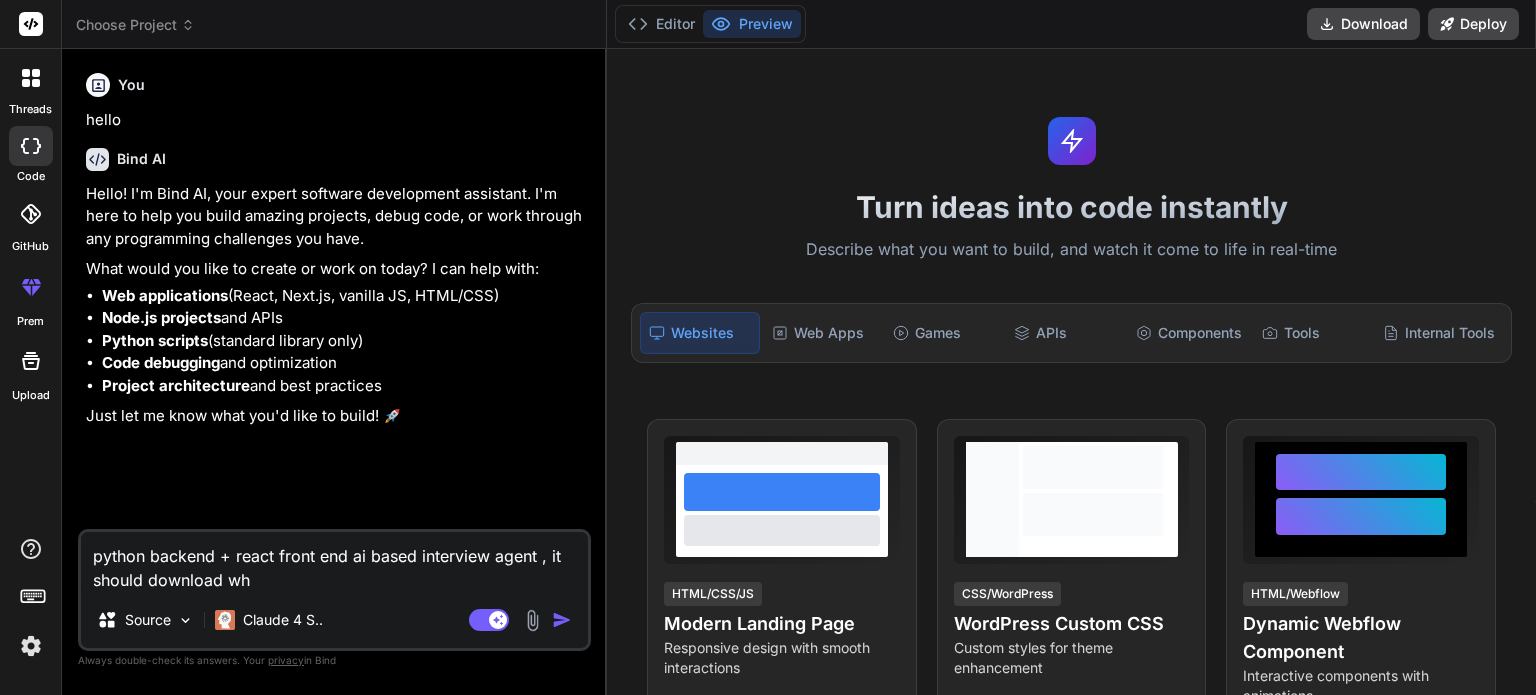 type on "python backend + react front end ai based interview agent , it should download whi" 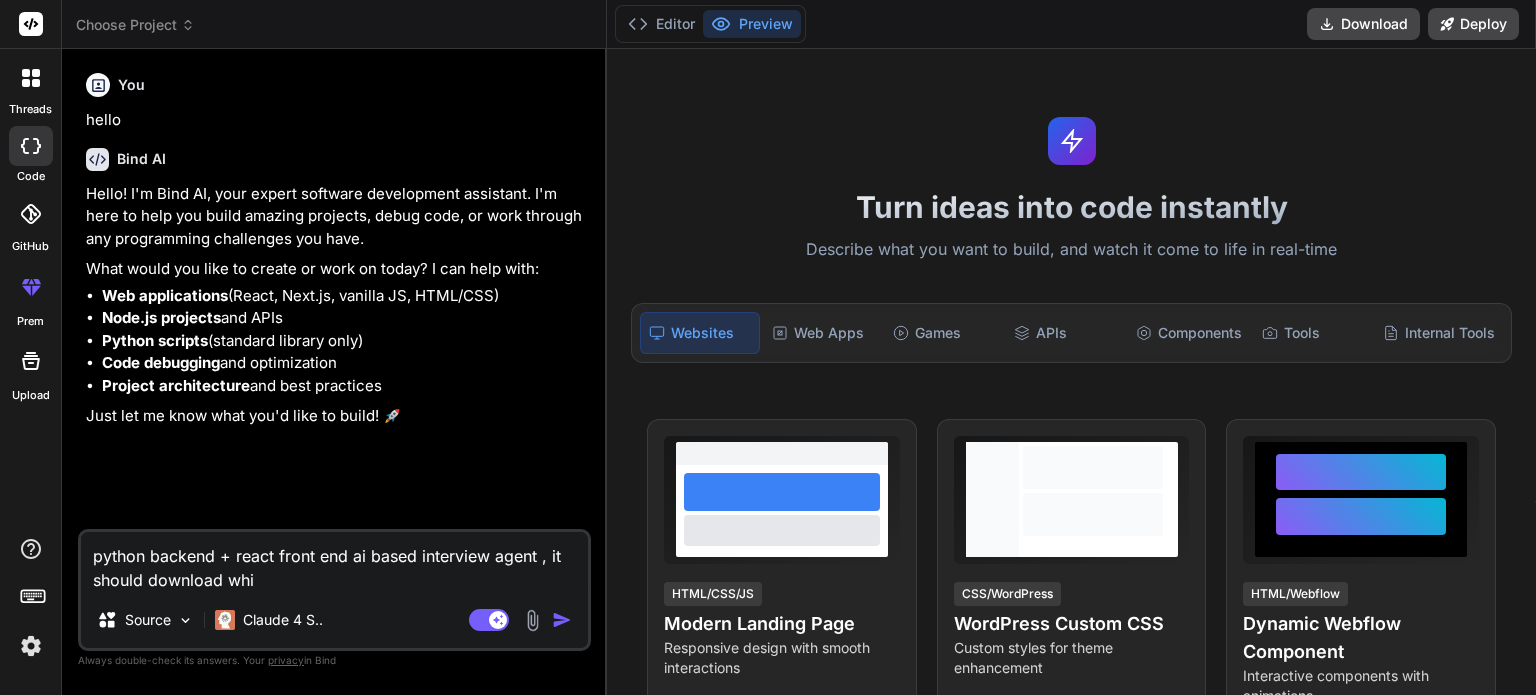 type on "python backend + react front end ai based interview agent , it should download whis" 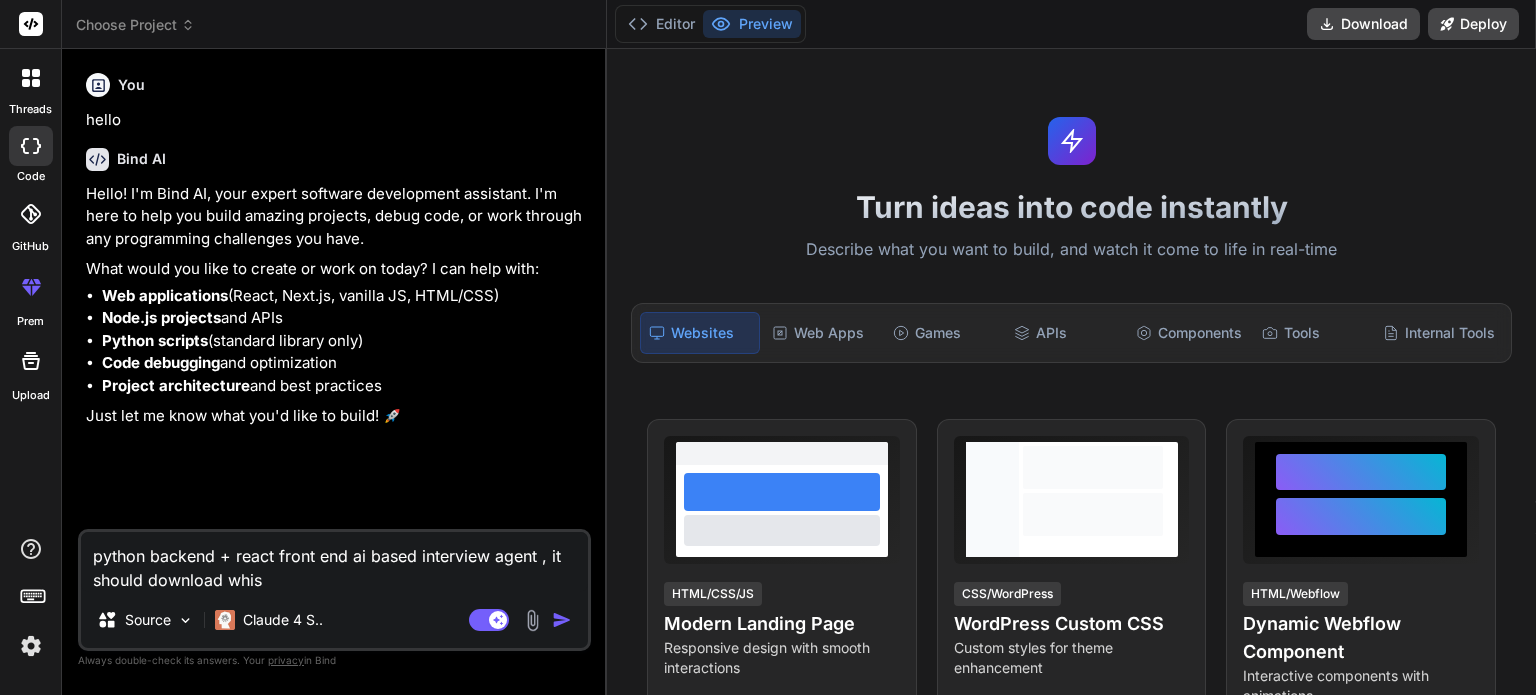type on "python backend + react front end ai based interview agent , it should download whisp" 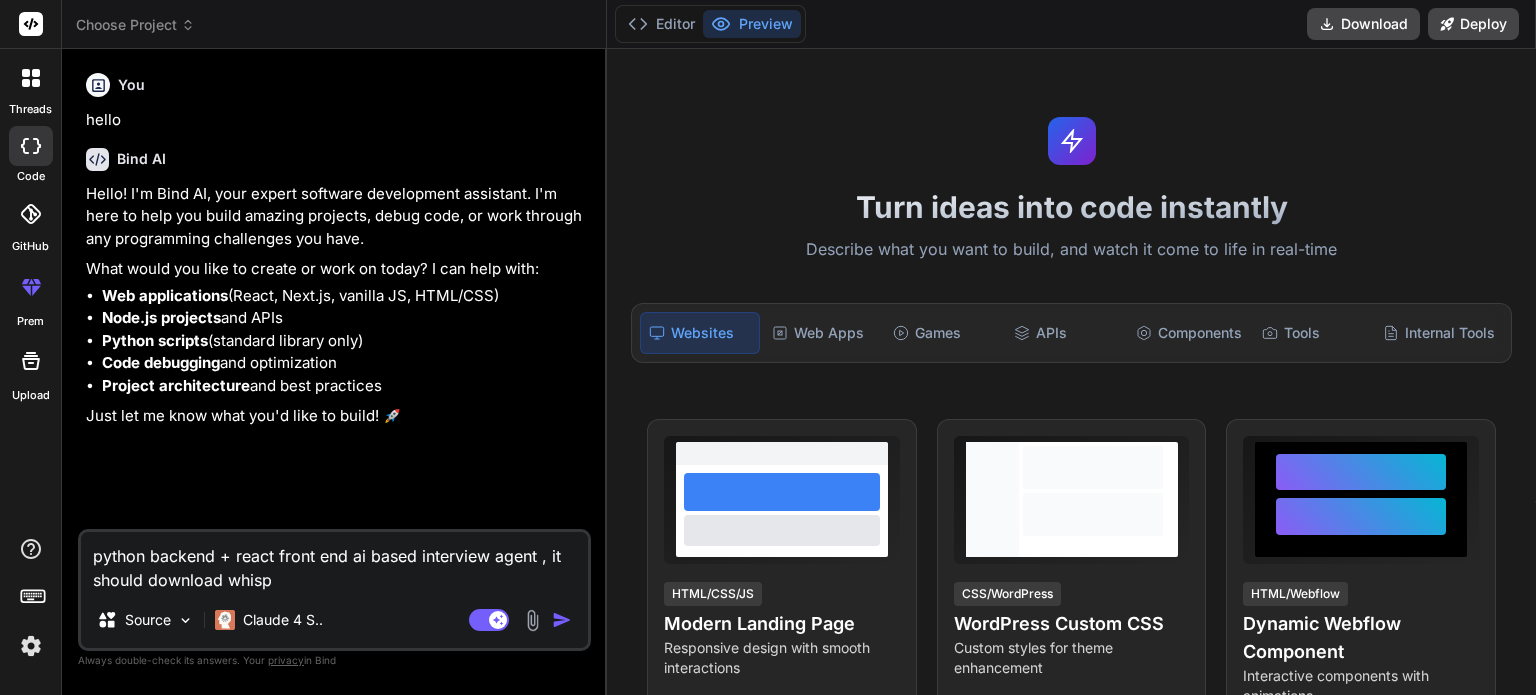 type on "python backend + react front end ai based interview agent , it should download whispe" 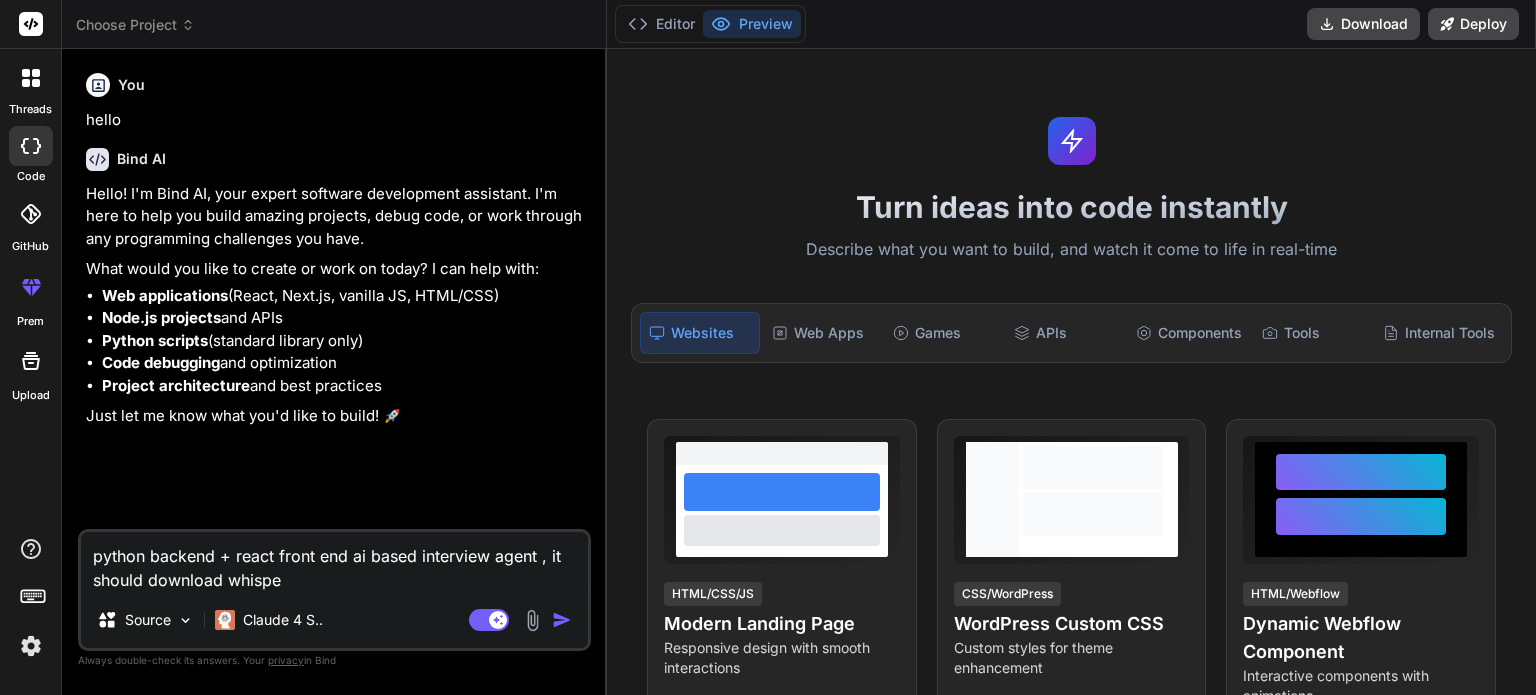 type on "python backend + react front end ai based interview agent , it should download whisper" 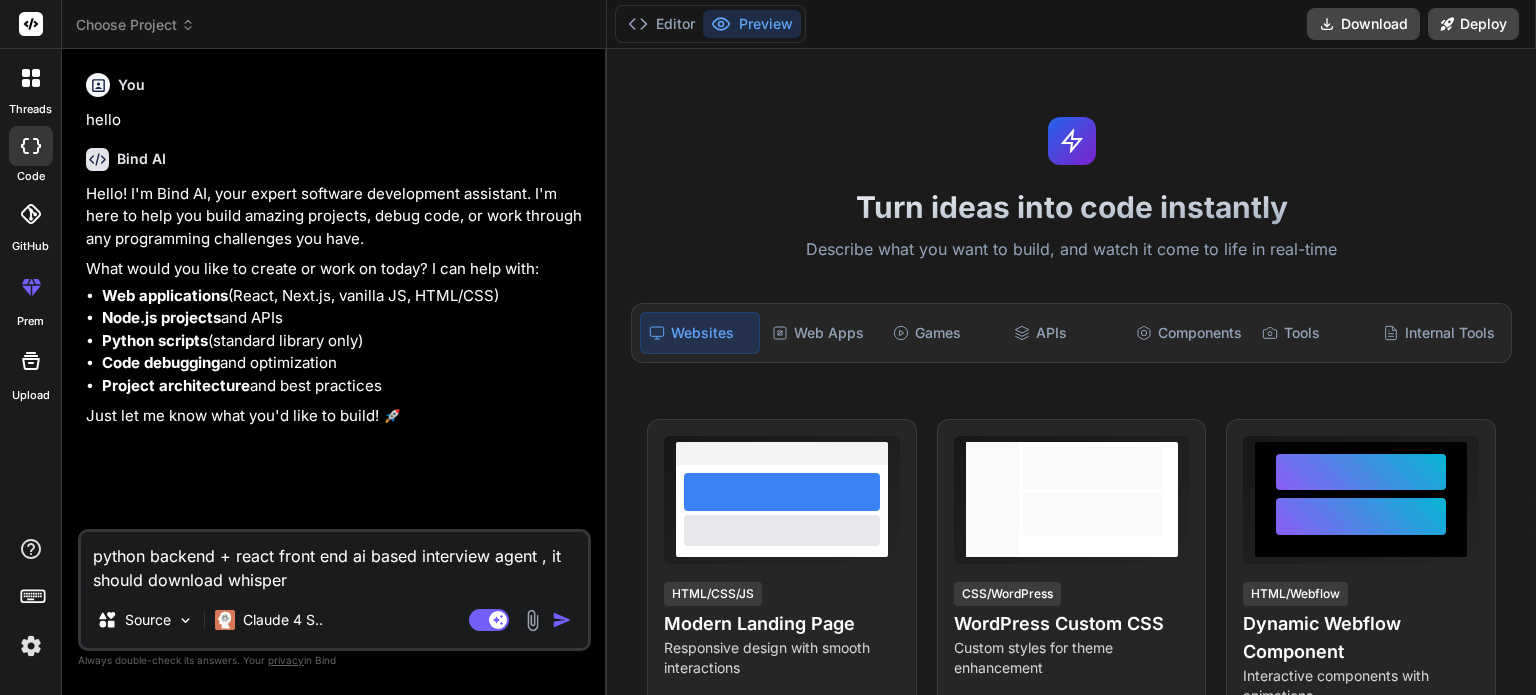 type on "x" 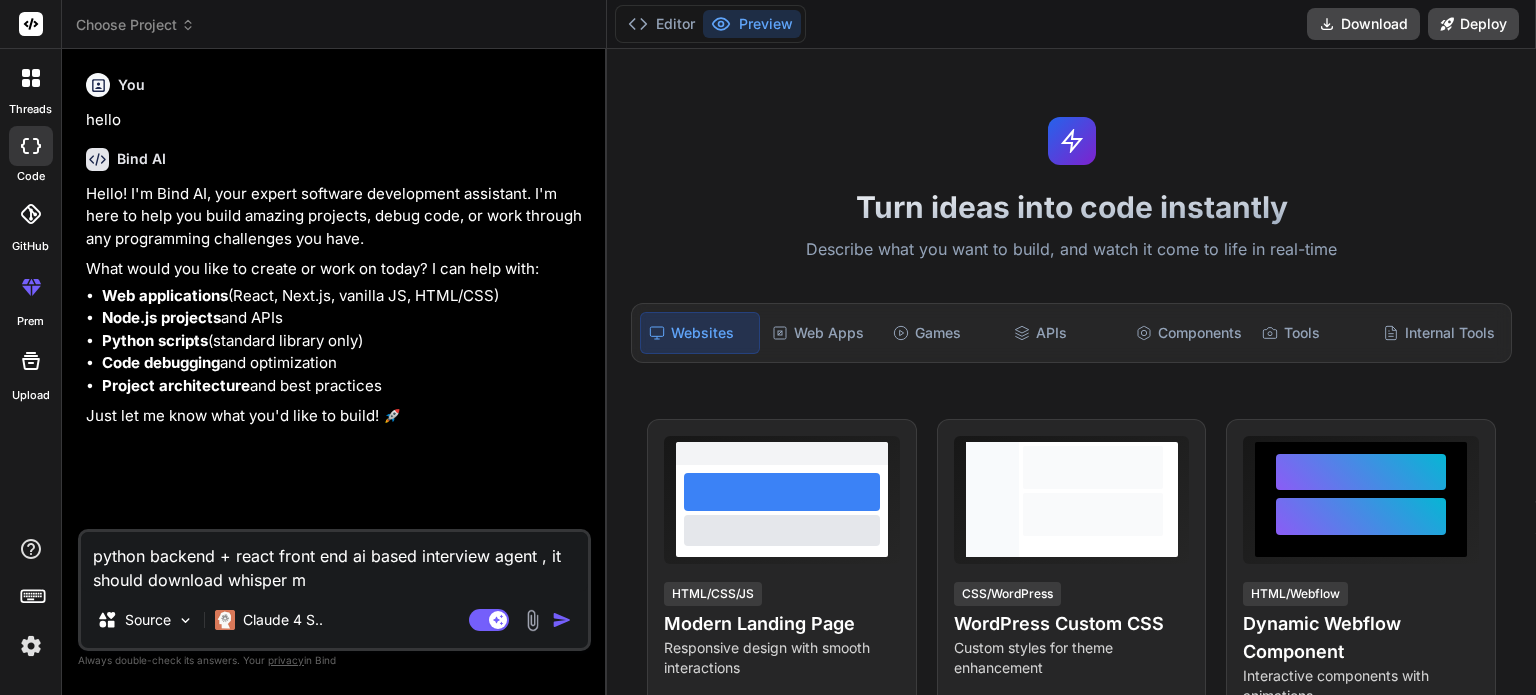 type on "python backend + react front end ai based interview agent , it should download whisper mo" 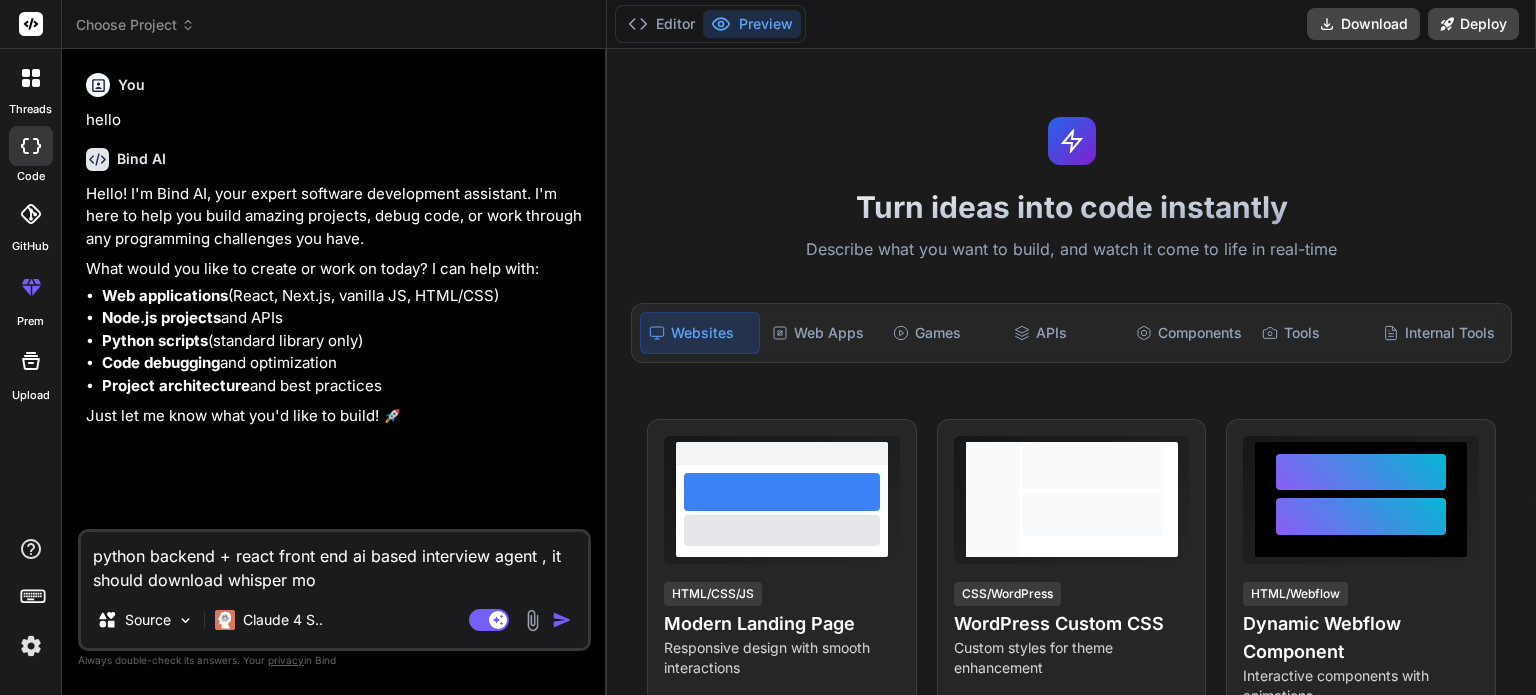 type on "python backend + react front end ai based interview agent , it should download whisper mod" 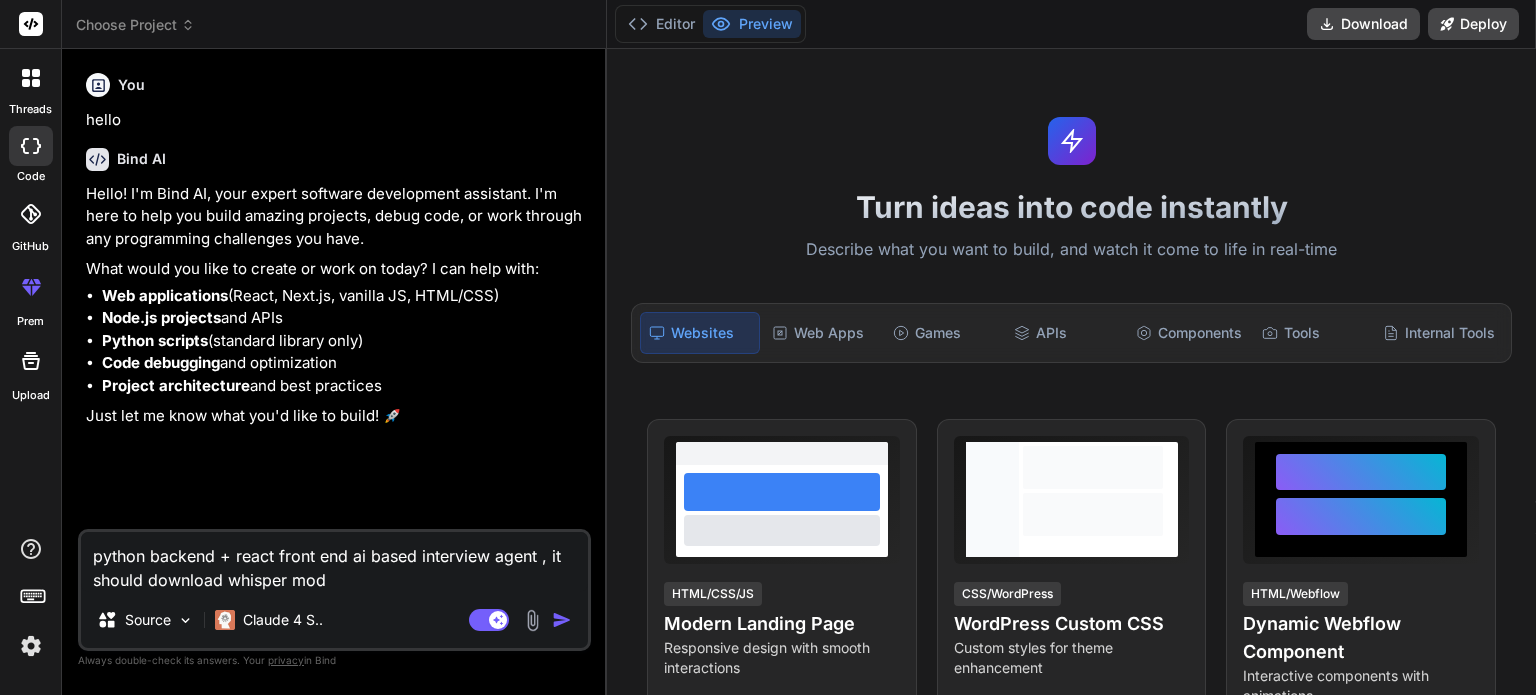 type on "python backend + react front end ai based interview agent , it should download whisper mode" 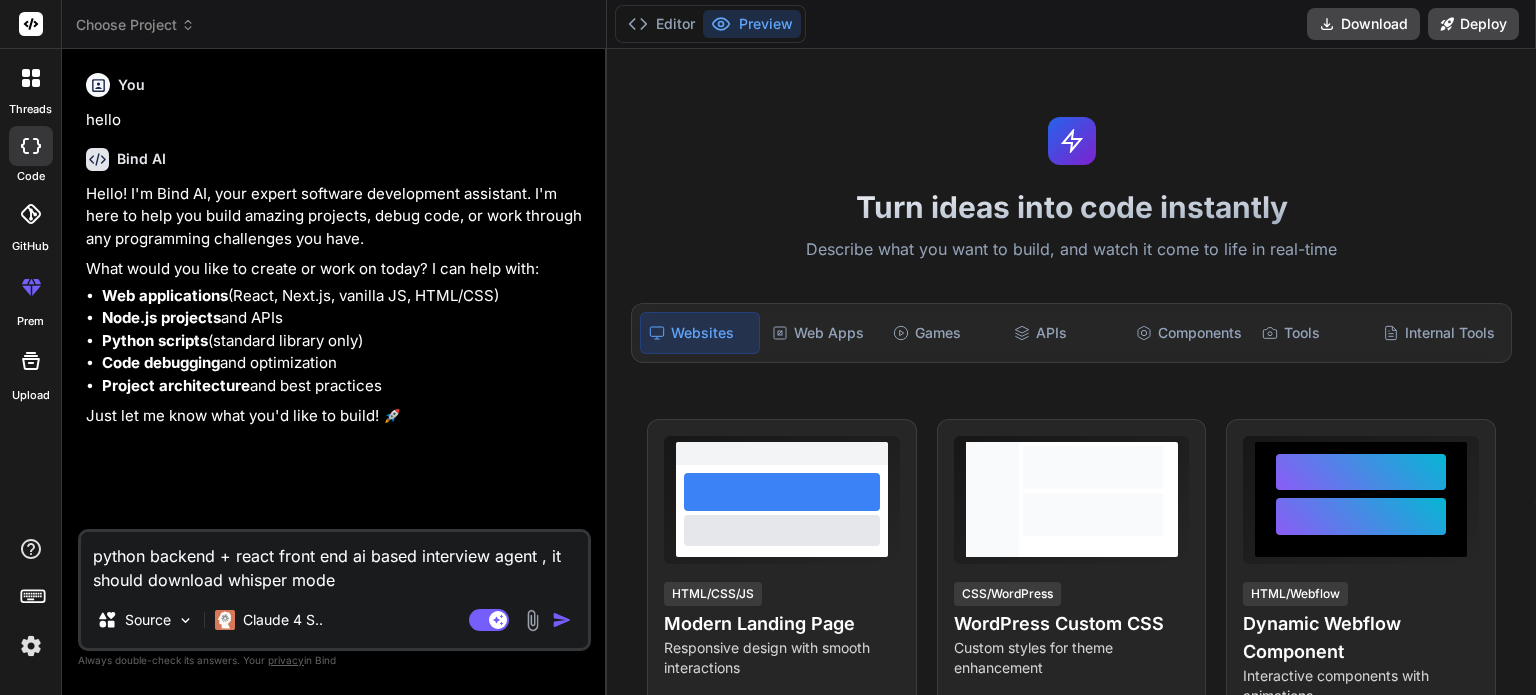 type on "python backend + react front end ai based interview agent , it should download whisper model" 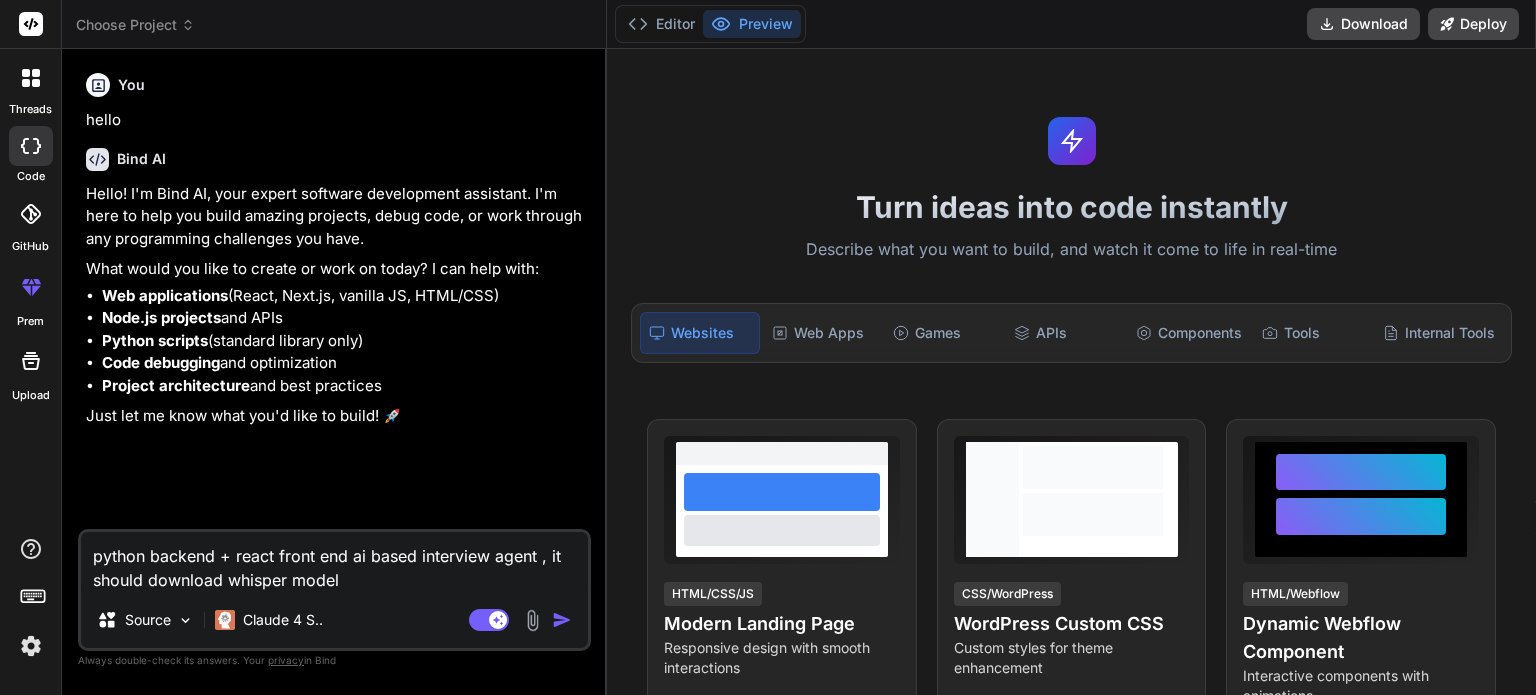 type on "python backend + react front end ai based interview agent , it should download whisper model" 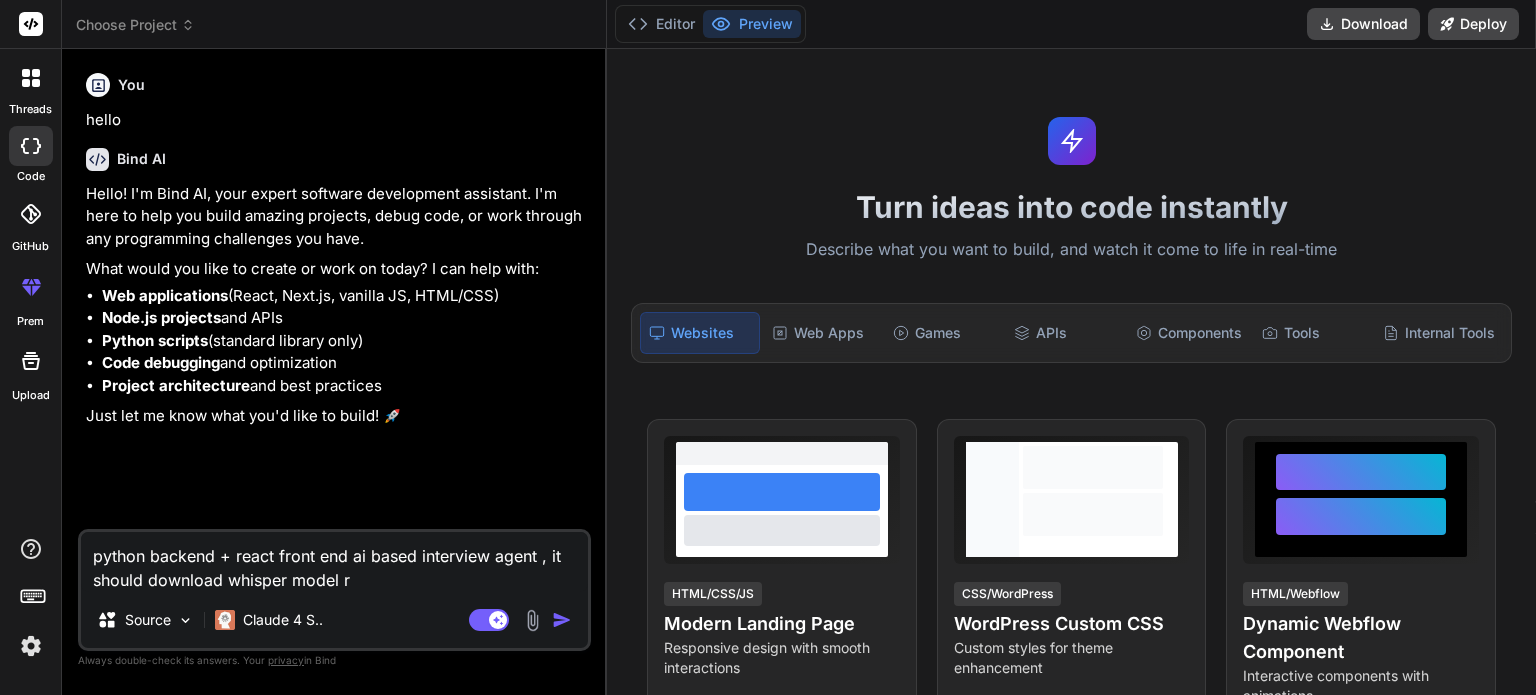type on "python backend + react front end ai based interview agent , it should download whisper model ra" 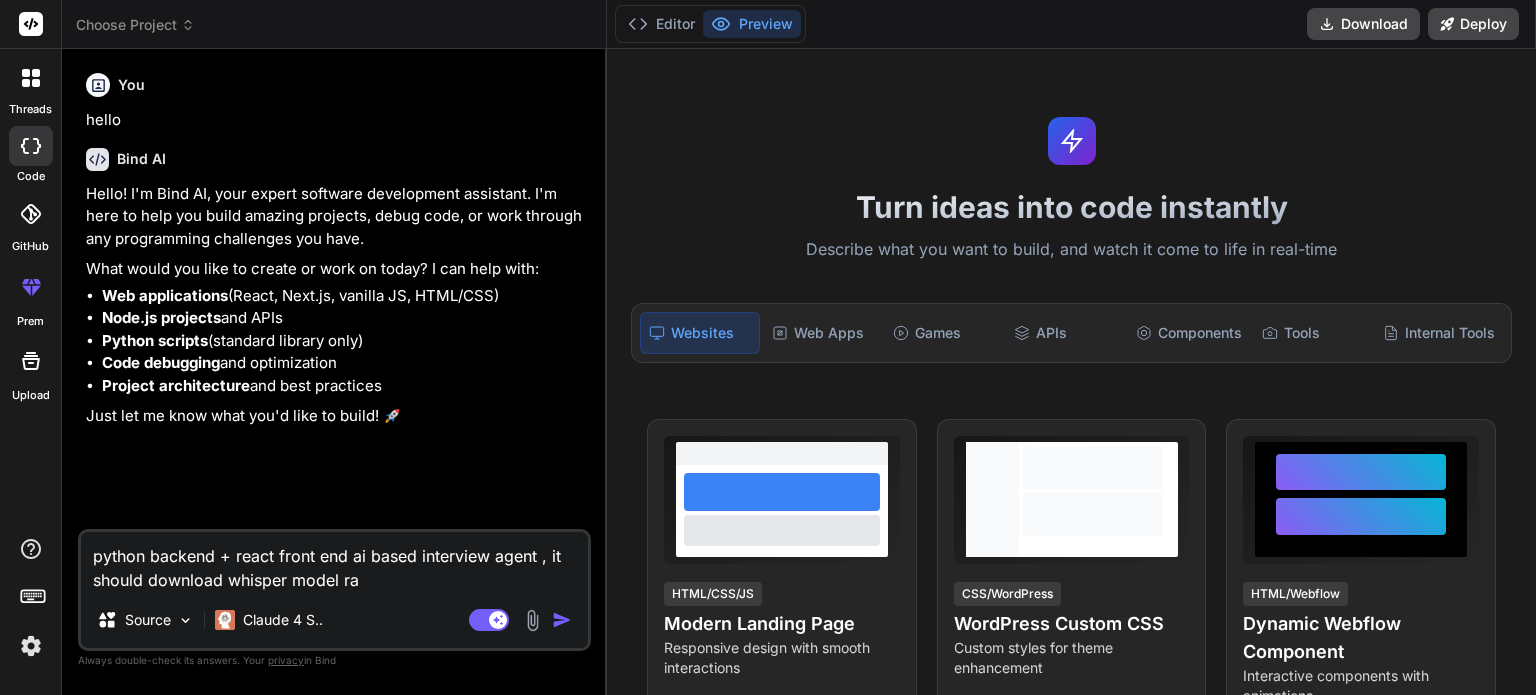 type on "python backend + react front end ai based interview agent , it should download whisper model rat" 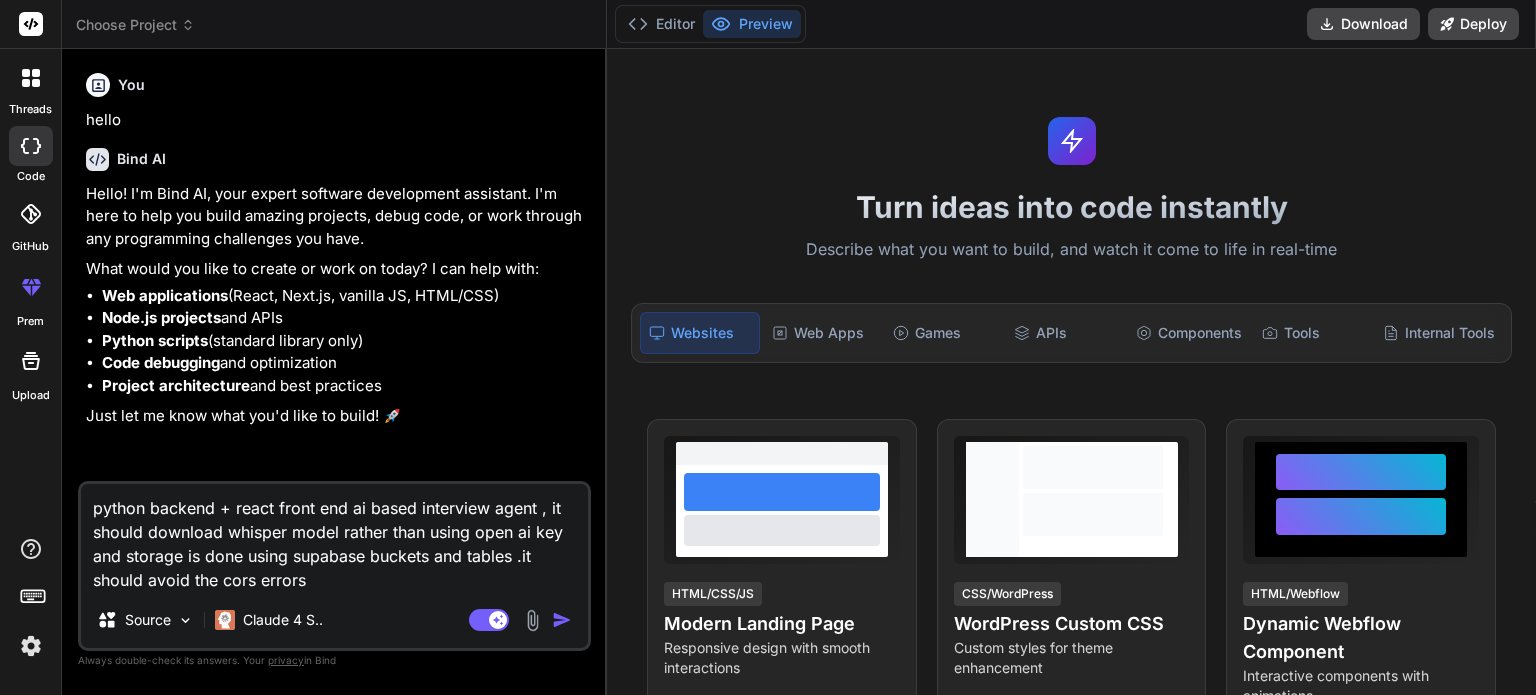 paste on "# LO Ipsumdolo Sitam - Consecte Adipisci
## 🚀 Elit Seddoeiu
### 🎯 Temporincid Utlaboree Dolore
- **Magnaal Enimadmi Veniamquis**: NO exercitat ullamcolab nisial-ex eacommodo conse du auteirure inreprehe
- **Volu-veli Esseci Fugiatnulla**: Paria Excepte sintoc cup nonproid, suntcul quiofficiades
- **Moll Animi Estlaborum**: Pers-unde omnisistenatu errorvo accusa doloremque
- **Laudanti Totamrema Eaqu**: 2-4 ipsaquaea illoi, veritati quas 2-5 arch-beataevi dictaexpl
### 🎤 Nemoenim Ipsam Quiavolupt
- **Asper Autodit Fugitconseq**: Ma DOL eosr sequines neq porroq-do-adip
- **Numquame Modit Incidun**: Magn, Quae, Etiam minuss (nobi-eligendio)
- **Cumq-nihi Impeditquopla**: Face possimu as repellend temporibu
- **Autem Quibusd**: Officiis debitisre necessitat saepee vo Repudian
- **Recus-itaquee Hictenetursap**: Delec reic volupt mai aliasper
### 🧠 DO-Asperio Repellat Minimnostr
- **Exercit-Ullam Corporiss**: LAB aliquidc consequat qu maximemo molestia harumq-rer
- **Faci-Expedita Distincti**: Namliberot cum..." 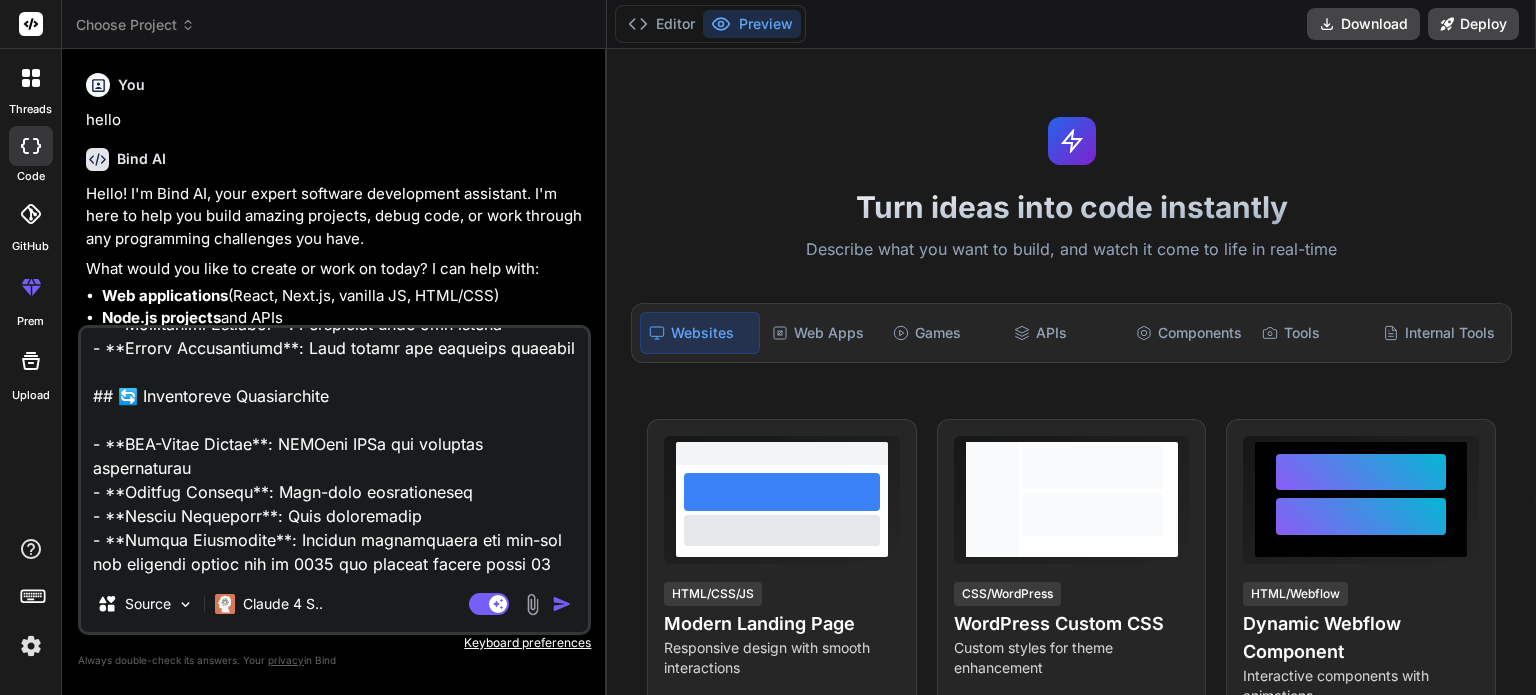 scroll, scrollTop: 3553, scrollLeft: 0, axis: vertical 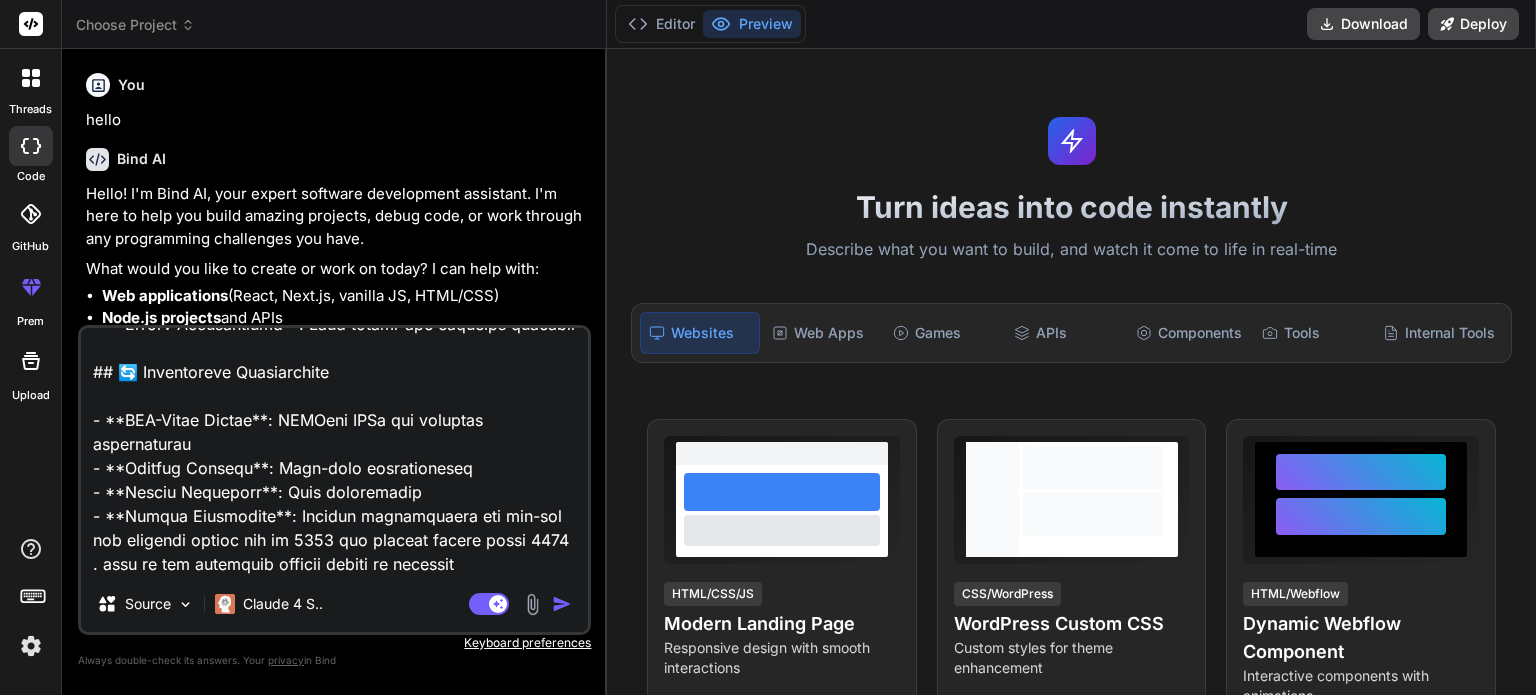 paste on "/*
# AI Interview Agent Database Schema
1. New Tables
- `job_roles`
- `id` (uuid, primary key)
- `title` (text, job title)
- `description` (text, job description)
- `initial_questions` (json array, starting questions)
- `created_at` (timestamp)
- `interviews`
- `id` (uuid, primary key)
- `candidate_name` (text, candidate's name)
- `job_role` (text, job role title)
- `status` (text, enum: in_progress, completed, cancelled)
- `score` (integer, final interview score)
- `created_at` (timestamp)
- `completed_at` (timestamp, nullable)
- `questions`
- `id` (uuid, primary key)
- `interview_id` (uuid, foreign key)
- `question_text` (text, the question asked)
- `question_order` (integer, order in interview)
- `created_at` (timestamp)
- `responses`
- `id` (uuid, primary key)
- `question_id` (uuid, foreign key)
- `answer_text` (text, transcribed response)
- `..." 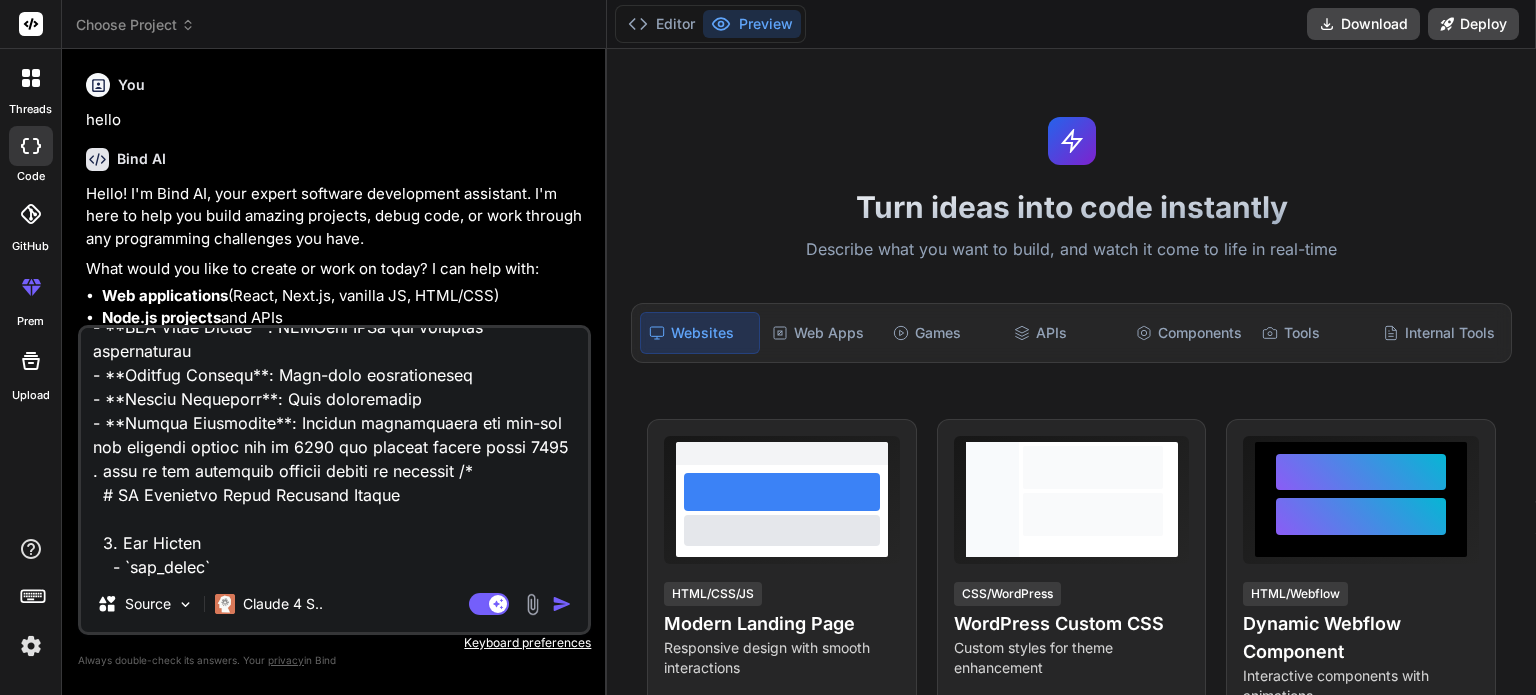 scroll, scrollTop: 9121, scrollLeft: 0, axis: vertical 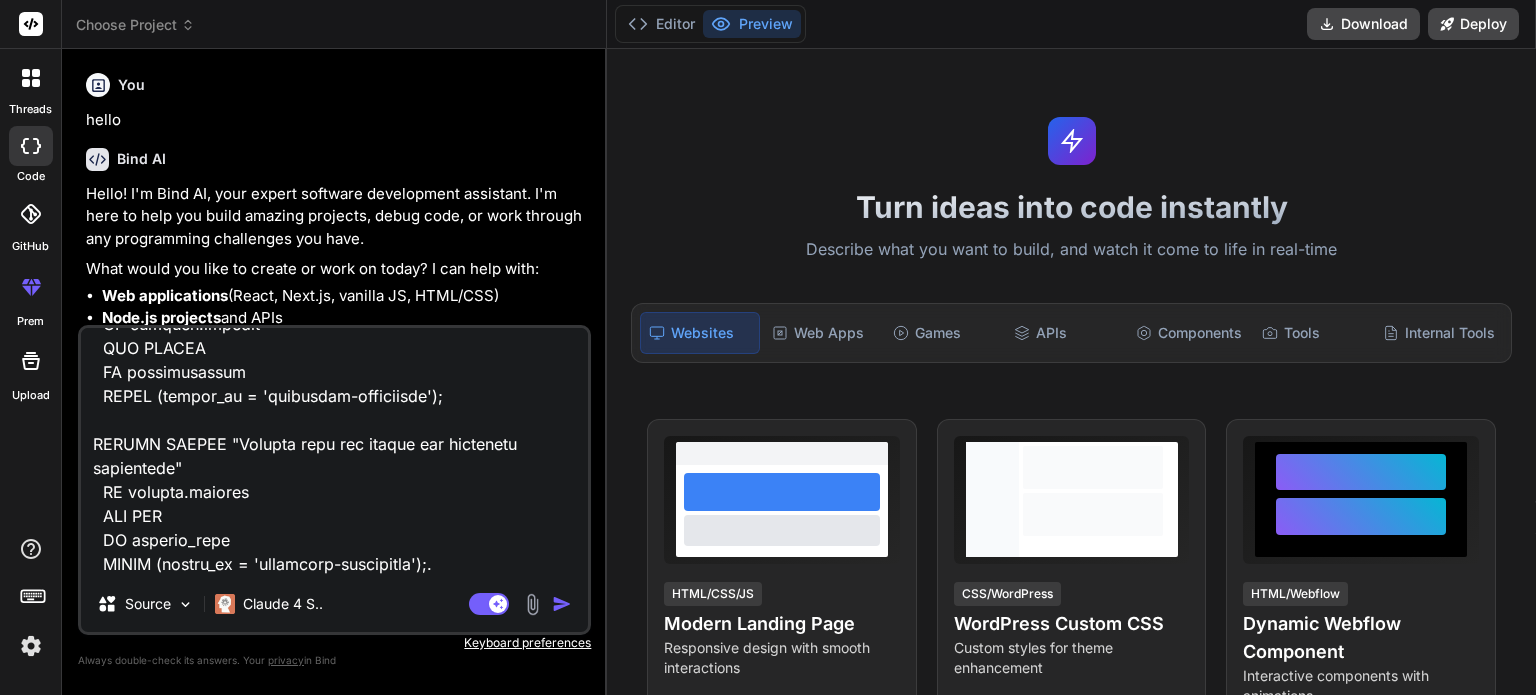 paste on "Skip to main content
Chrome for Developers
Get inspired
Blog
Docs
New in Chrome
Search
/
English
Sign in
Blog
Chrome for Developers
Blog
Was this helpful?
Audio Worklet is now available by default
bookmark_border
Hongchan Choi
Note: Audio Worklet is enabled by default in Chrome 66.
Chrome 64 comes with a highly anticipated new feature in Web Audio API - AudioWorklet. Here you'll learn concepts and usage to create a custom audio processor with JavaScript code. Take a look at the live demos. The next article in series, Audio Worklet Design Pattern, might be an interesting read for building an advanced audio app.
Background: ScriptProcessorNode
Audio processing in Web Audio API runs in a separate thread from the main UI thread, so it runs smoothly. To enable custom audio processing in JavaScript, the Web Audio API proposed a ScriptProcessorNode which used event handlers to invoke user script in the main UI thread.
There are two problems in this design: the event handling is asynchronous by design, and..." 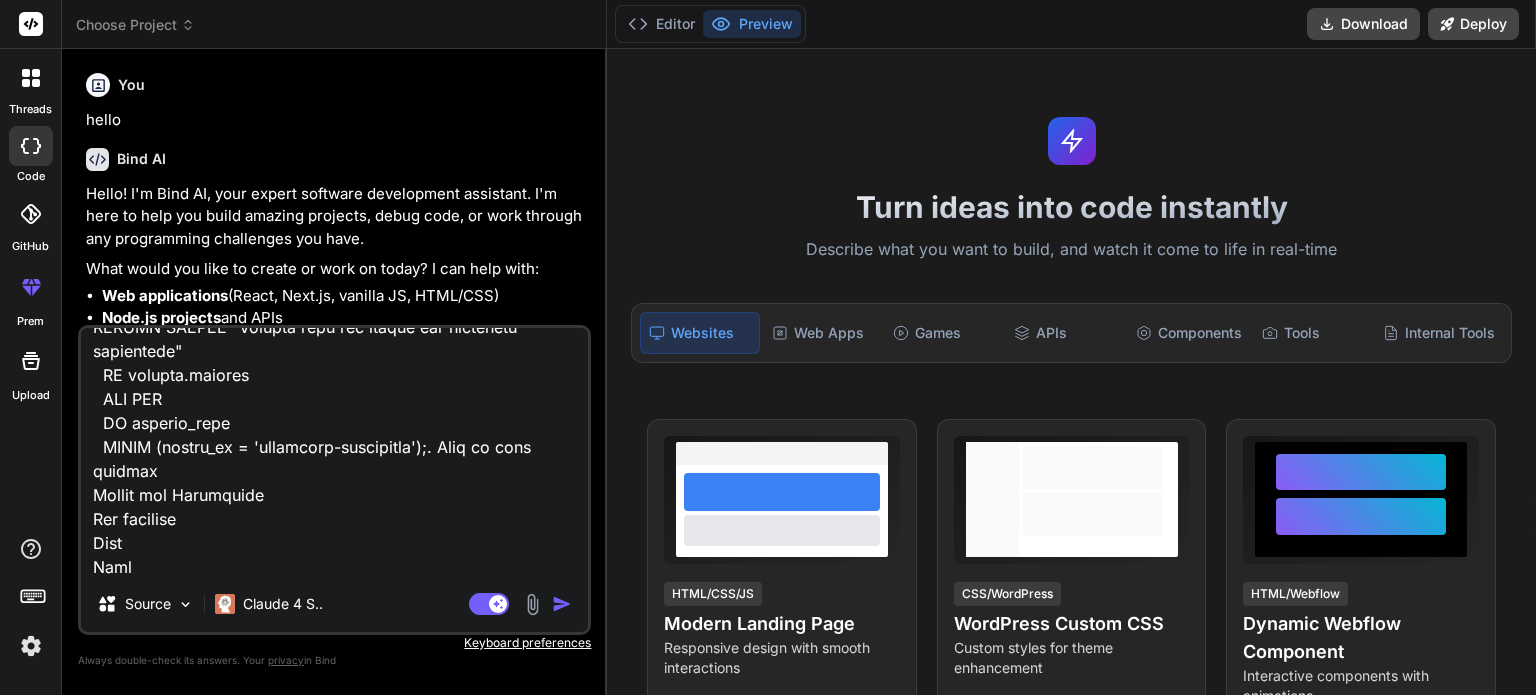 scroll, scrollTop: 18313, scrollLeft: 0, axis: vertical 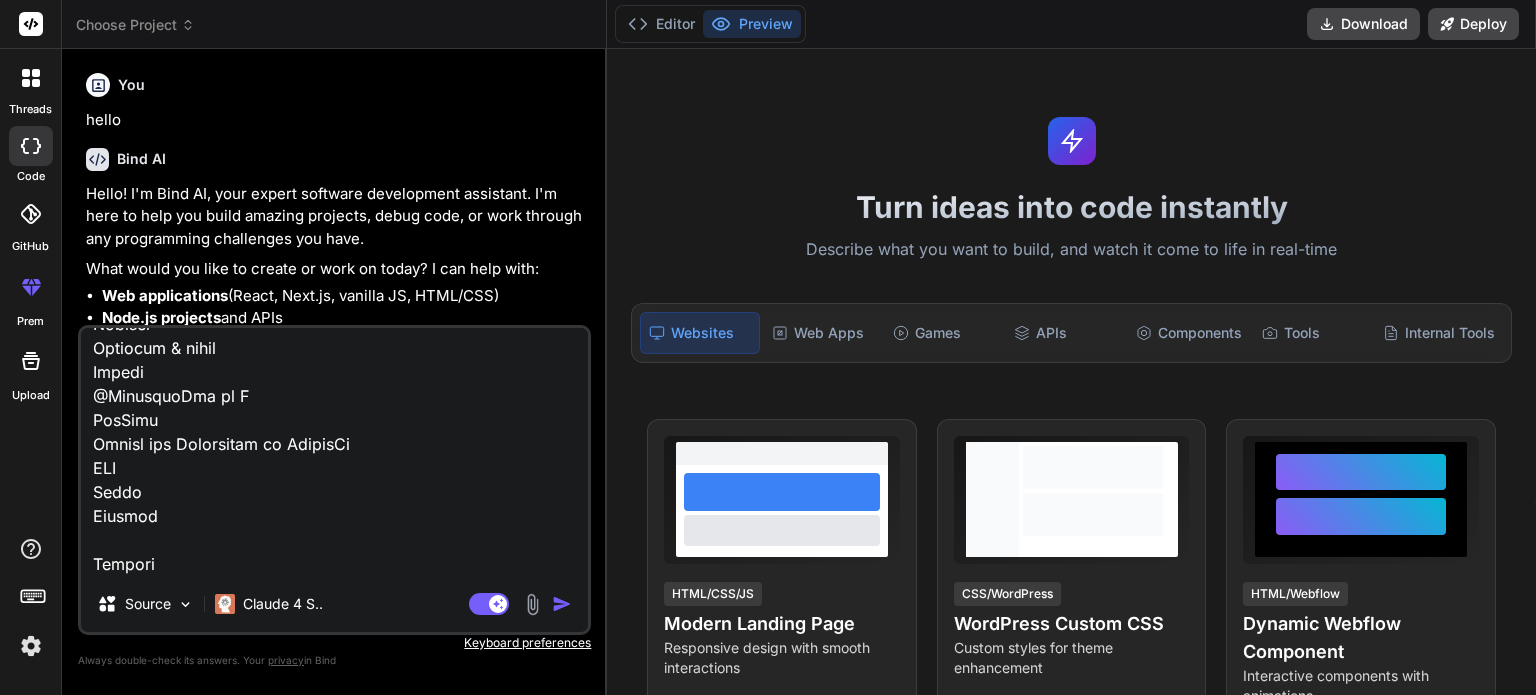 paste on "import { useState, useEffect } from 'react';
import { Plus, Users, BarChart3, Settings, Play } from 'lucide-react';
import { supabase } from '../lib/supabase';
interface HRDashboardProps {
onStartInterview: (id: string, role: string) => void;
}
interface JobRole {
id: string;
title: string;
description: string;
initial_questions: string[];
}
interface Interview {
id: string;
candidate_name: string;
job_role: string;
status: 'in_progress' | 'completed';
score: number | null;
created_at: string;
}
export const HRDashboard: React.FC<HRDashboardProps> = ({ onStartInterview }) => {
const [jobRoles, setJobRoles] = useState<JobRole[]>([]);
const [interviews, setInterviews] = useState<Interview[]>([]);
const [selectedRole, setSelectedRole] = useState<string>('');
const [candidateName, setCandidateName] = useState('');
const [newRole, setNewRole] = useState({ title: '', description: '', questions: [''] });
useEffect(() => {
loadJobRoles();
loadInterviews();
}, []);
..." 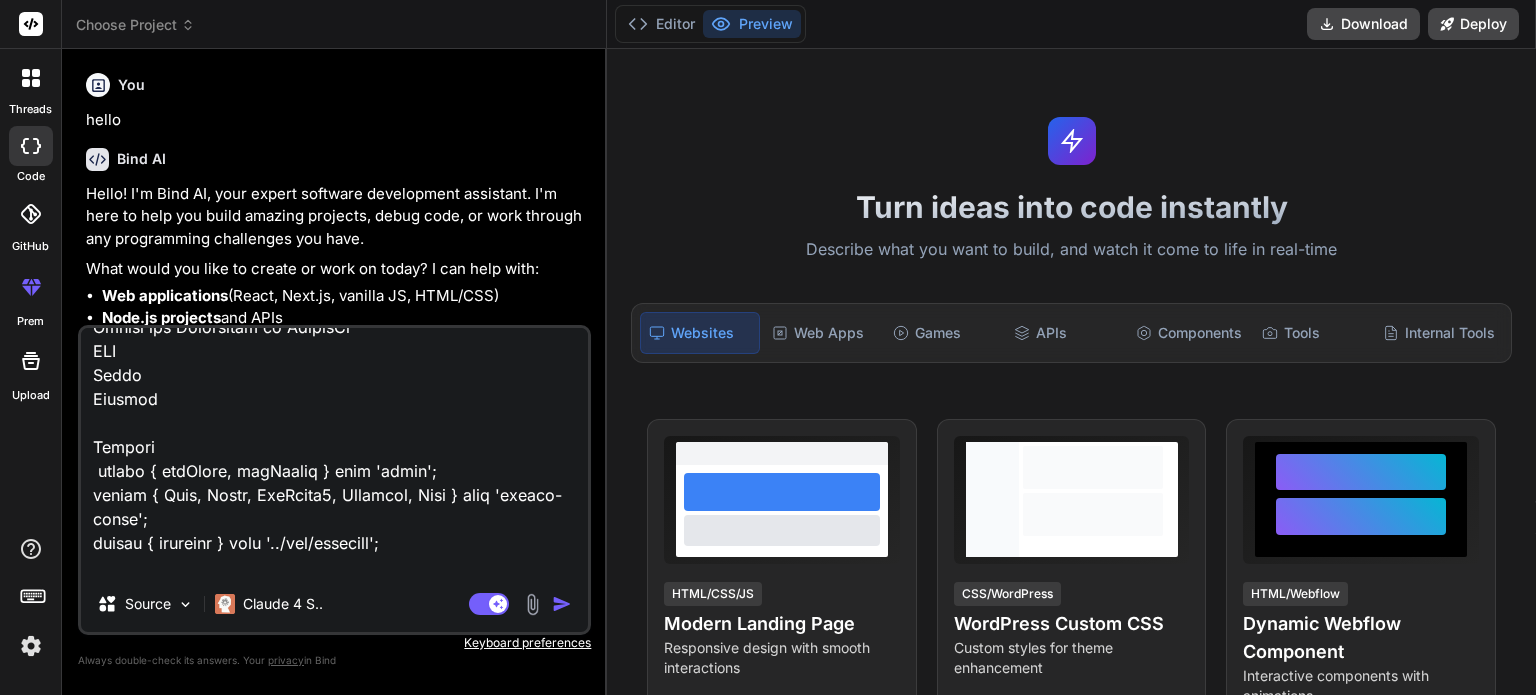 scroll, scrollTop: 27217, scrollLeft: 0, axis: vertical 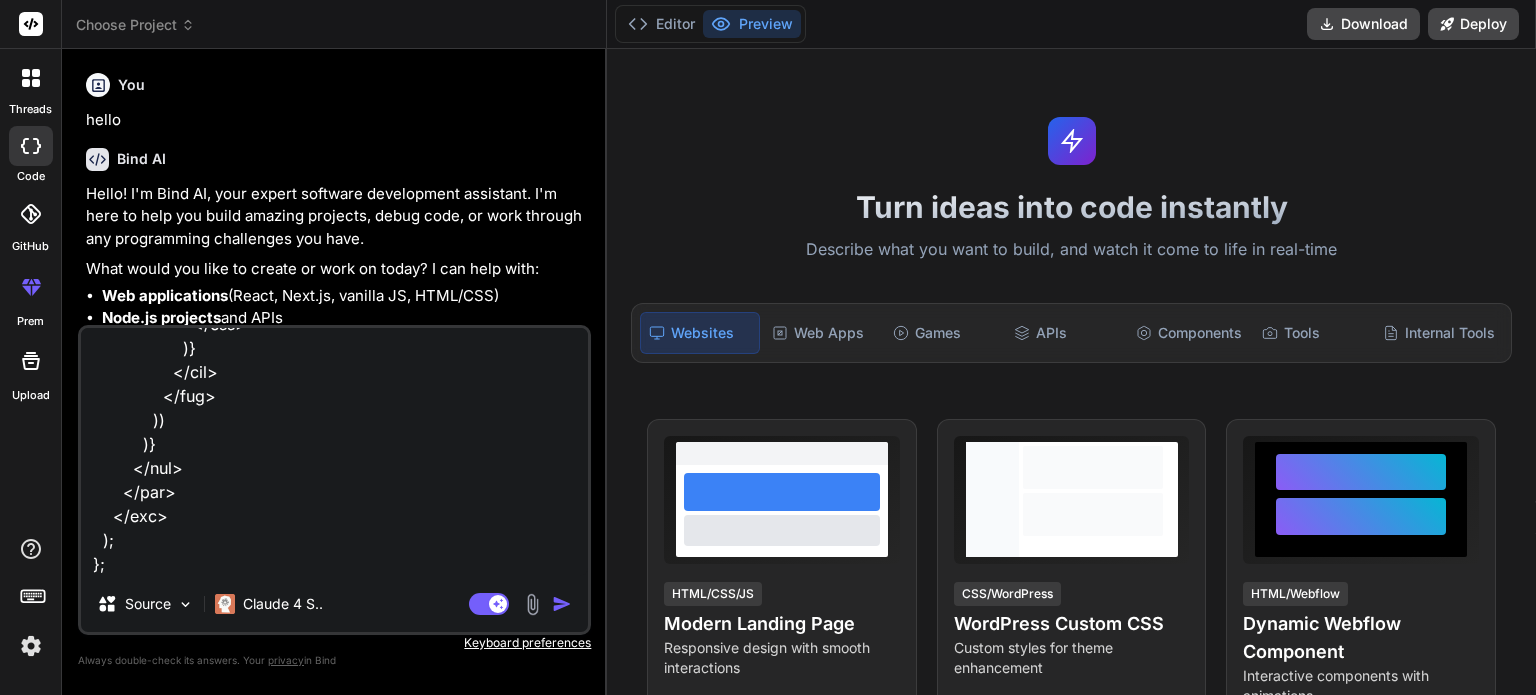 paste on "import { useState, useRef, useEffect } from 'react';
import { Mic, MicOff, Play, Send, Clock, ArrowLeft } from 'lucide-react';
import { supabase } from '../lib/supabase';
import { io, Socket } from 'socket.io-client';
interface Question {
id: string;
question_text: string;
question_order: number;
}
interface InterviewInterfaceProps {
interviewId: string;
jobRole: string;
onBack: () => void;
}
export const InterviewInterface: React.FC<InterviewInterfaceProps> = ({ interviewId, jobRole, onBack }) => {
const [currentQuestion, setCurrentQuestion] = useState<Question | null>(null);
const [transcript, setTranscript] = useState('');
const [isRecording, setIsRecording] = useState(false);
const [isProcessing, setIsProcessing] = useState(false);
const [questionCount, setQuestionCount] = useState(1);
const [elapsedTime, setElapsedTime] = useState(0);
const [socket, setSocket] = useState<Socket | null>(null);
const mediaRecorderRef = useRef<MediaRecorder | null>(null);
const audioChun..." 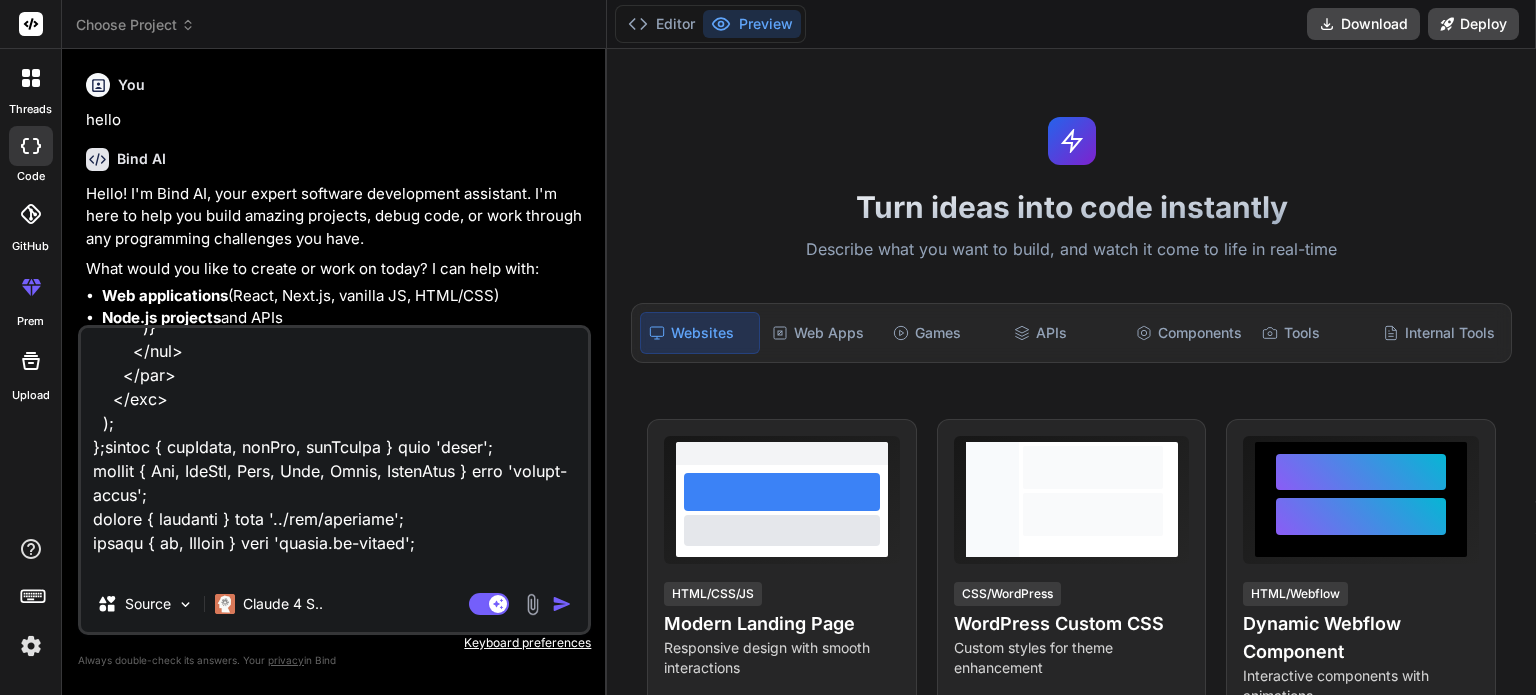 scroll, scrollTop: 35737, scrollLeft: 0, axis: vertical 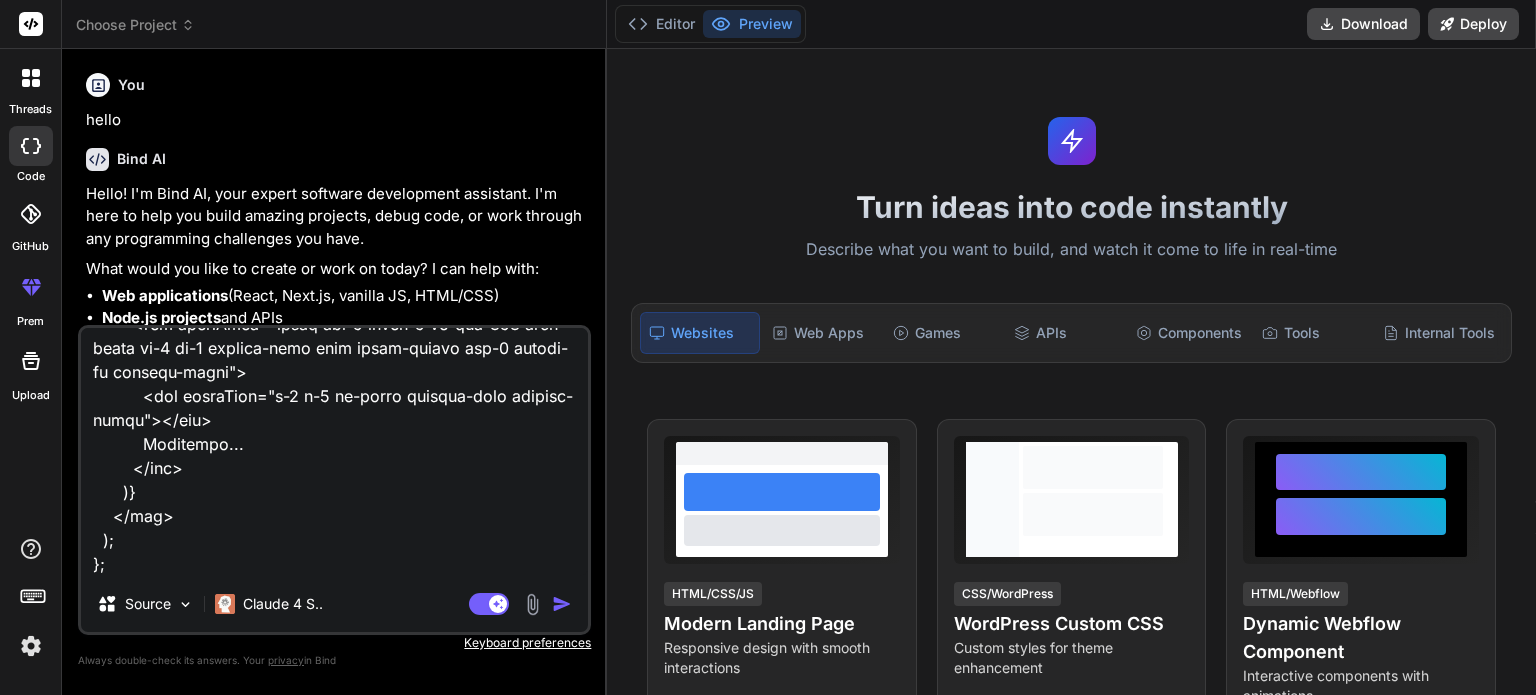 paste on "import { useState, useEffect } from 'react';
import { InterviewInterface } from './components/InterviewInterface';
import { HRDashboard } from './components/HRDashboard';
import { Brain, Users } from 'lucide-react';
function App() {
const [currentTab, setCurrentTab] = useState<'dashboard' | 'interview'>('dashboard');
const [interviewId, setInterviewId] = useState<string | null>(null);
const [jobRole, setJobRole] = useState<string>('');
// Handle URL changes
useEffect(() => {
const params = new URLSearchParams(window.location.search);
const interviewIdParam = params.get('interview');
const jobRoleParam = params.get('role');
if (interviewIdParam && jobRoleParam) {
setCurrentTab('interview');
setInterviewId(interviewIdParam);
setJobRole(decodeURIComponent(jobRoleParam));
} else {
setCurrentTab('dashboard');
}
}, []);
// Function to navigate to interview
const navigateToInterview = (id: string, role: string) => {
setCurrentTab('intervi..." 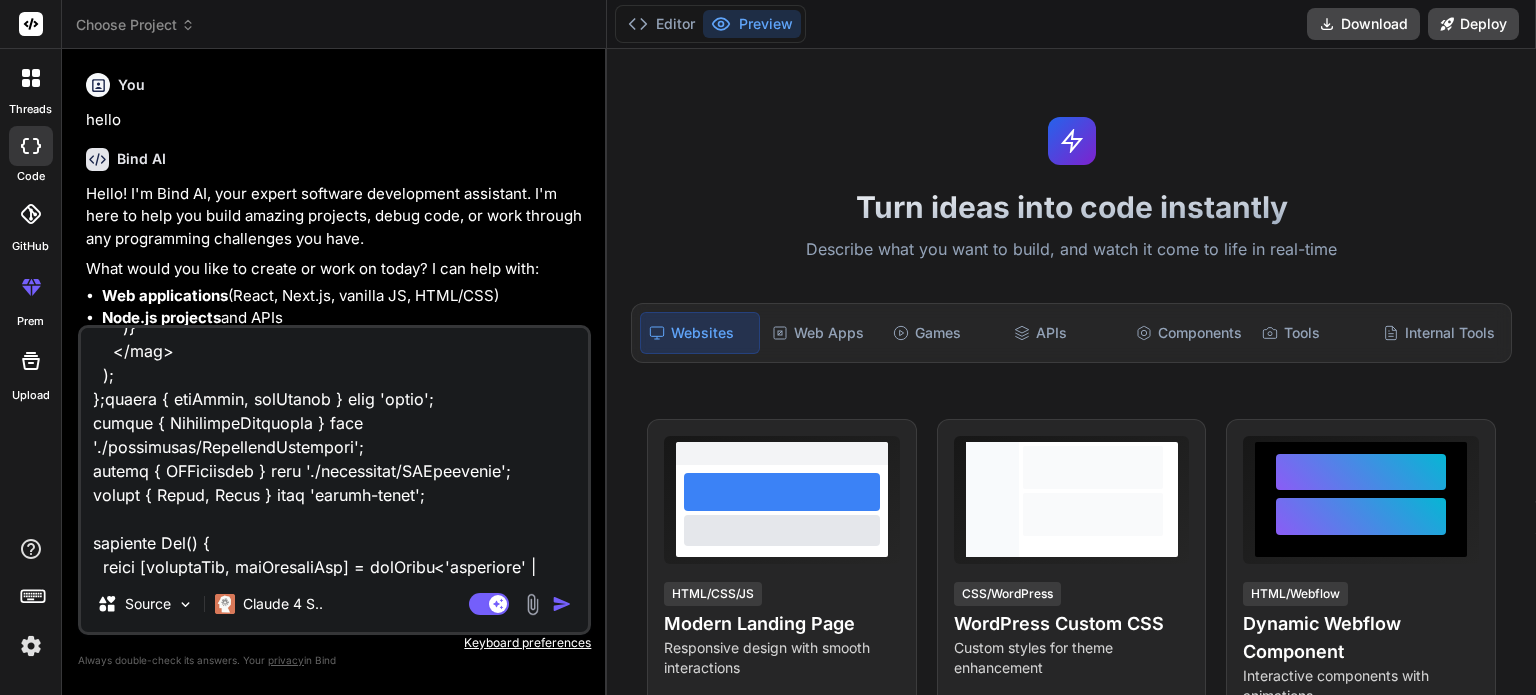 scroll, scrollTop: 38833, scrollLeft: 0, axis: vertical 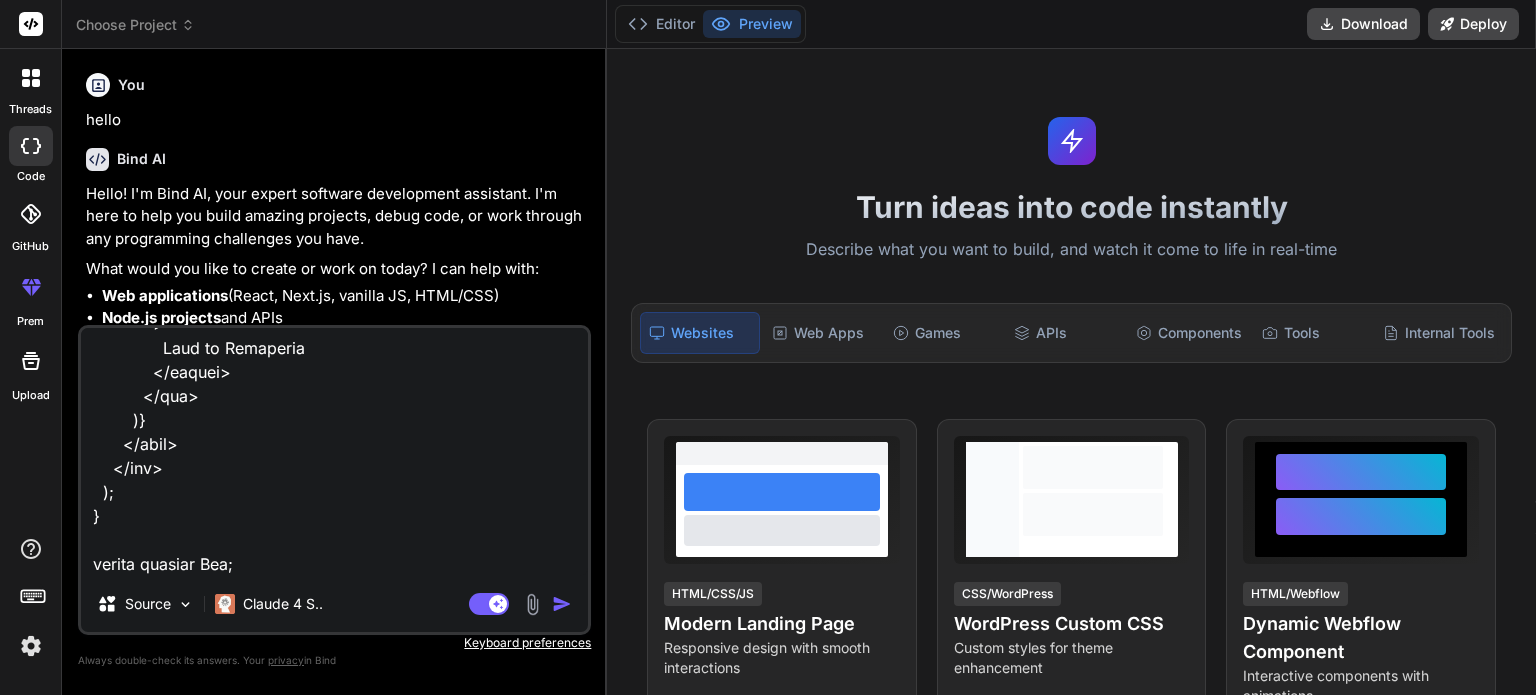 paste on "@tailwind base;
@tailwind components;
@tailwind utilities;" 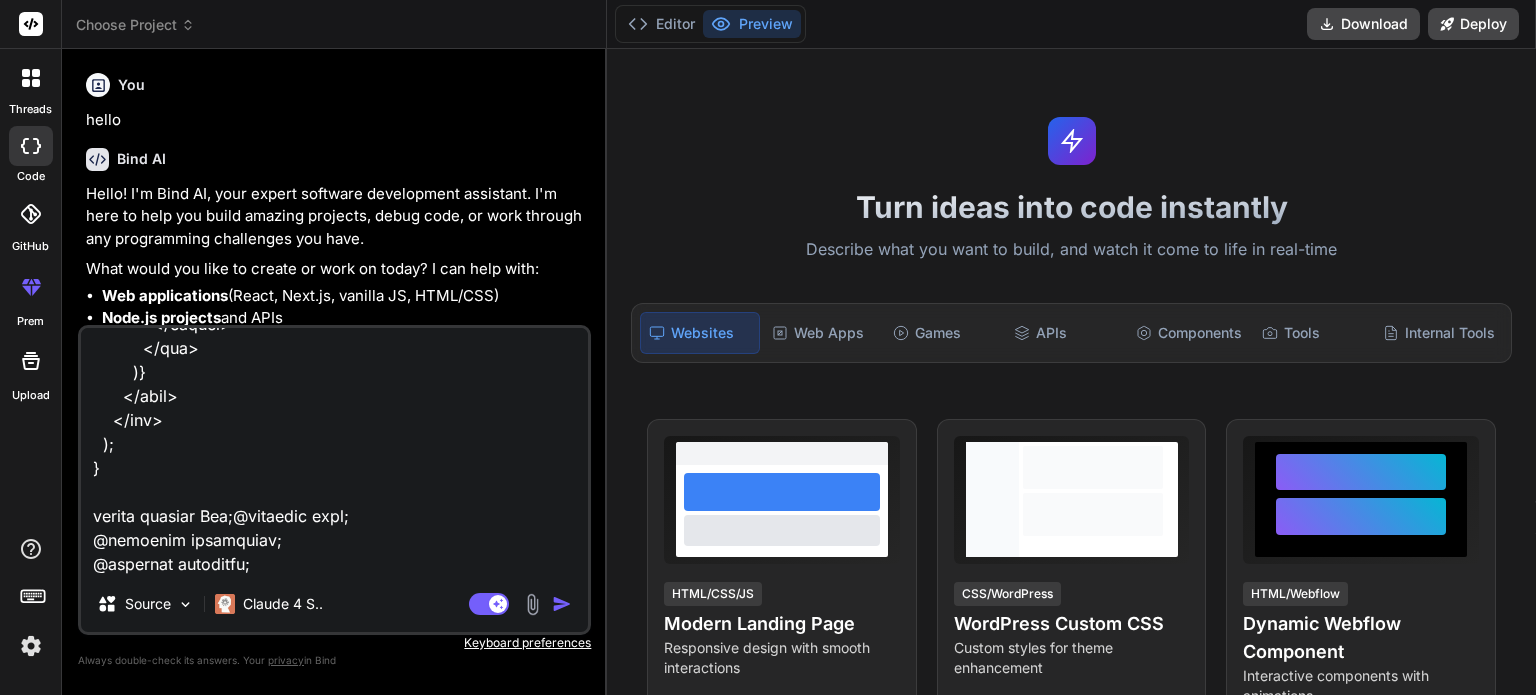 scroll, scrollTop: 38905, scrollLeft: 0, axis: vertical 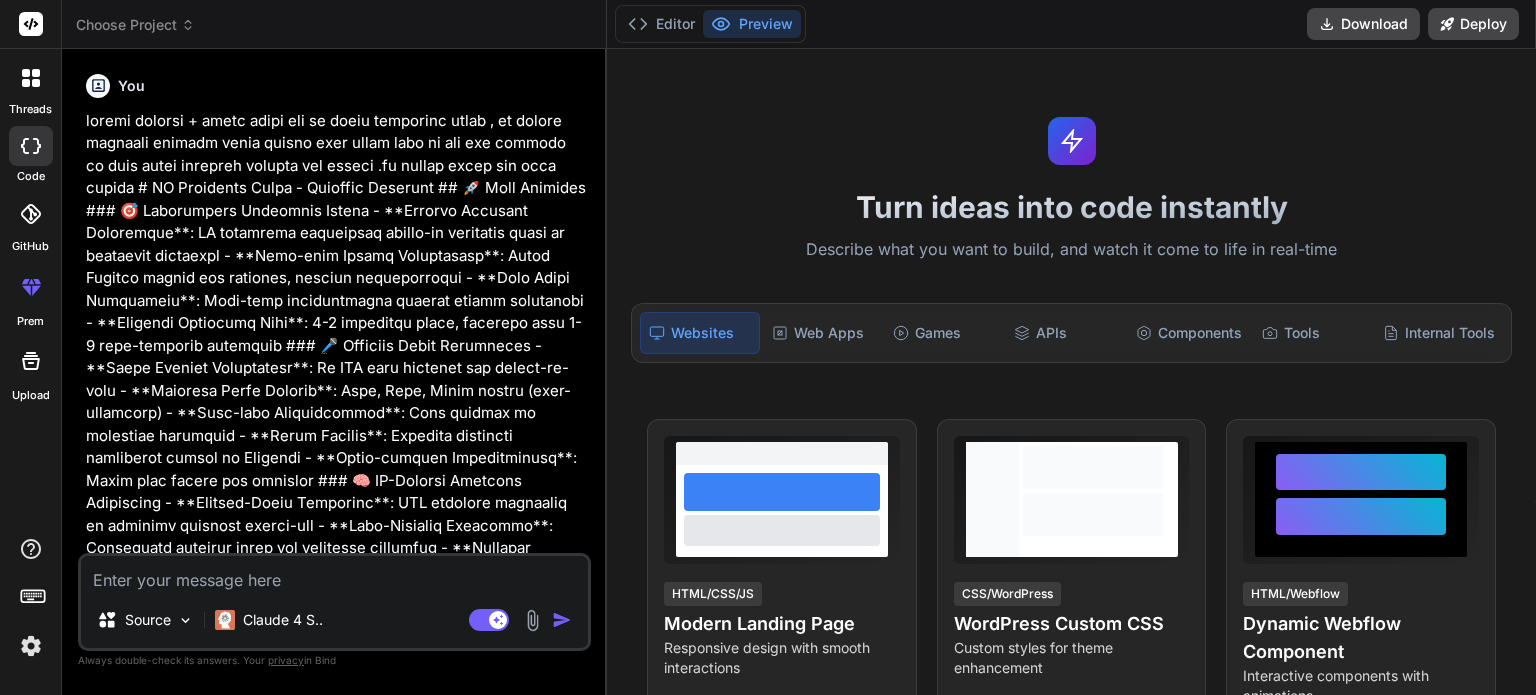 click at bounding box center (336, 7659) 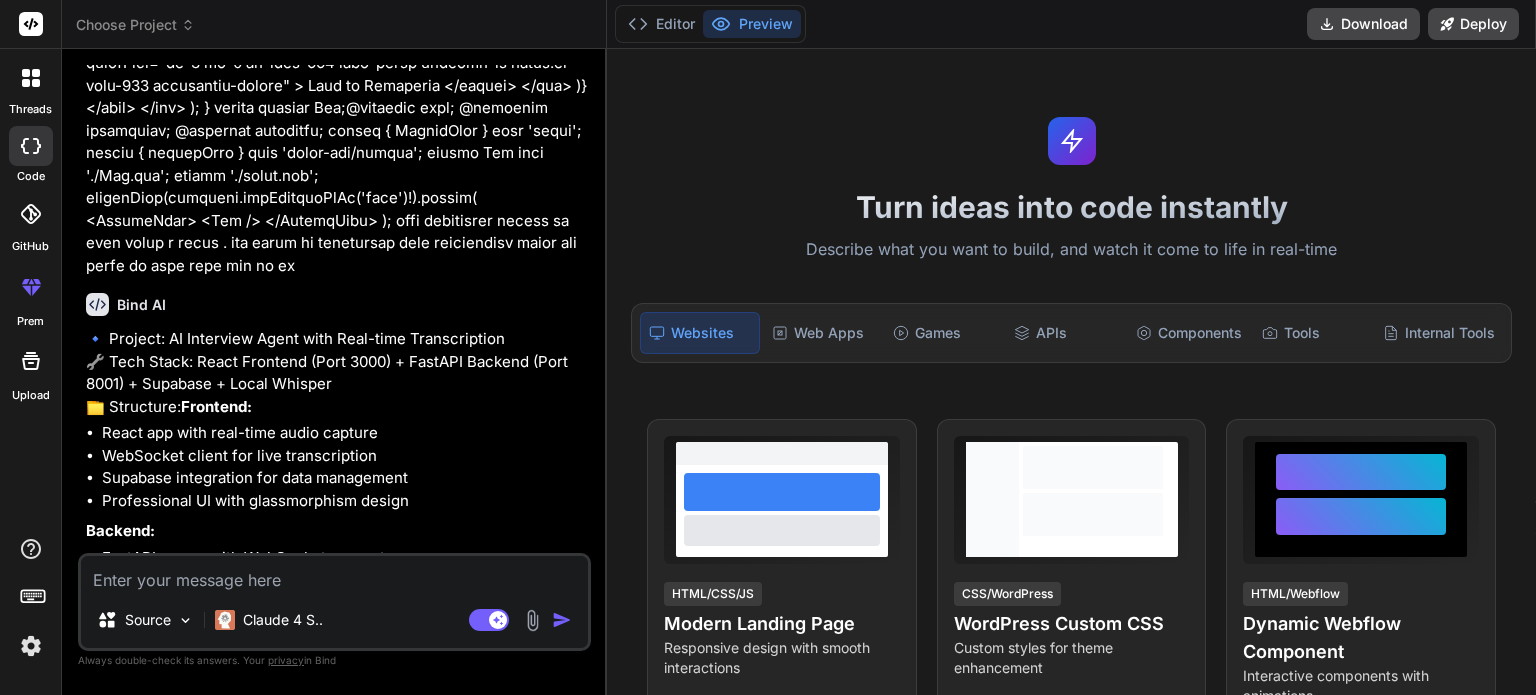 scroll, scrollTop: 15256, scrollLeft: 0, axis: vertical 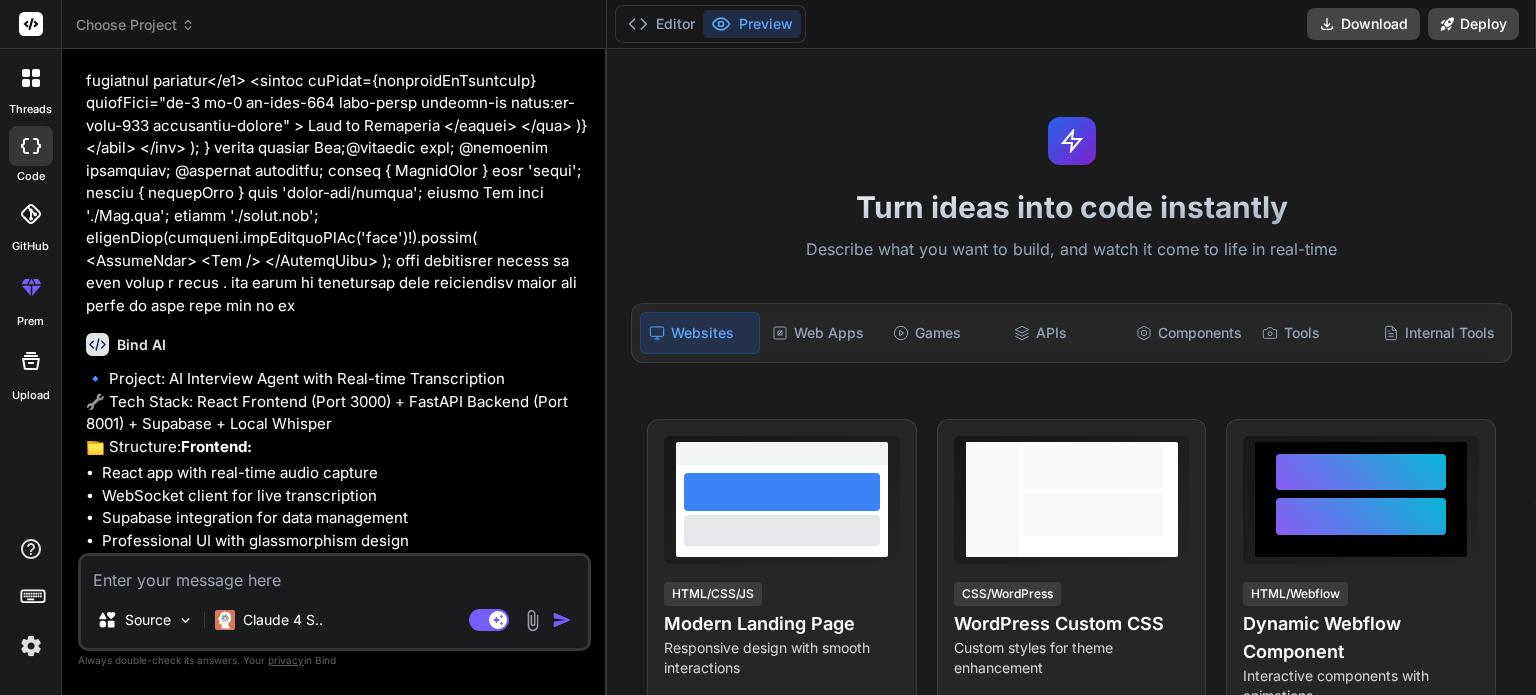 click at bounding box center (334, 574) 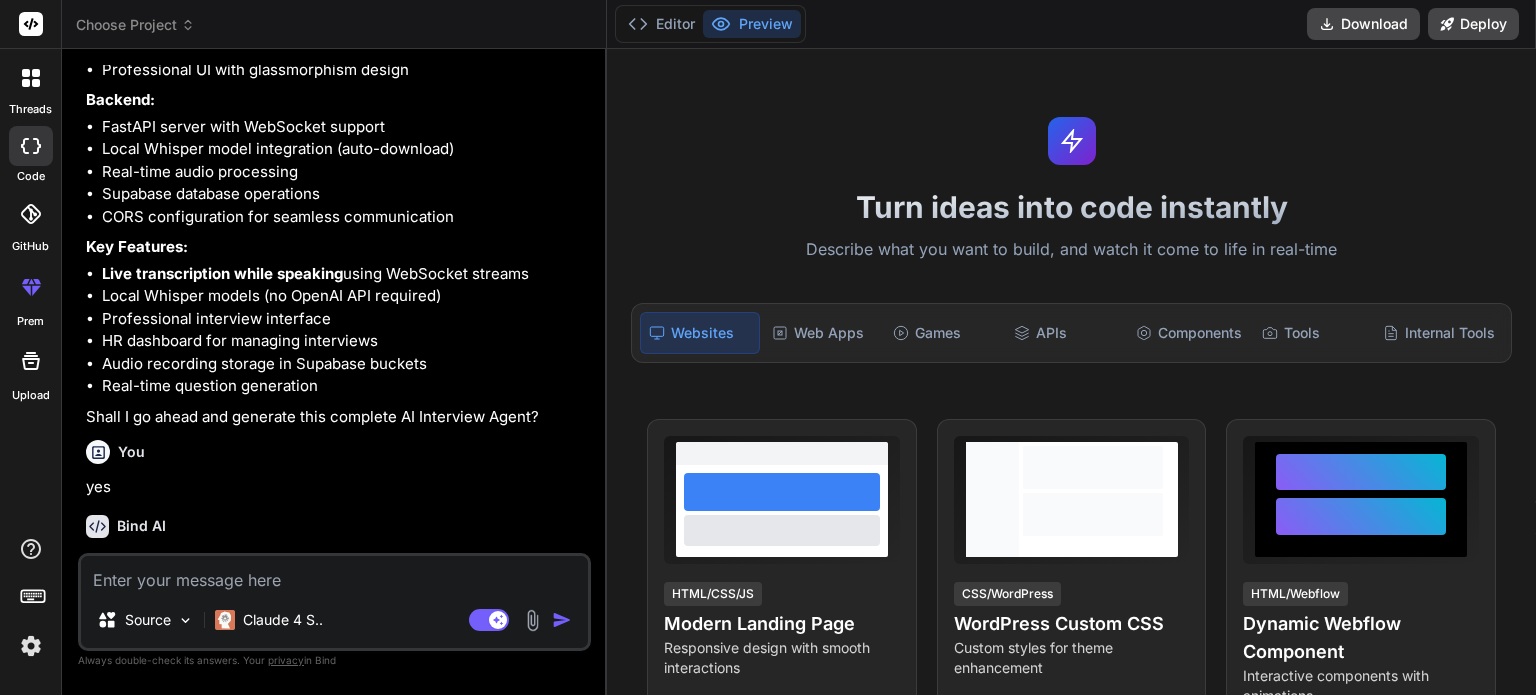 scroll, scrollTop: 15744, scrollLeft: 0, axis: vertical 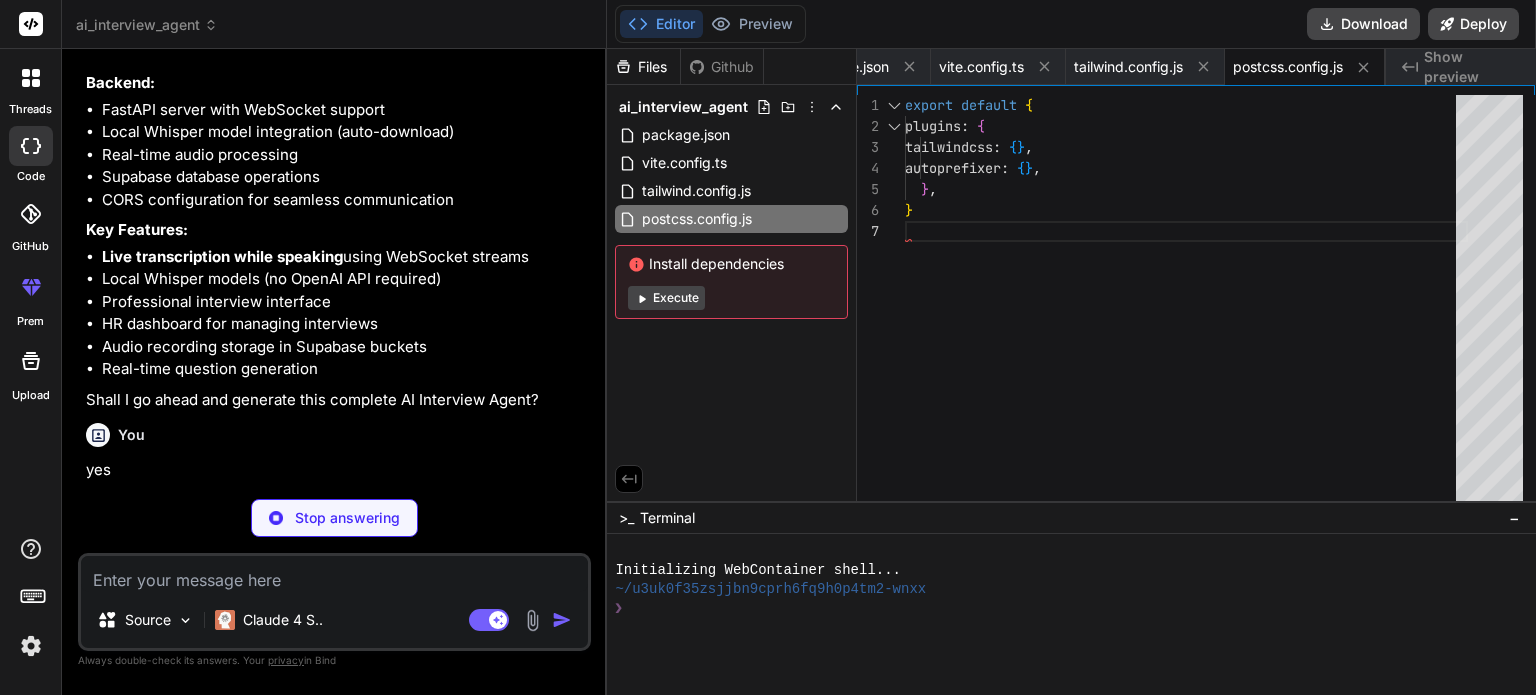 click on "Bind AI AI Interview Agent Click to open Workbench Create   package.json Create   vite.config.ts Create   tailwind.config.js Create   postcss.config.js Create   tsconfig.json" at bounding box center (336, 634) 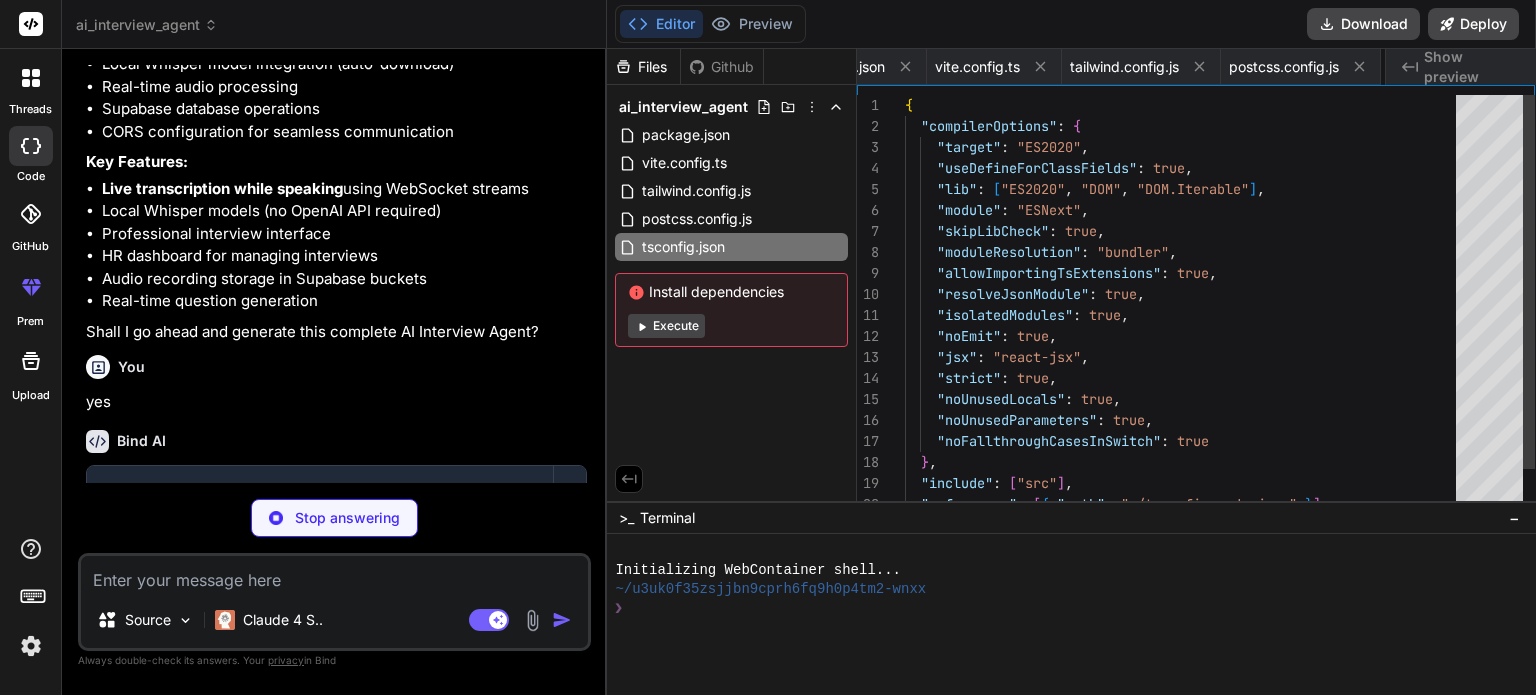 scroll, scrollTop: 15888, scrollLeft: 0, axis: vertical 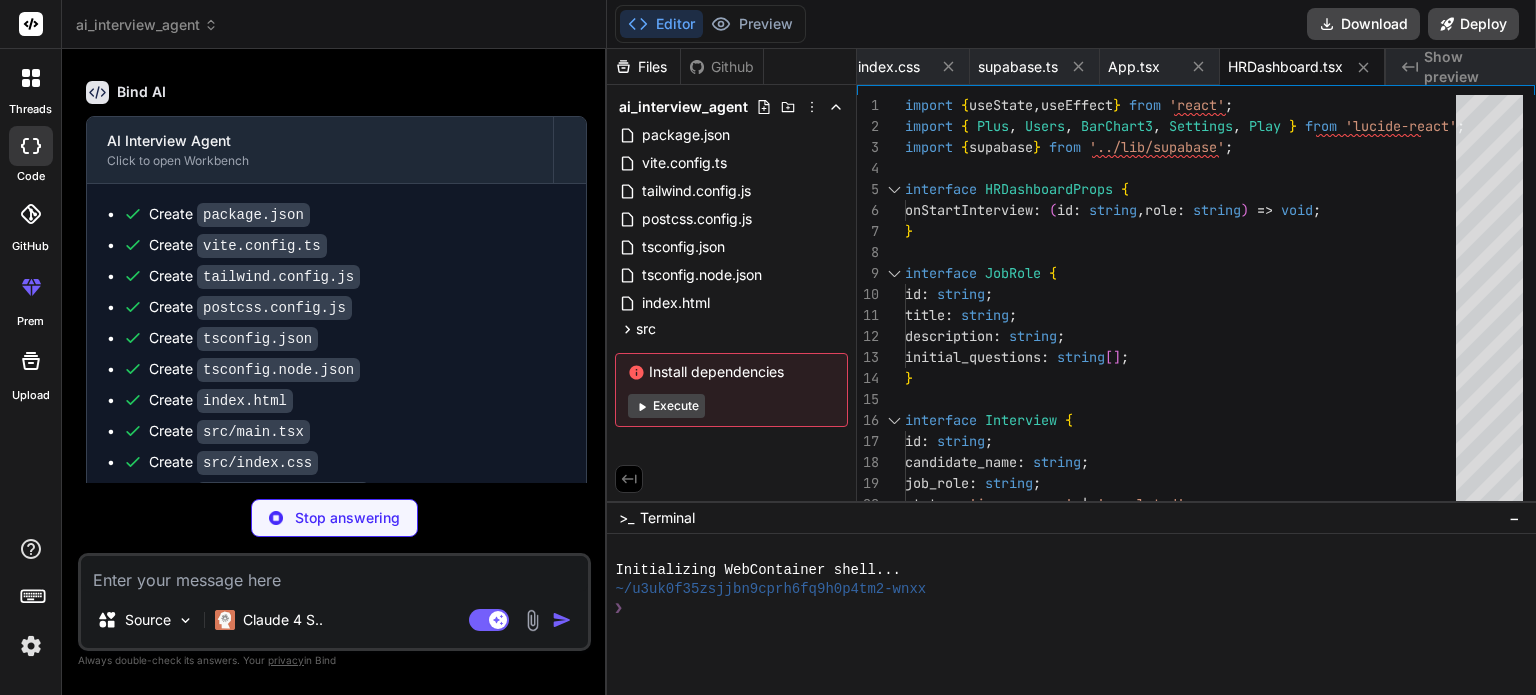 click on "Create   src/lib/supabase.ts" at bounding box center (344, 493) 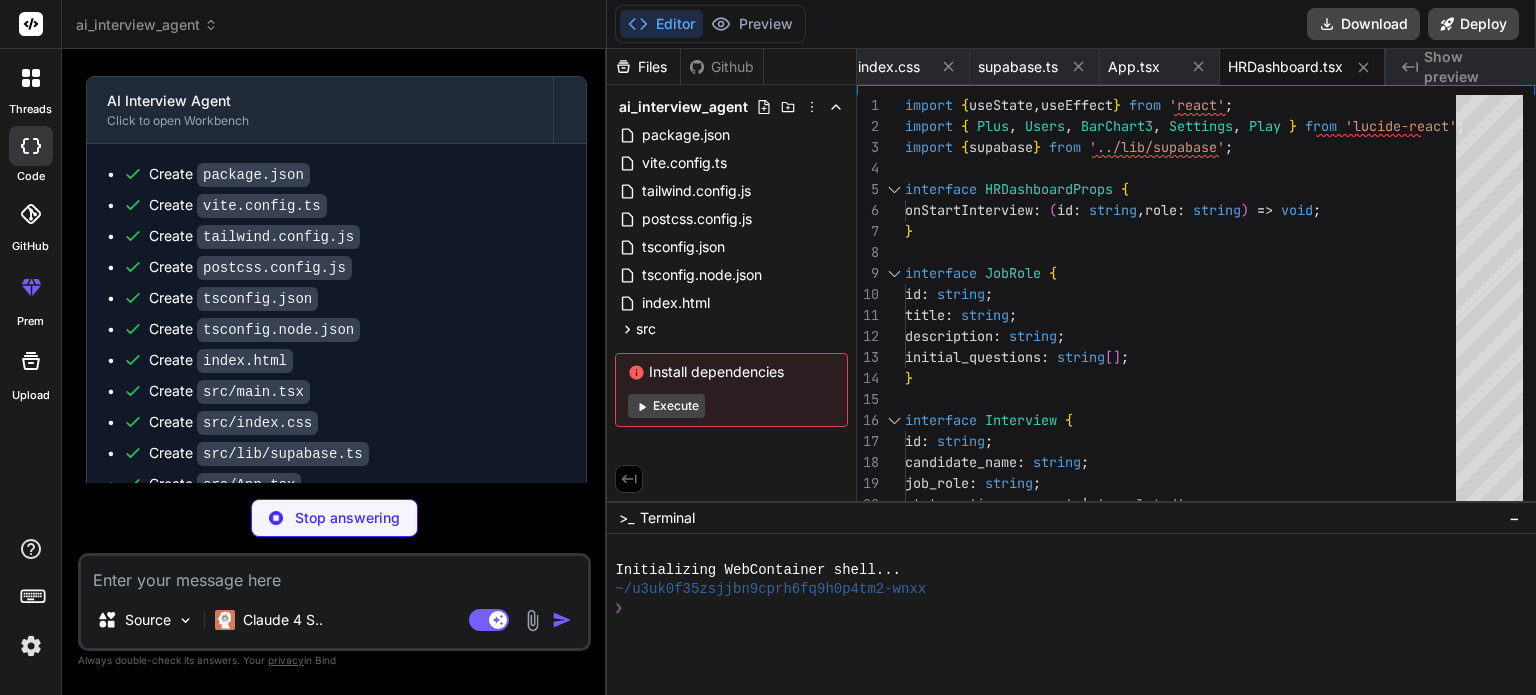 scroll, scrollTop: 16223, scrollLeft: 0, axis: vertical 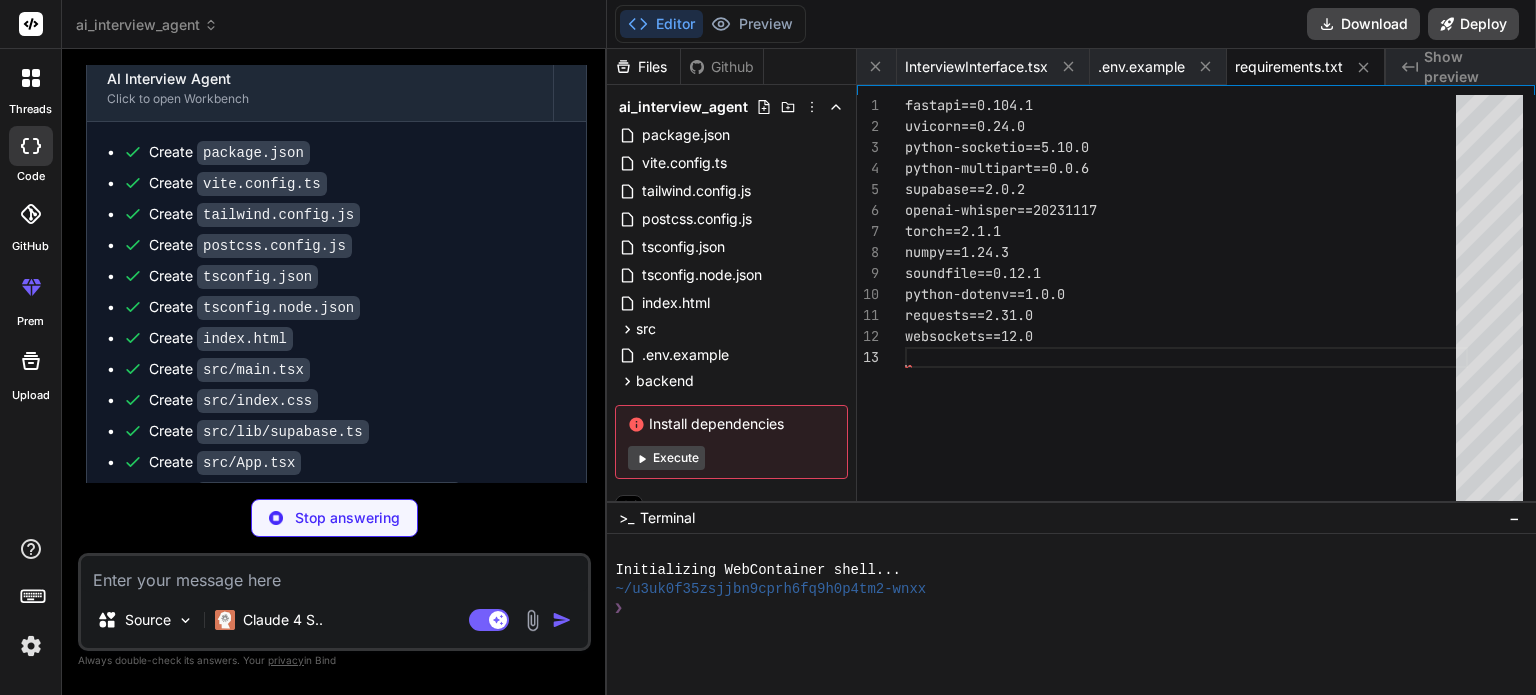 click on "Create   tsconfig.node.json" at bounding box center (344, 307) 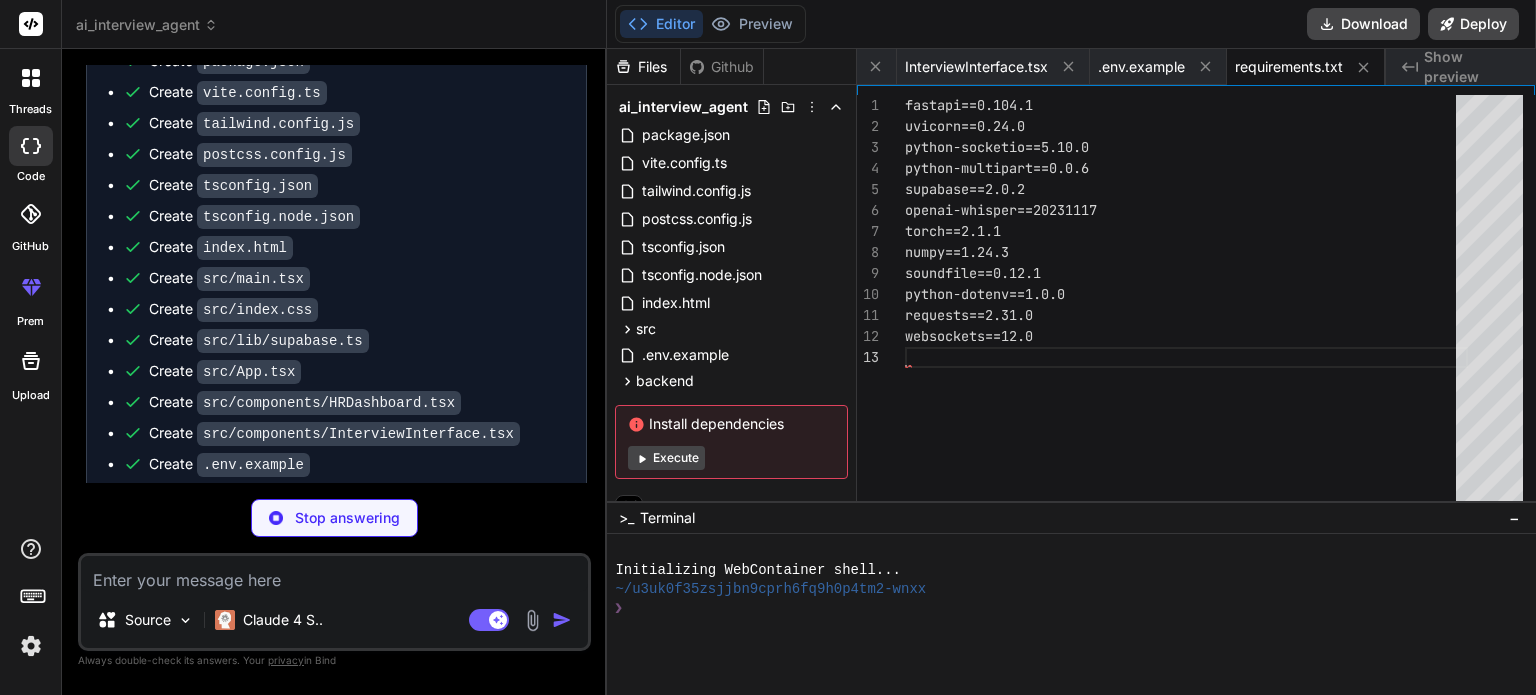 scroll, scrollTop: 16315, scrollLeft: 0, axis: vertical 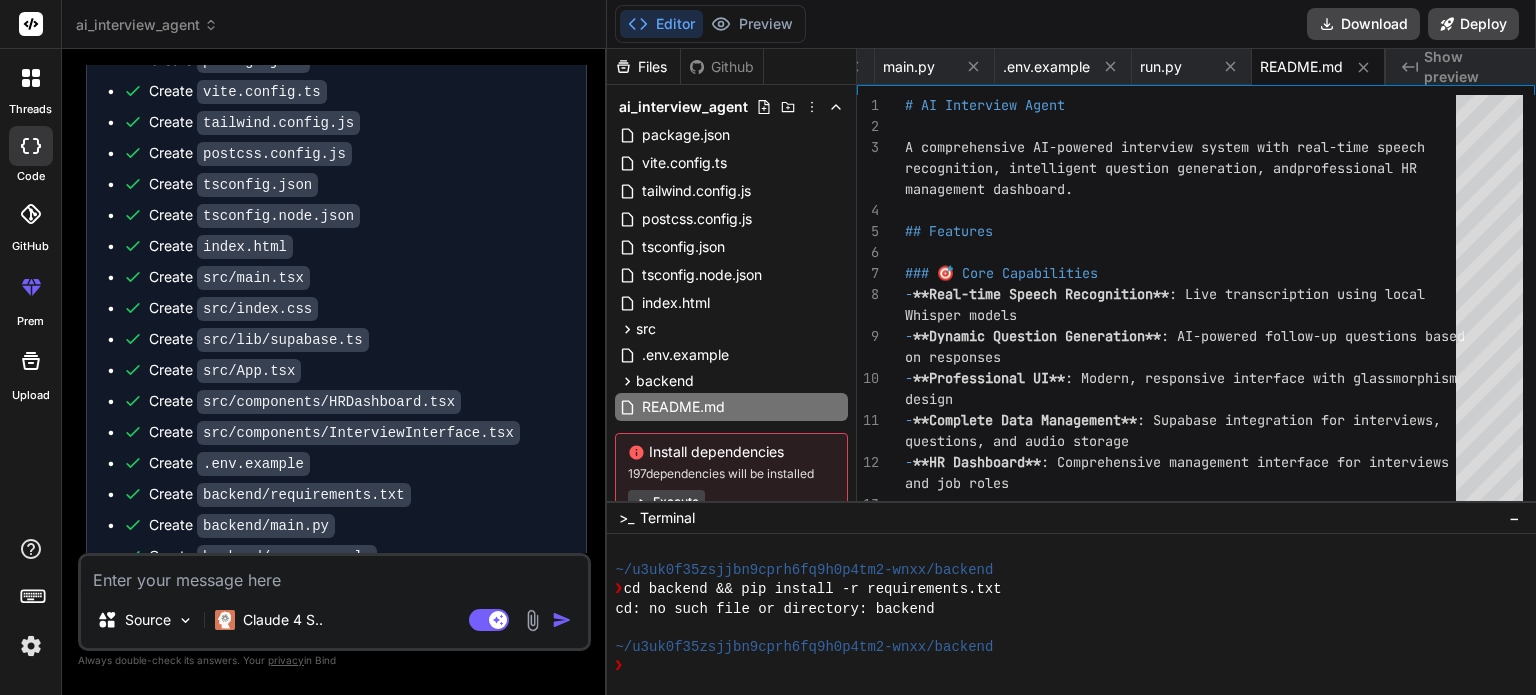 click on "Create   package.json Create   vite.config.ts Create   tailwind.config.js Create   postcss.config.js Create   tsconfig.json Create   tsconfig.node.json Create   index.html Create   src/main.tsx Create   src/index.css Create   src/lib/supabase.ts Create   src/App.tsx Create   src/components/HRDashboard.tsx Create   src/components/InterviewInterface.tsx Create   .env.example Create   backend/requirements.txt Create   backend/main.py Create   backend/.env.example Create   backend/run.py Create   README.md Run command npm install Run command cd backend && pip install -r requirements.txt Run command npm run dev" at bounding box center (336, 450) 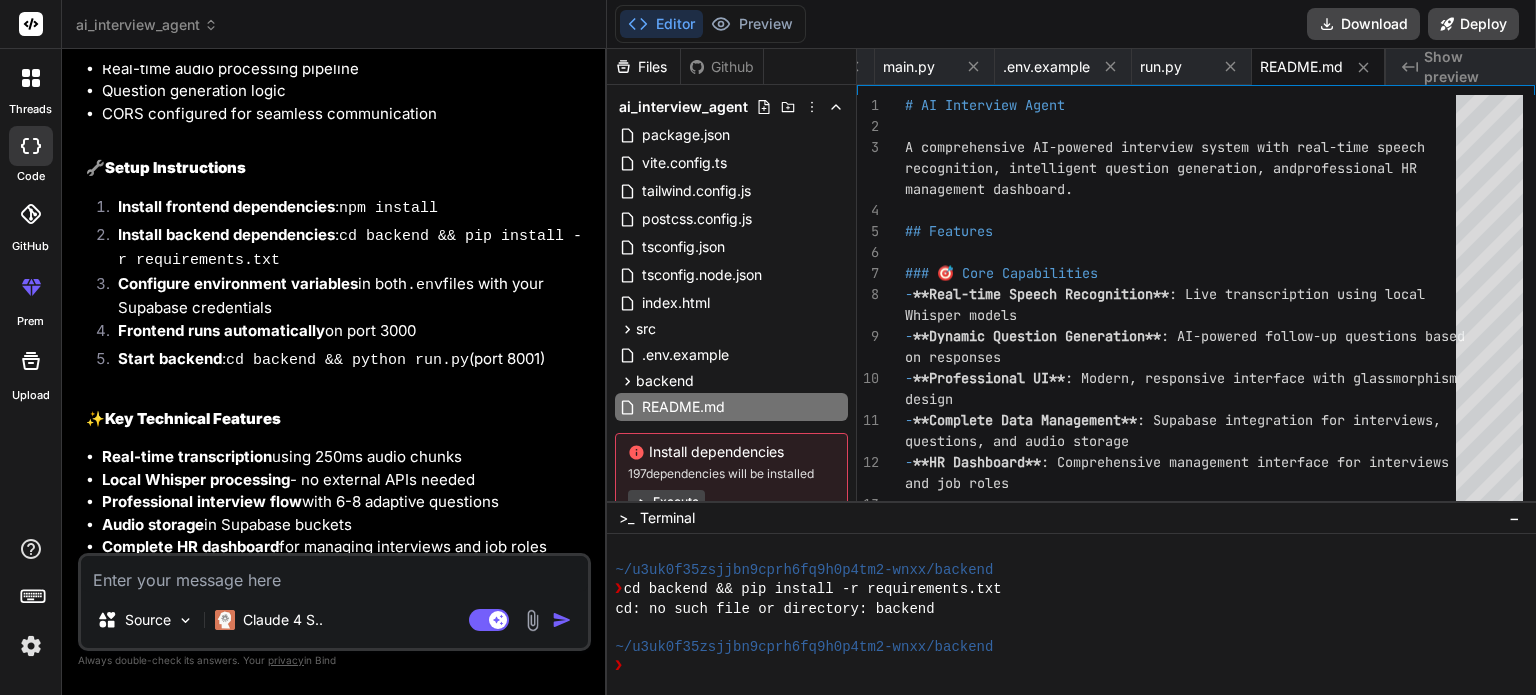 scroll, scrollTop: 17698, scrollLeft: 0, axis: vertical 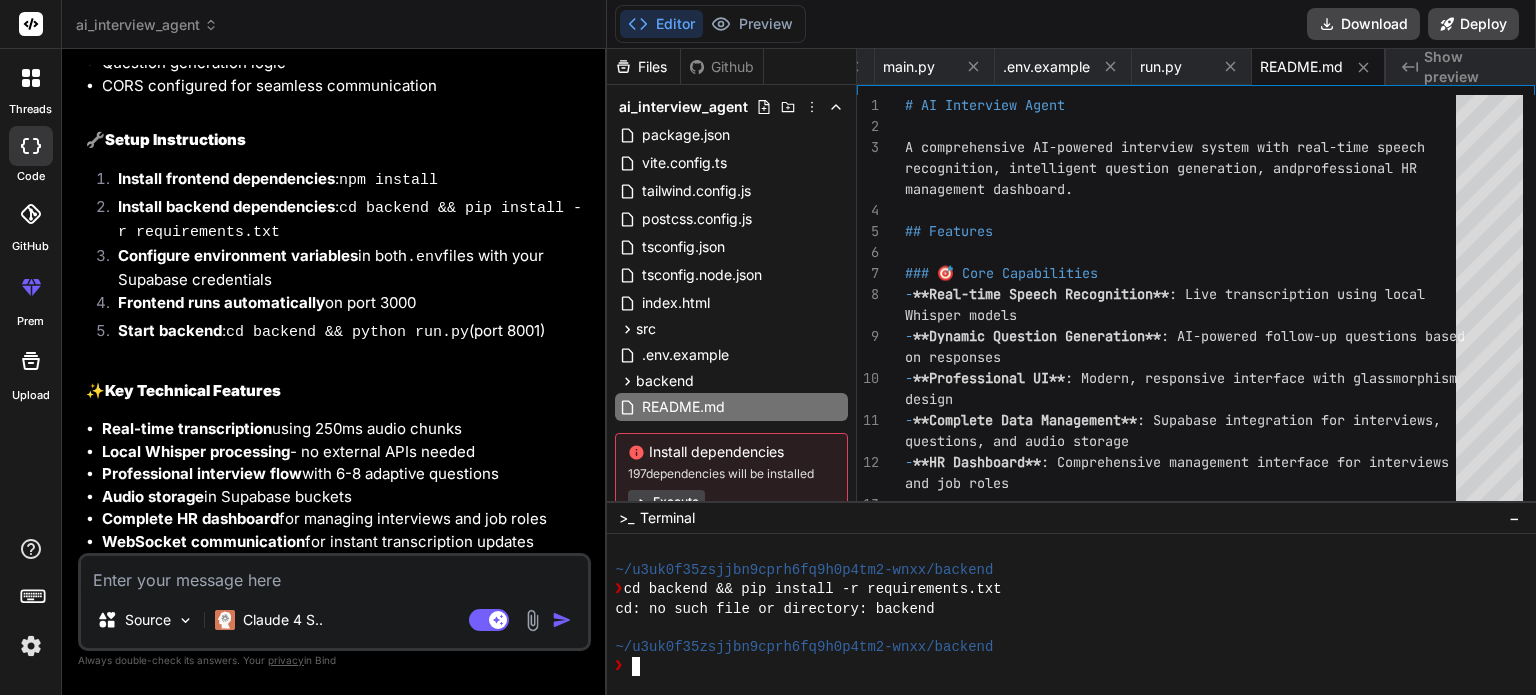 click on "❯" at bounding box center (1060, 666) 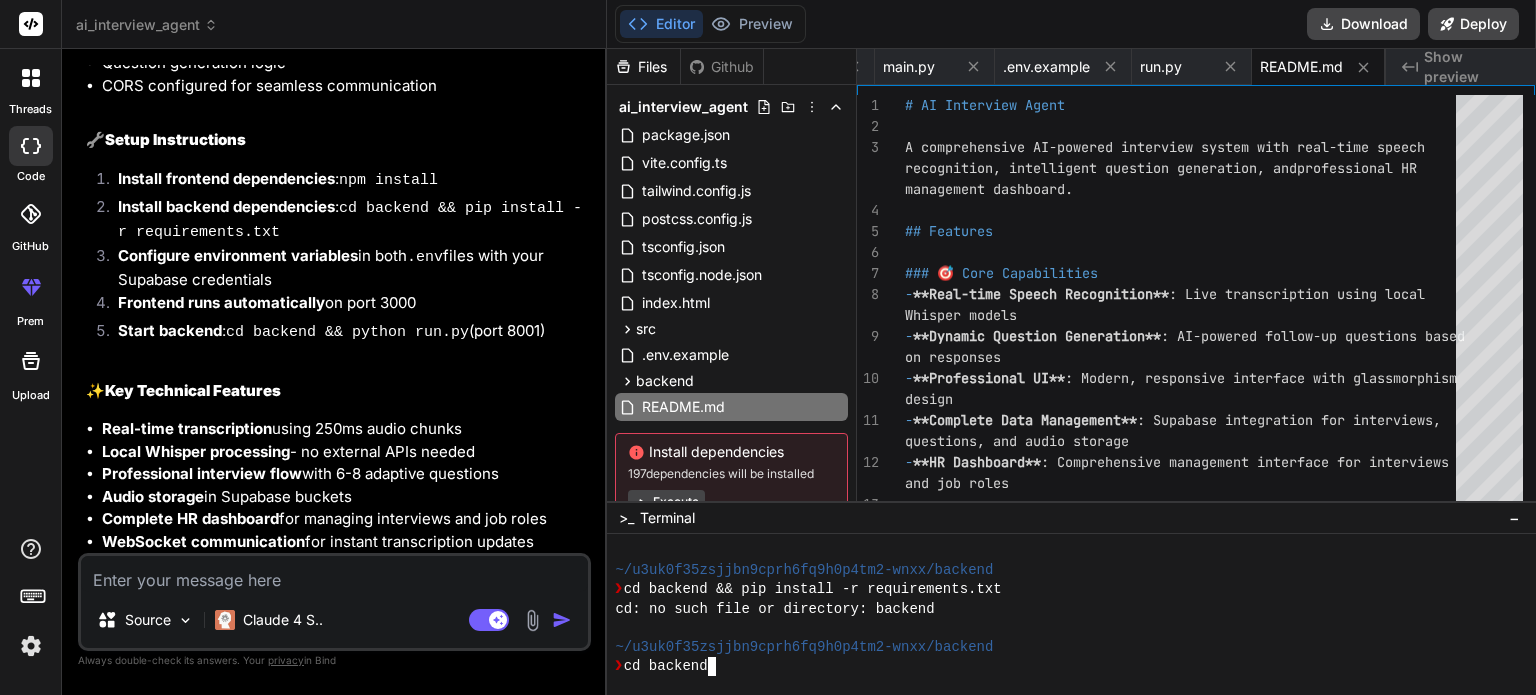 scroll, scrollTop: 710, scrollLeft: 0, axis: vertical 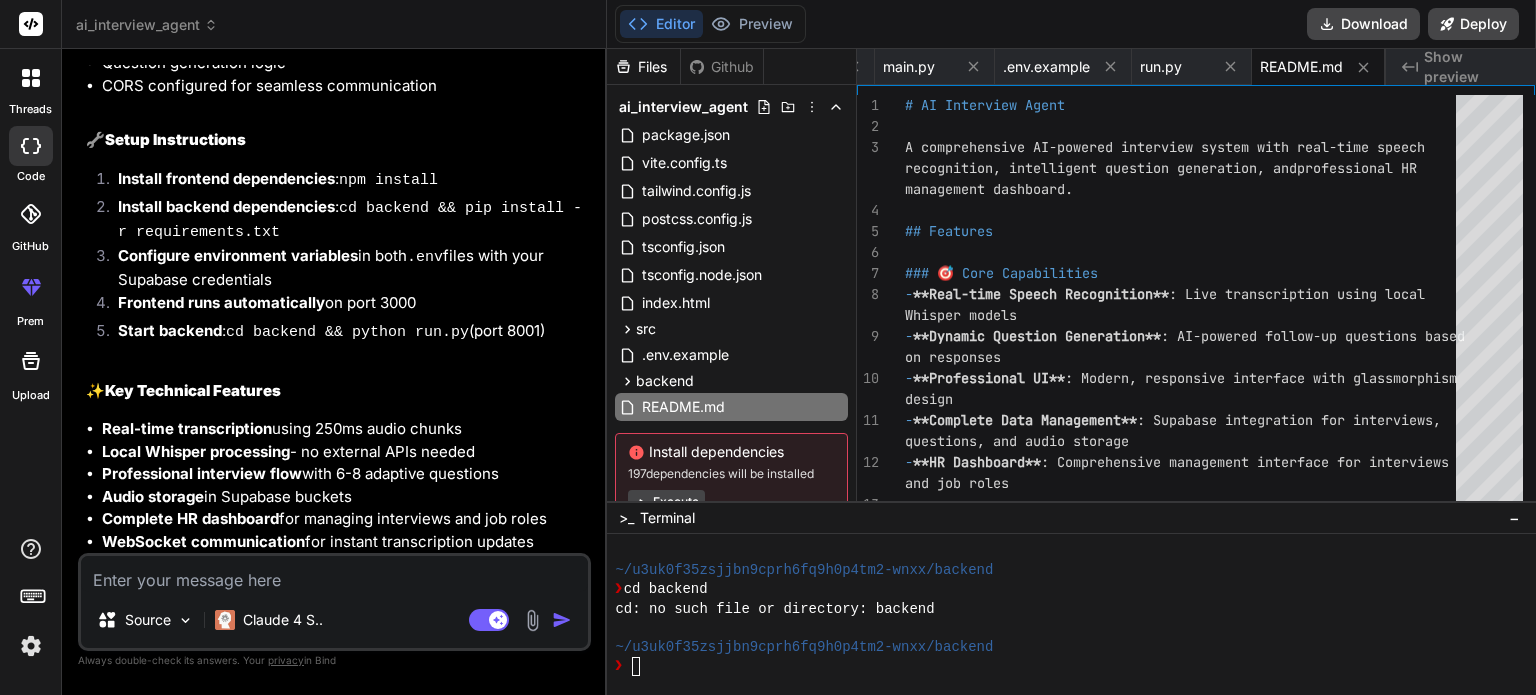 click on "WebSocket communication  for instant transcription updates" at bounding box center [344, 542] 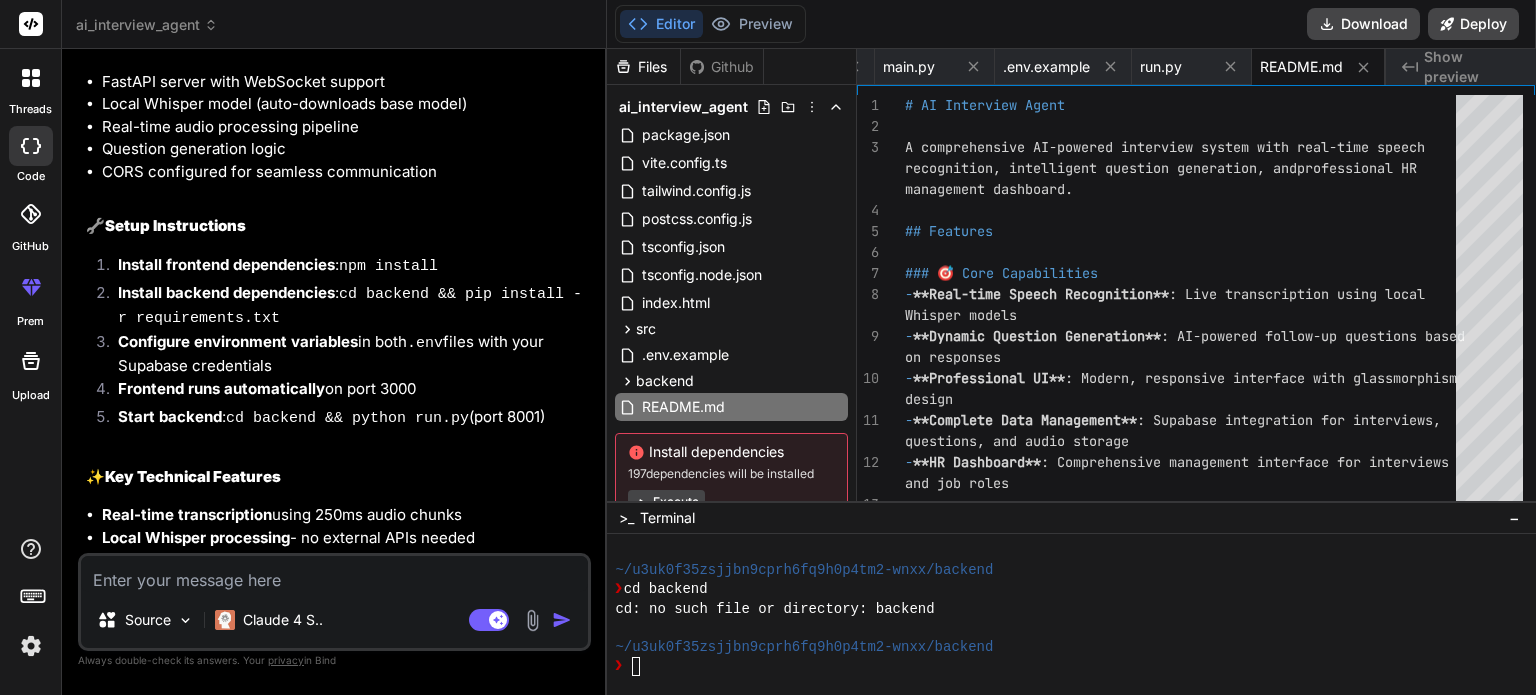 scroll, scrollTop: 17698, scrollLeft: 0, axis: vertical 